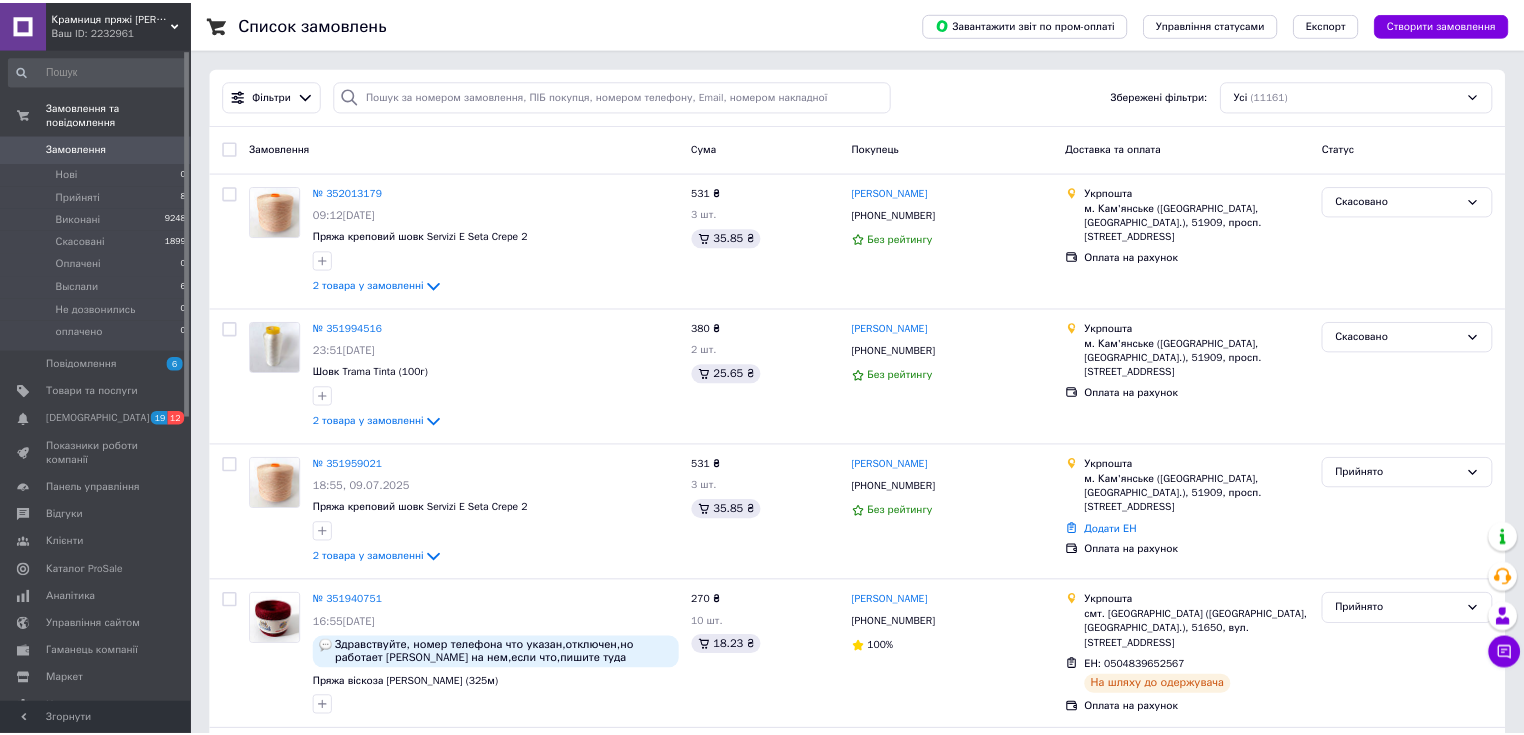 scroll, scrollTop: 0, scrollLeft: 0, axis: both 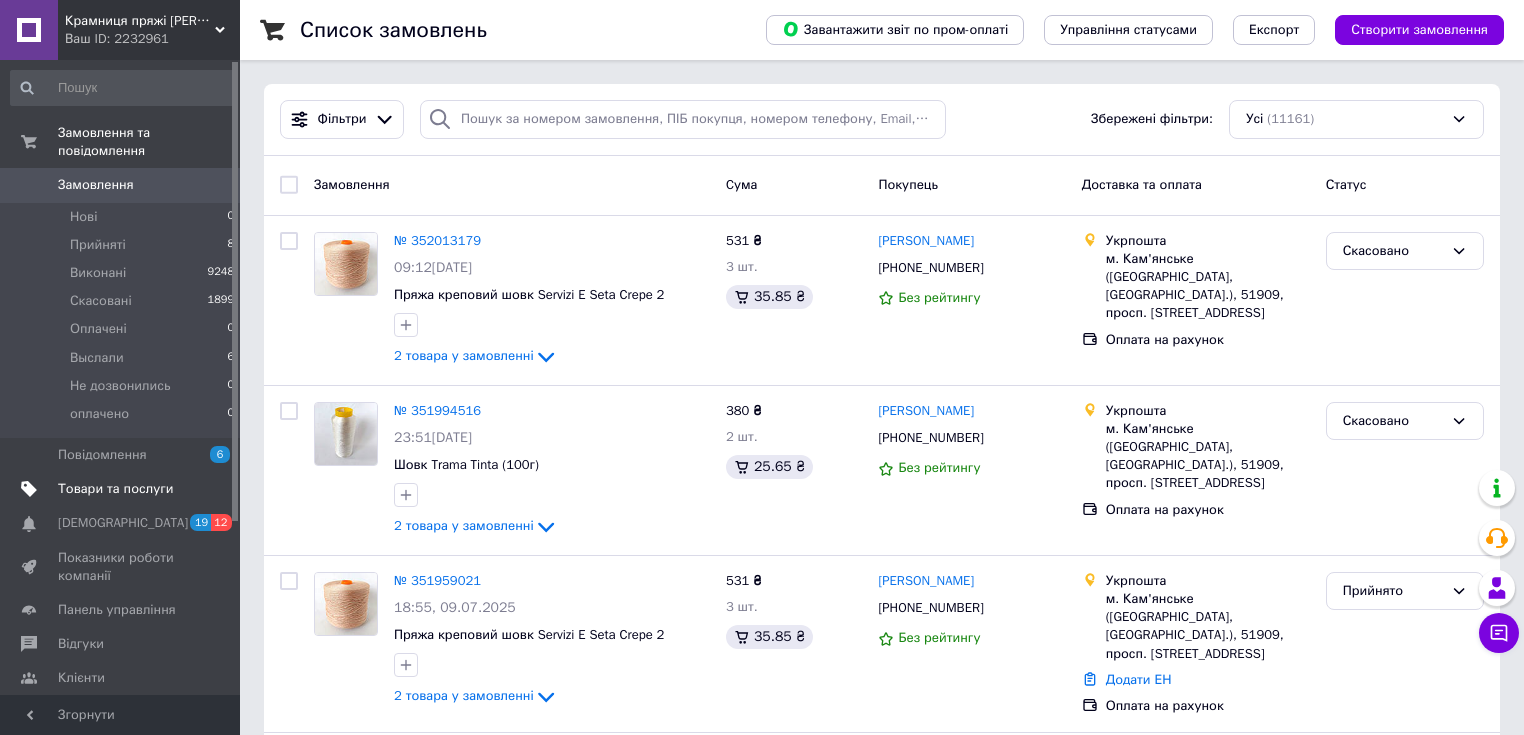 click on "Товари та послуги" at bounding box center [123, 489] 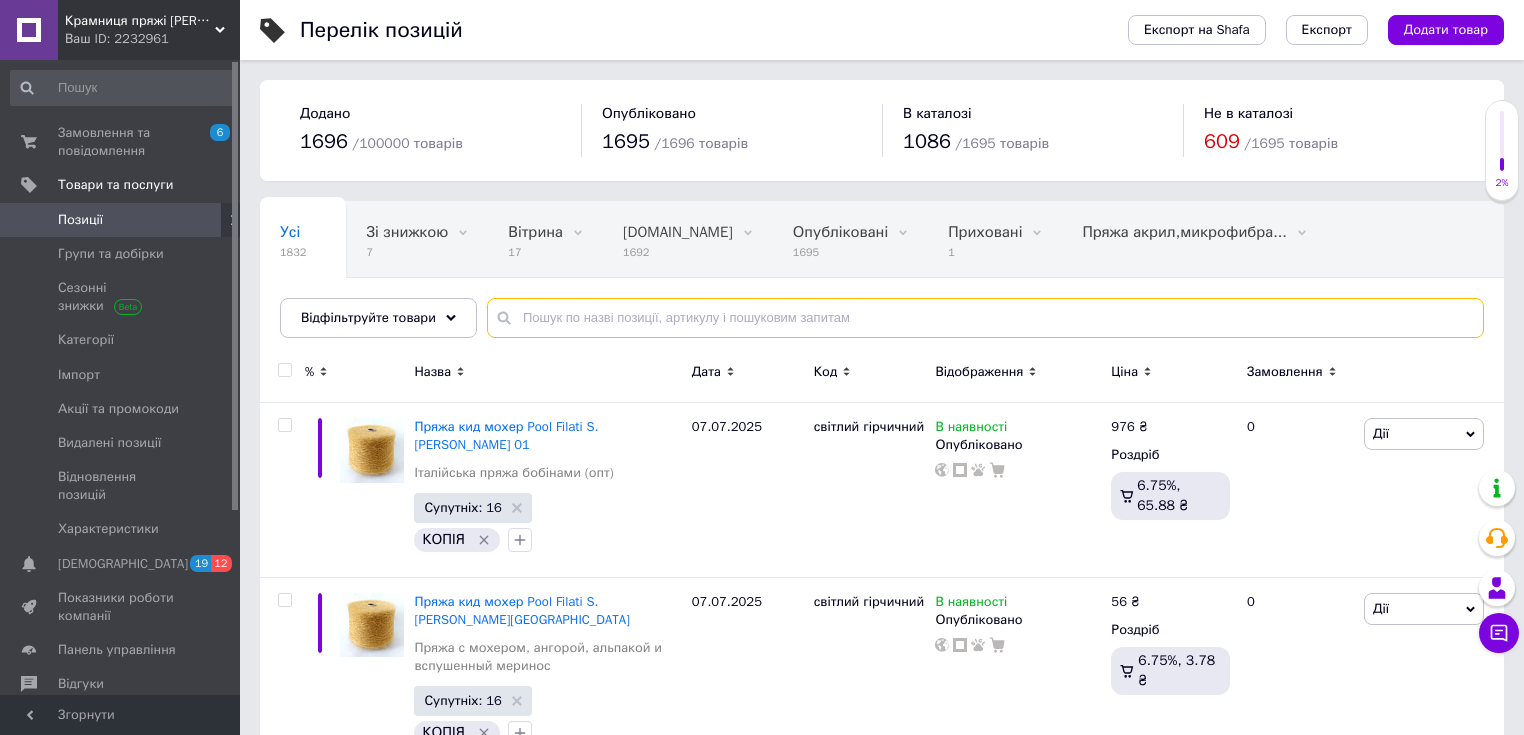 click at bounding box center [985, 318] 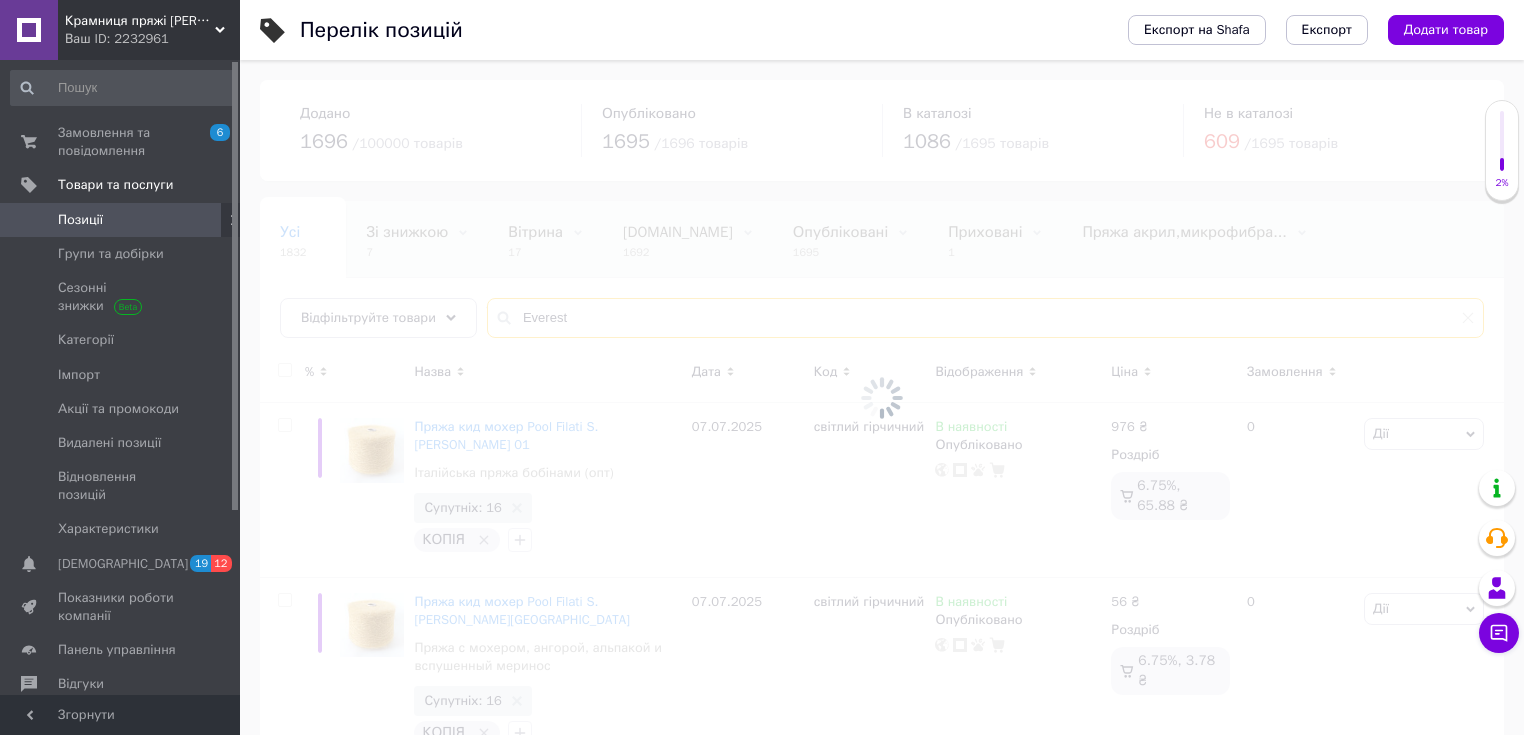 type on "Everest" 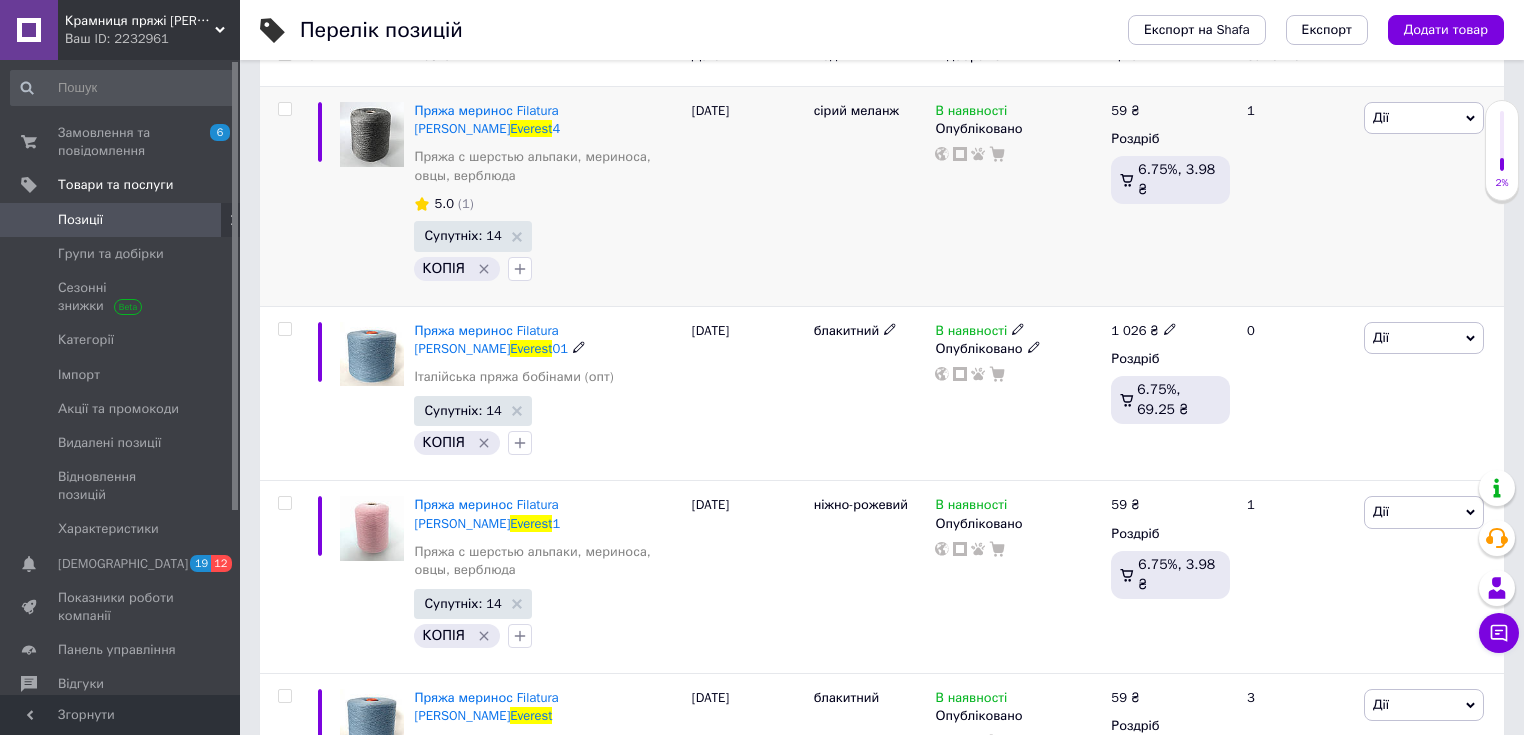 scroll, scrollTop: 392, scrollLeft: 0, axis: vertical 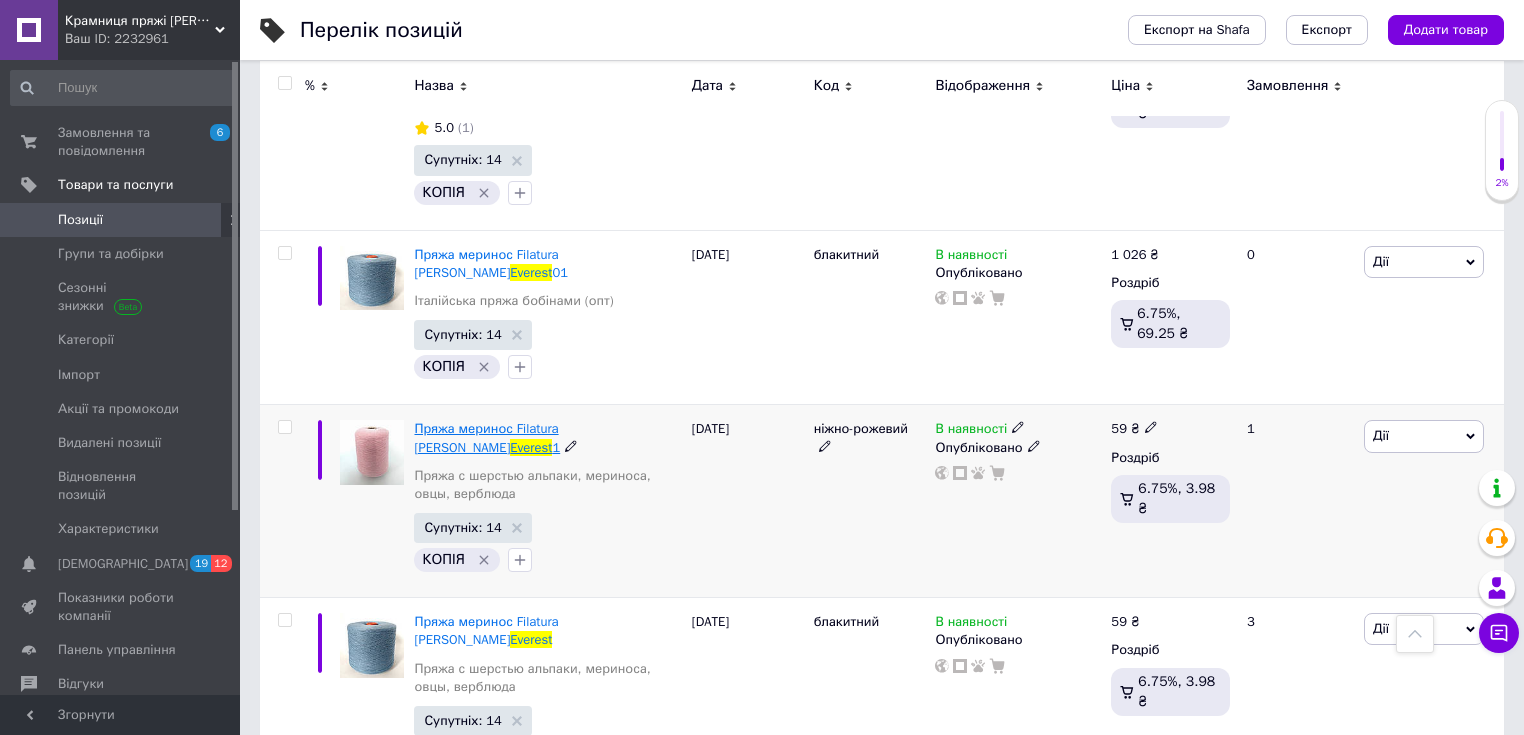 click on "Пряжа меринос Filatura [PERSON_NAME]" at bounding box center (486, 437) 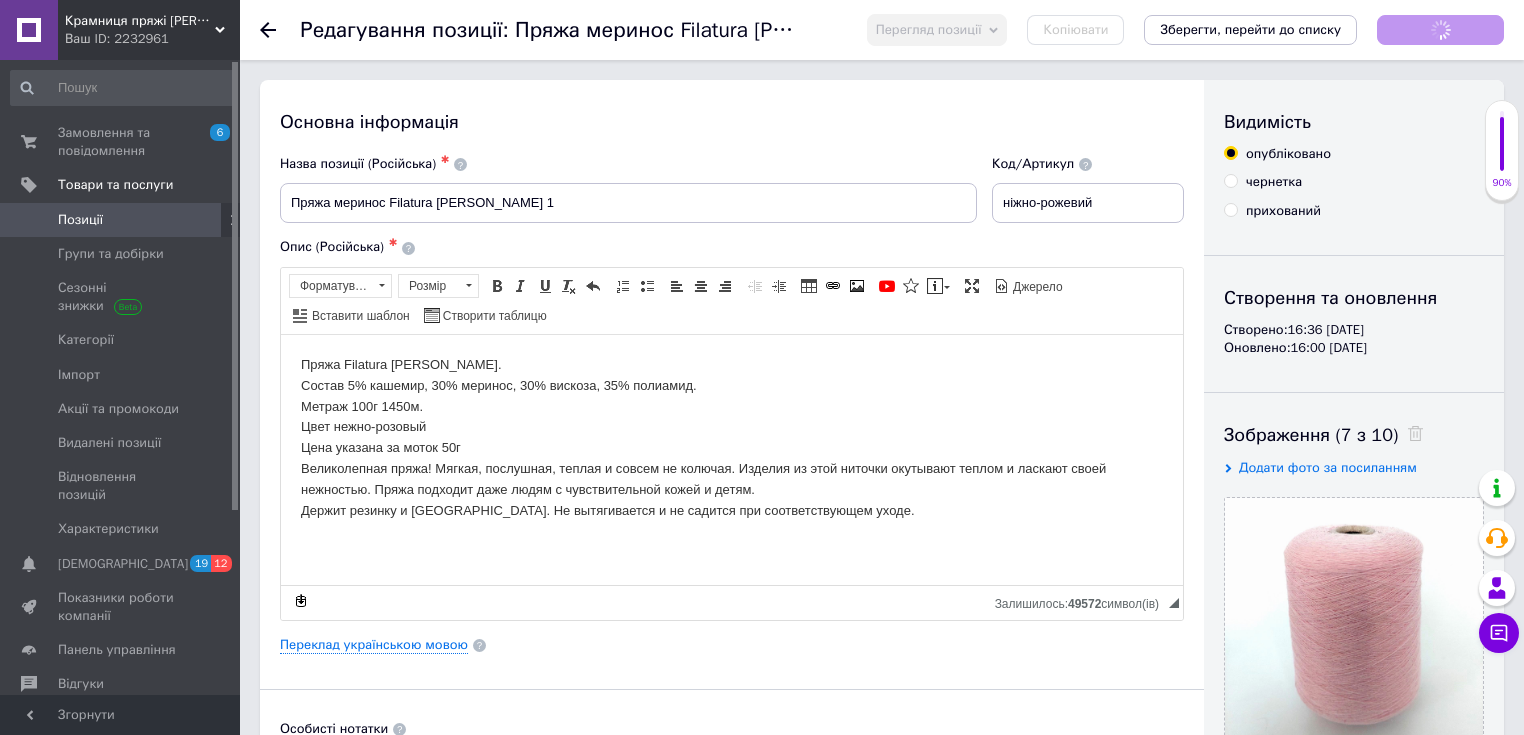 scroll, scrollTop: 0, scrollLeft: 0, axis: both 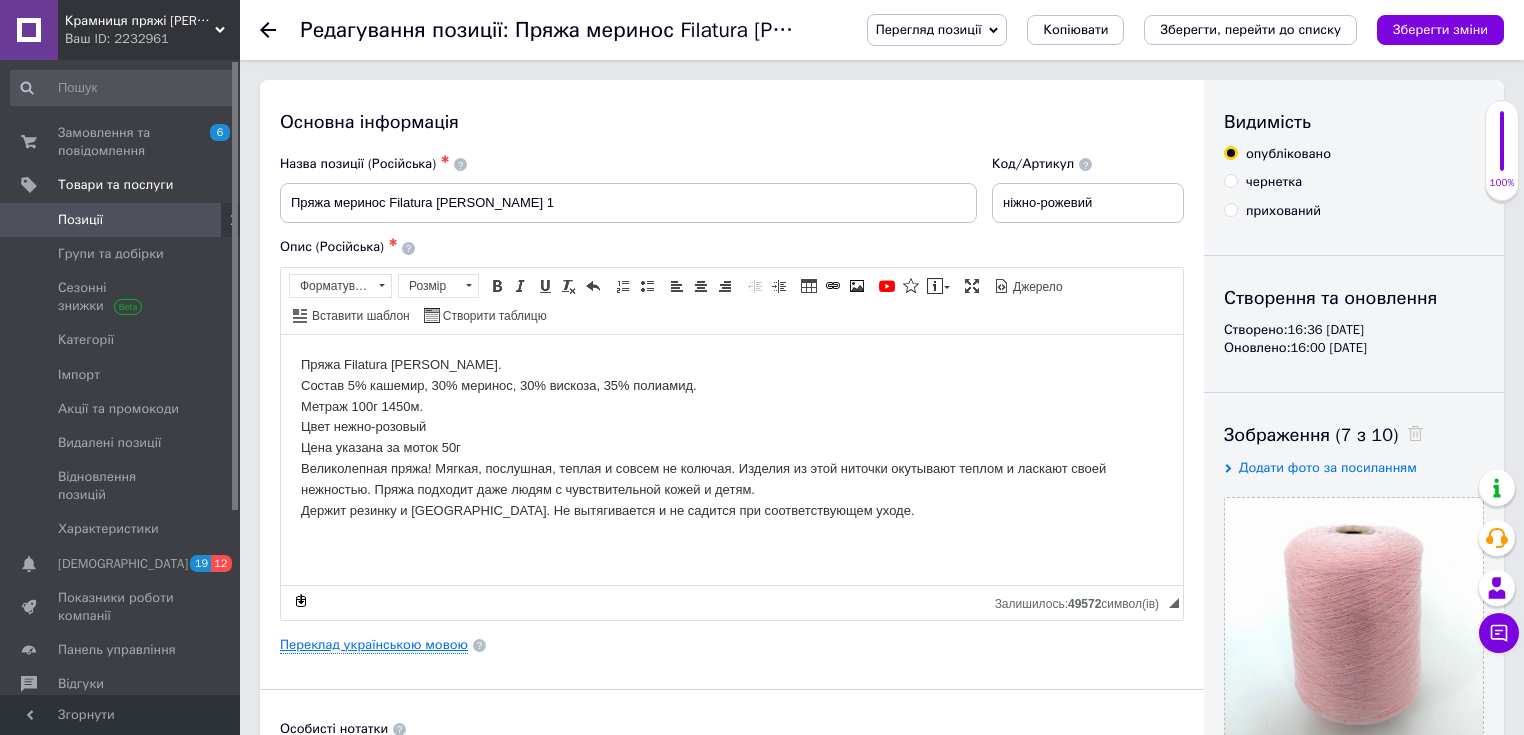 click on "Переклад українською мовою" at bounding box center [374, 645] 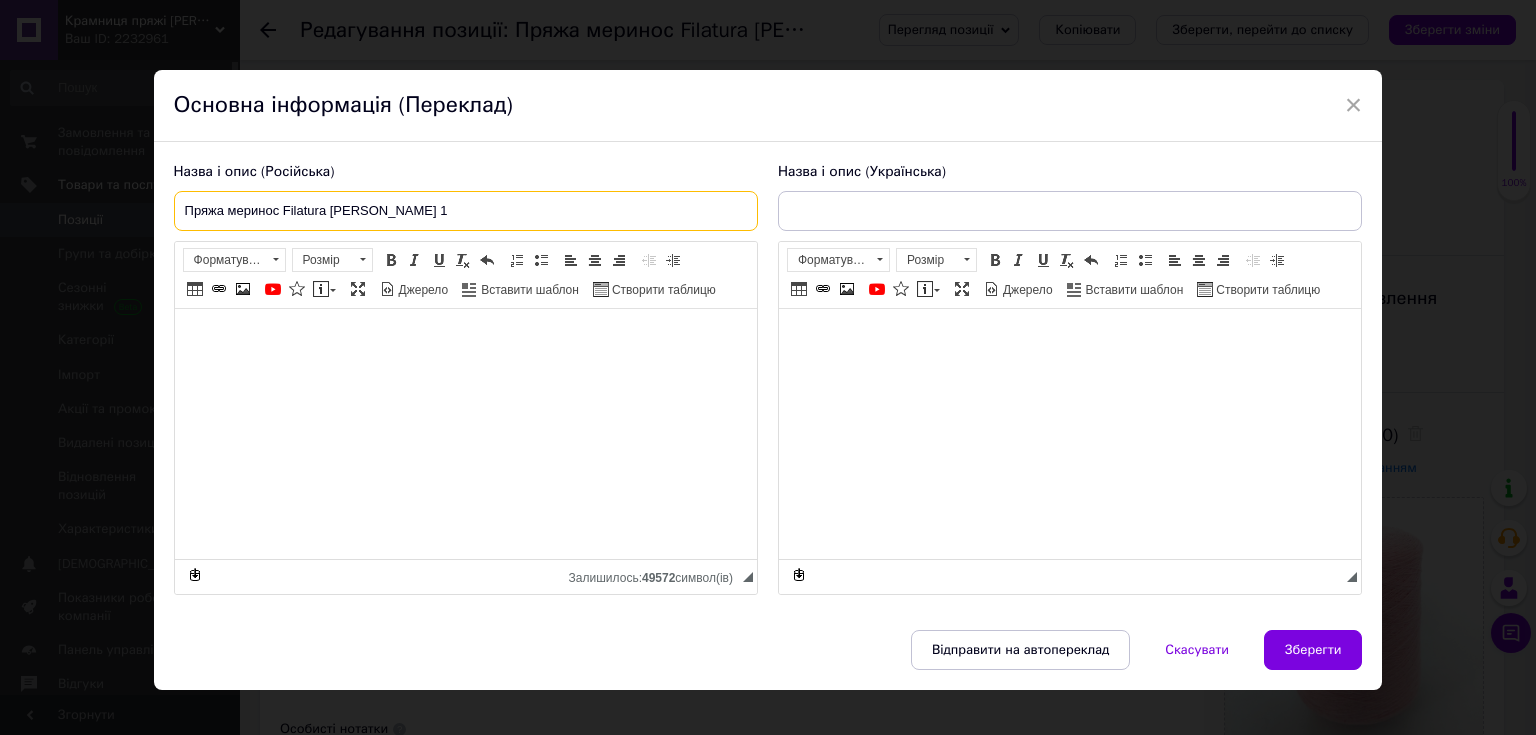 click on "Пряжа меринос Filatura [PERSON_NAME] 1" at bounding box center [466, 211] 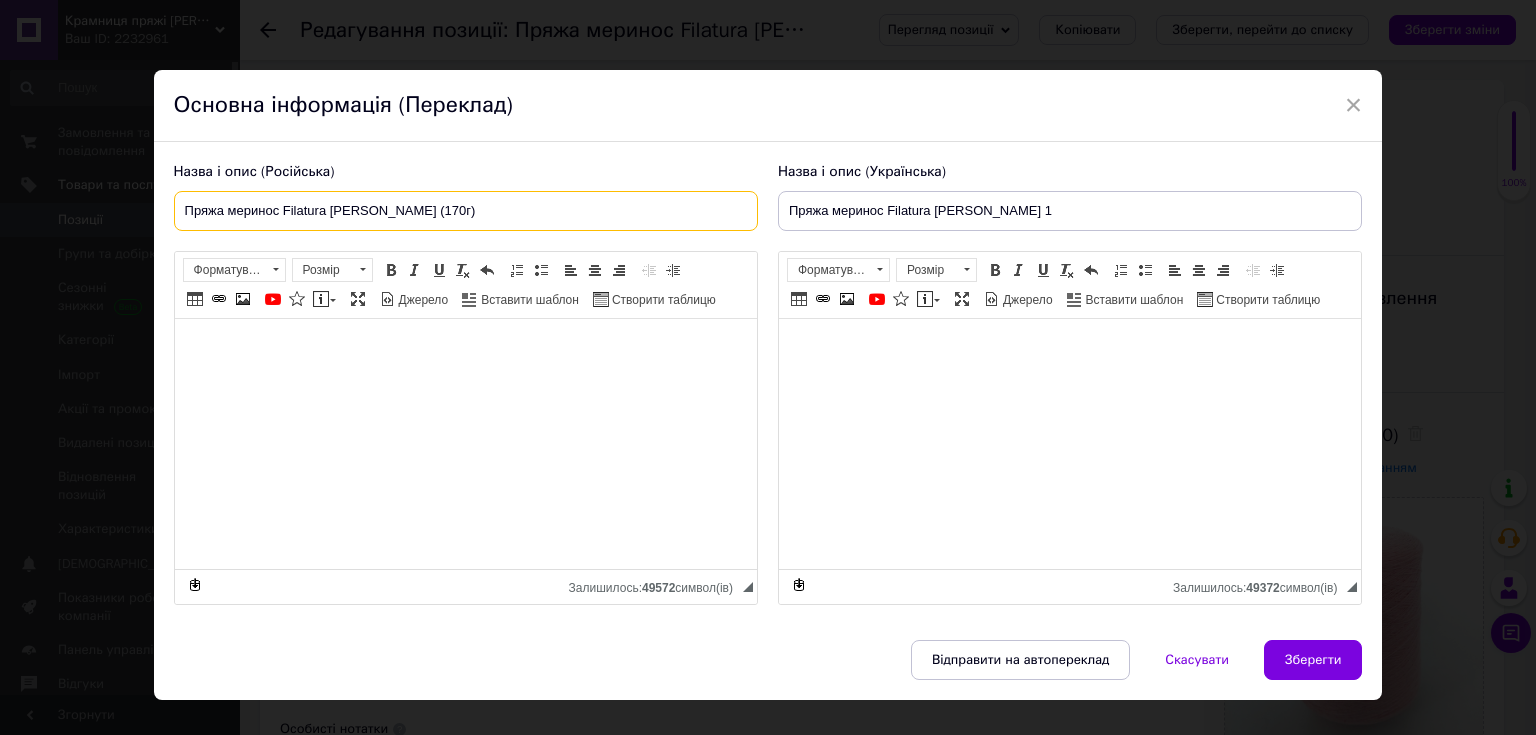 type on "Пряжа меринос Filatura [PERSON_NAME] (170г)" 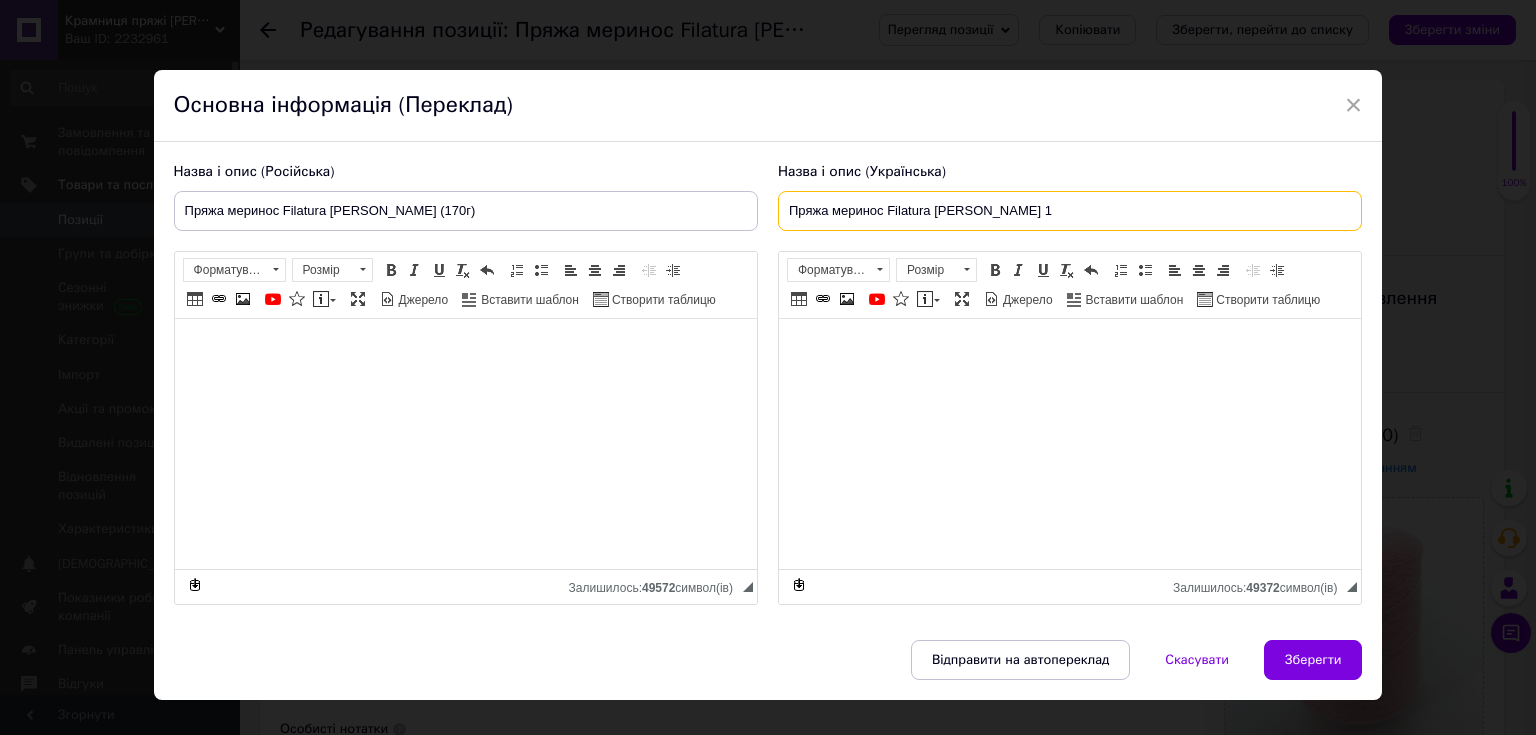 click on "Пряжа меринос Filatura [PERSON_NAME] 1" at bounding box center [1070, 211] 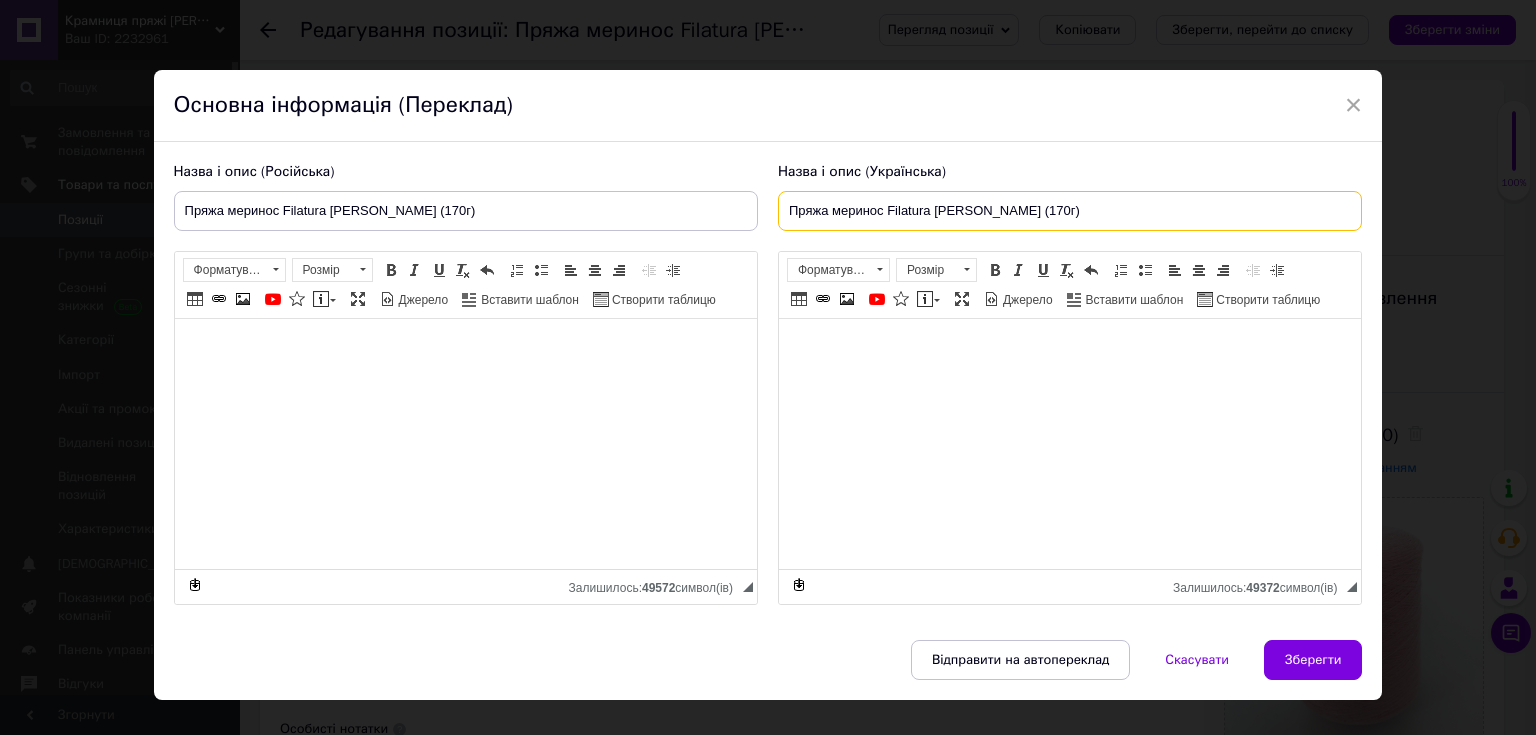type on "Пряжа меринос Filatura [PERSON_NAME] (170г)" 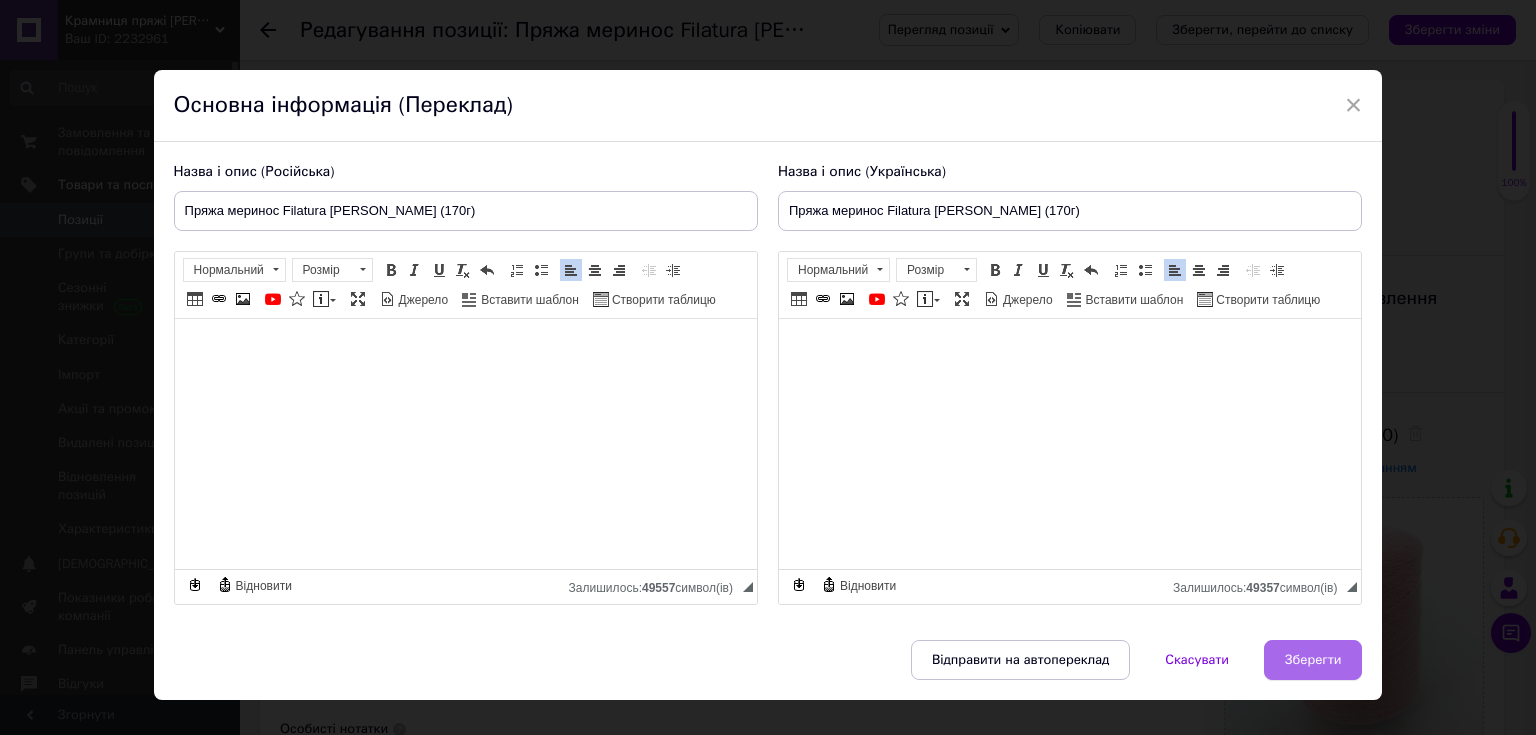 click on "Зберегти" at bounding box center [1313, 660] 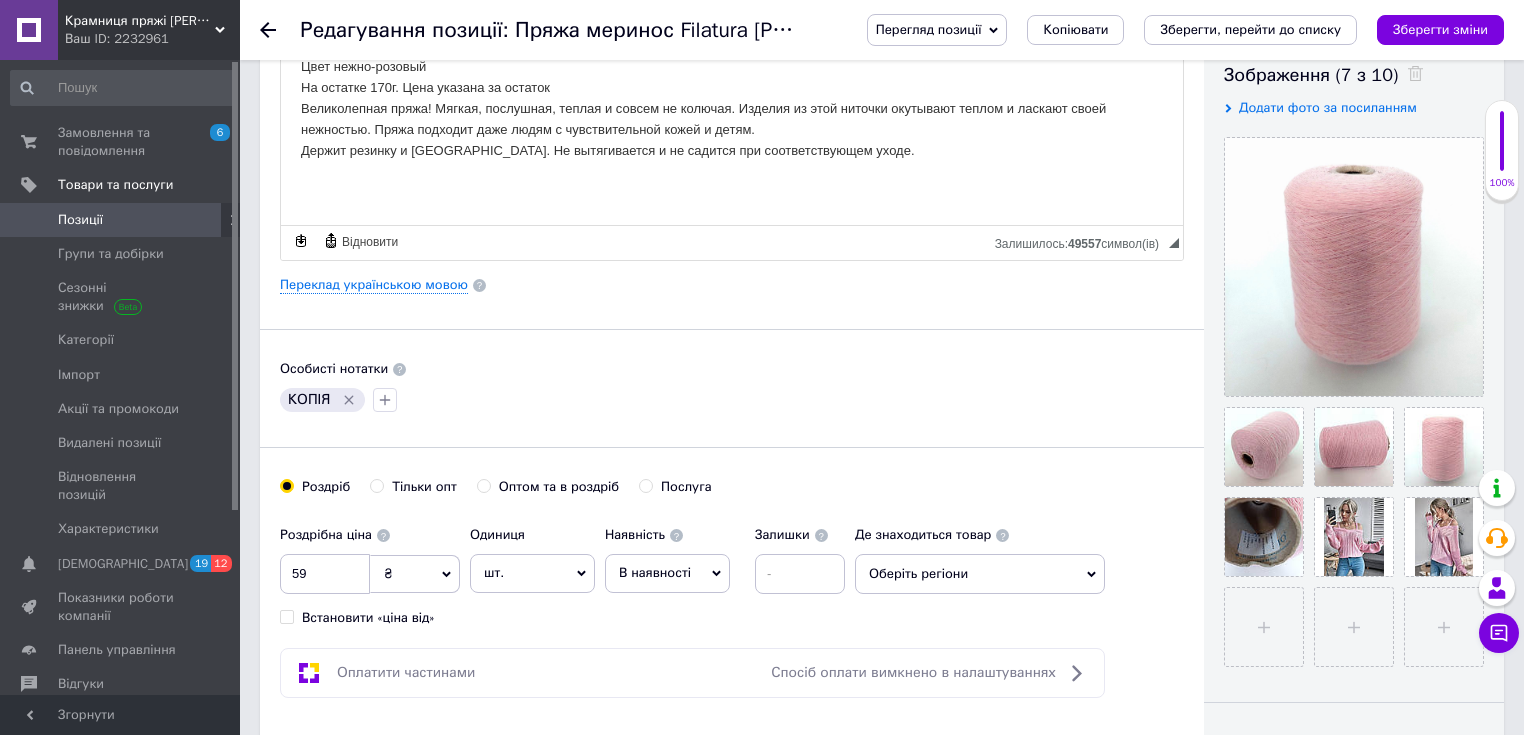 scroll, scrollTop: 480, scrollLeft: 0, axis: vertical 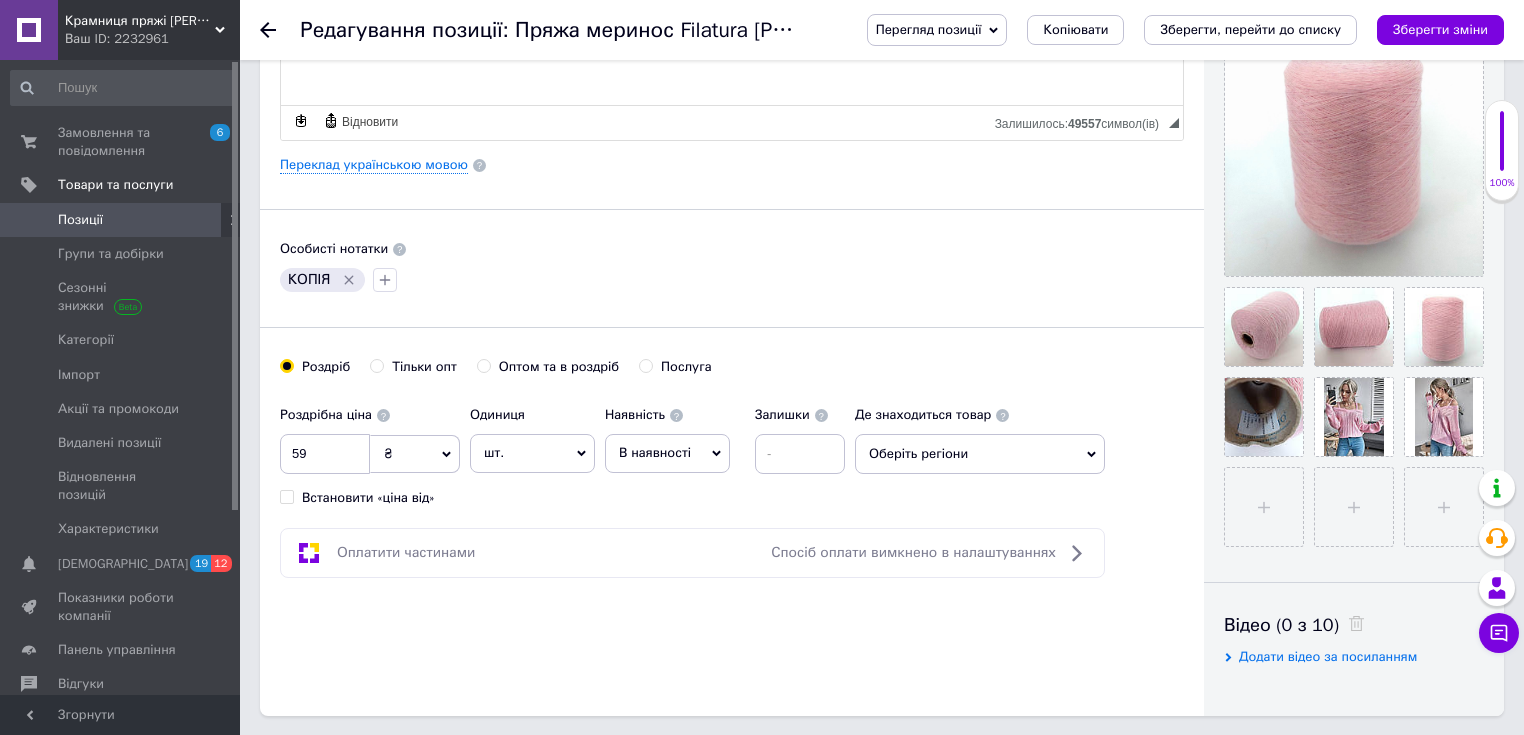 drag, startPoint x: 462, startPoint y: 603, endPoint x: 333, endPoint y: 471, distance: 184.56706 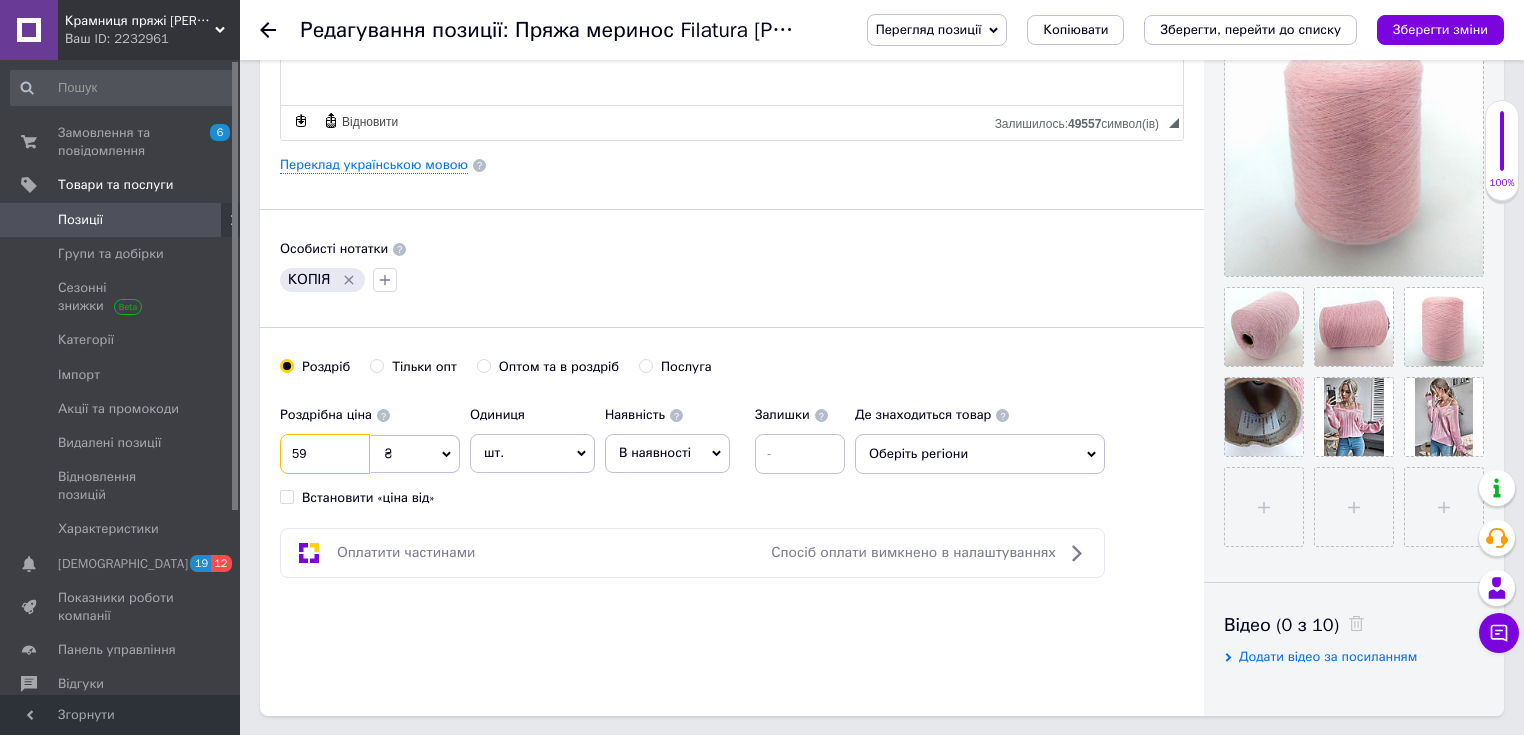 click on "59" at bounding box center [325, 454] 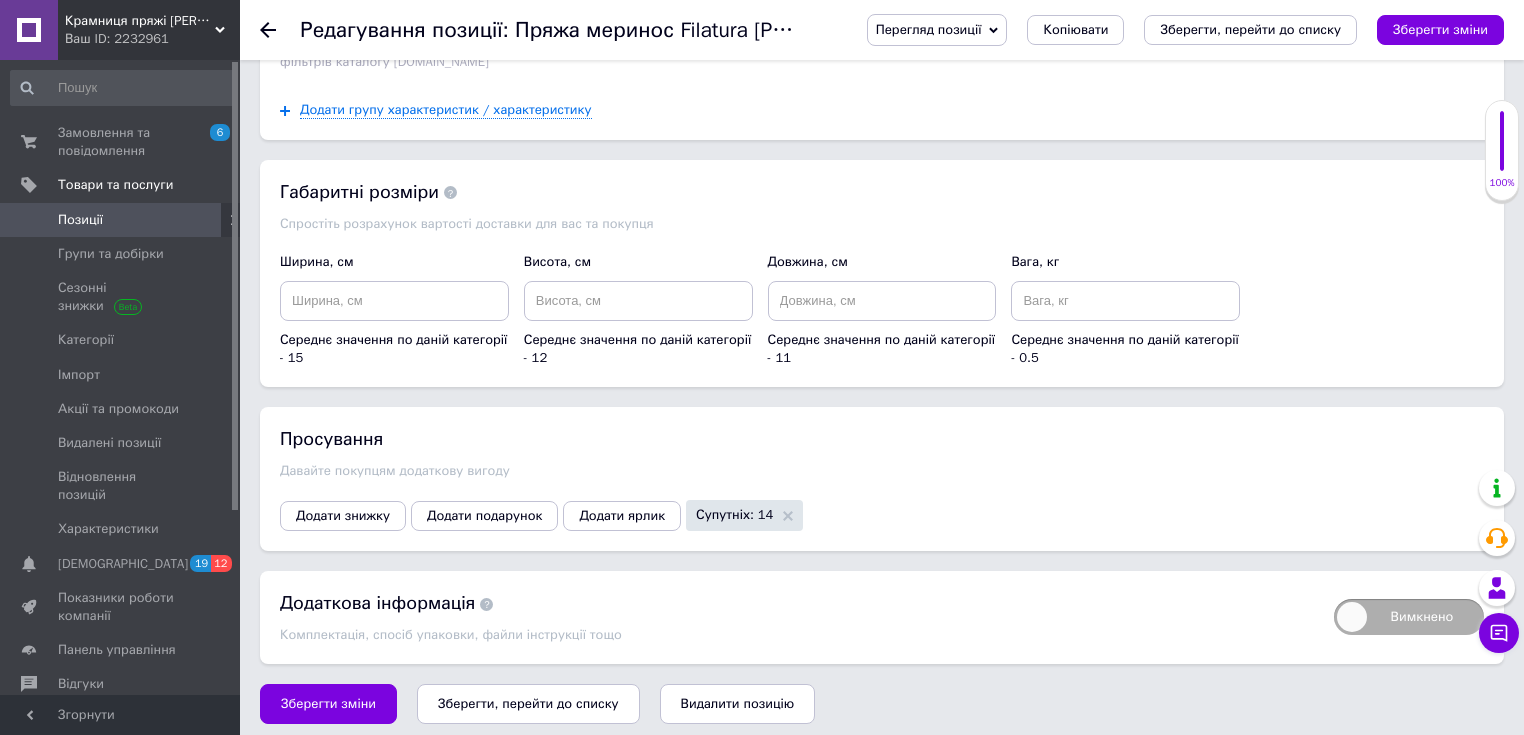 scroll, scrollTop: 2024, scrollLeft: 0, axis: vertical 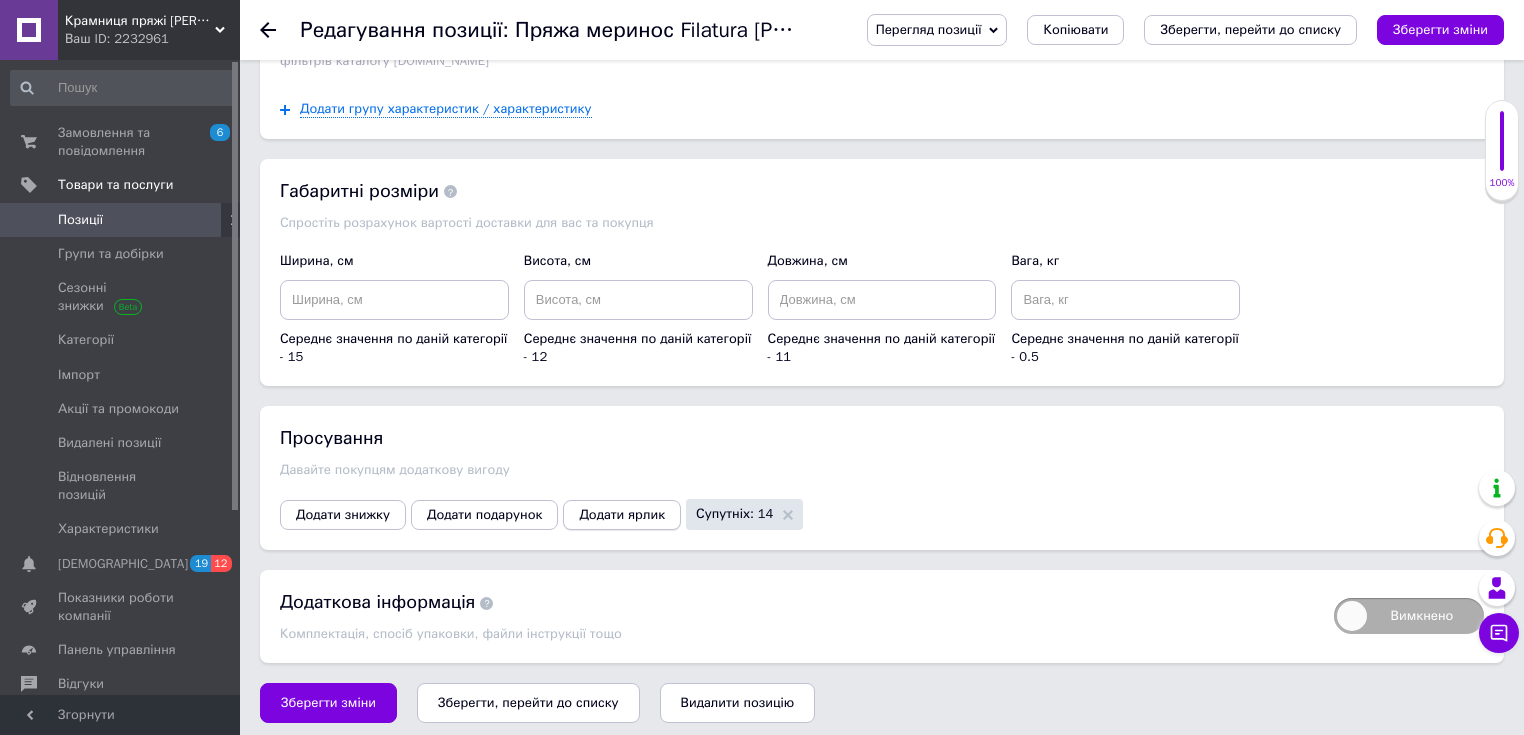 type on "179" 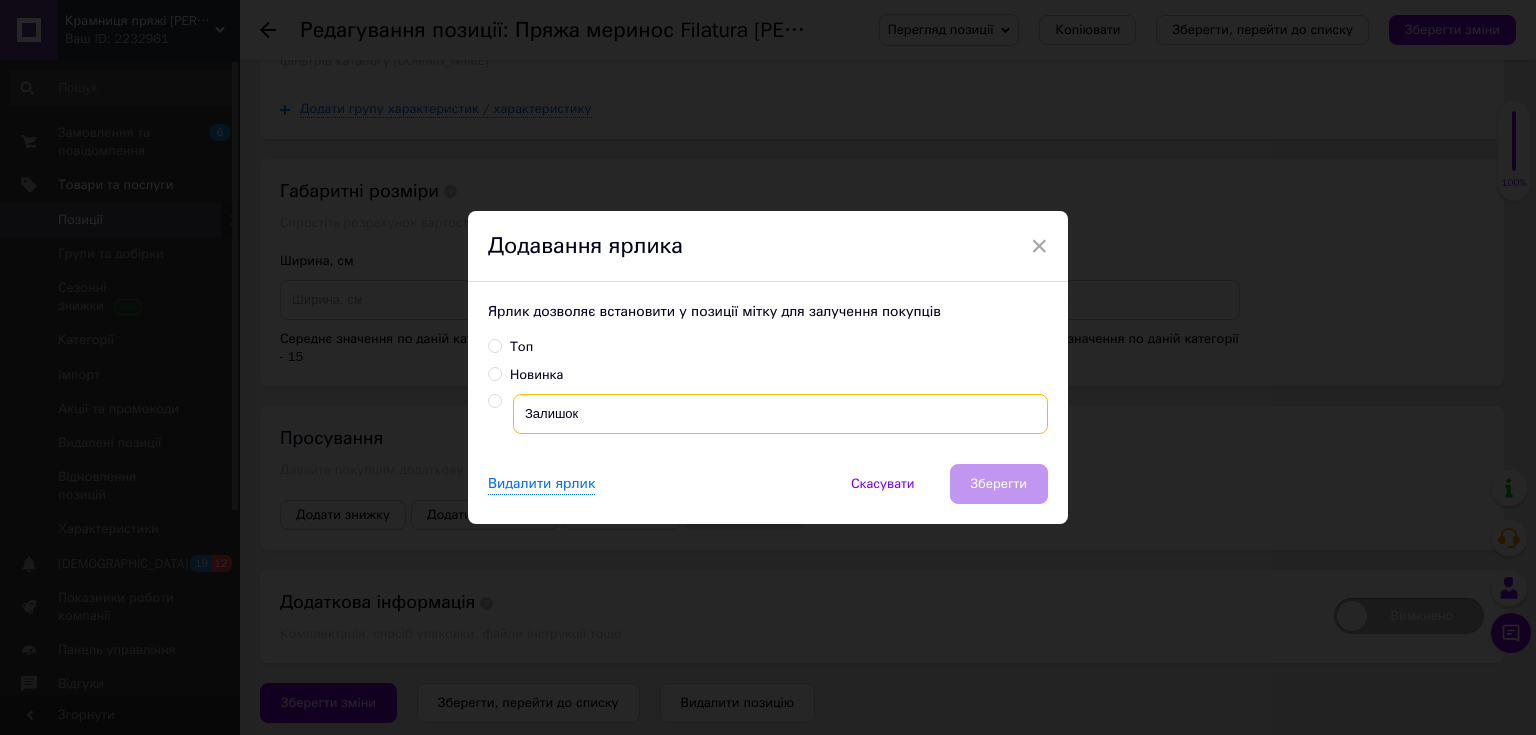 click on "Залишок" at bounding box center (780, 414) 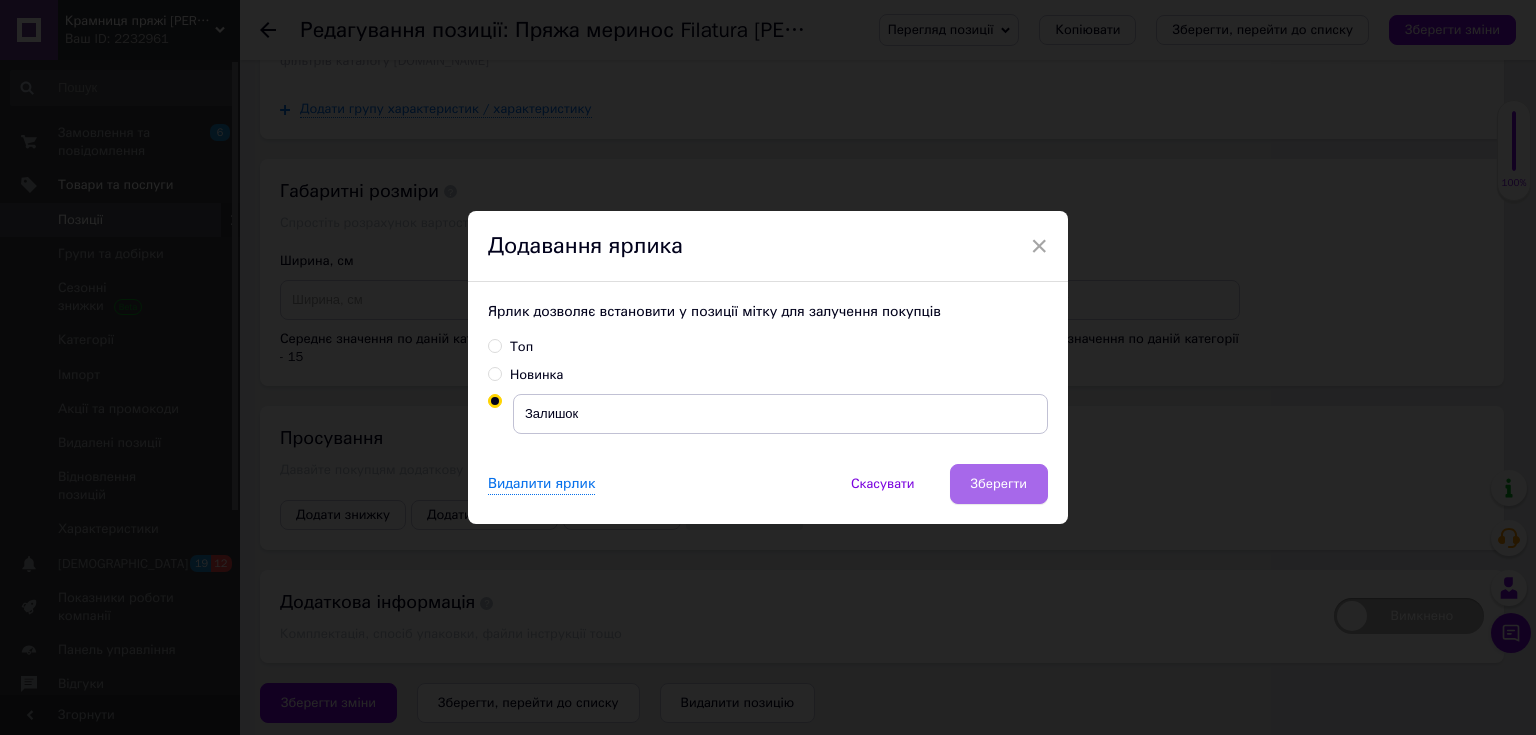 click on "Зберегти" at bounding box center (999, 484) 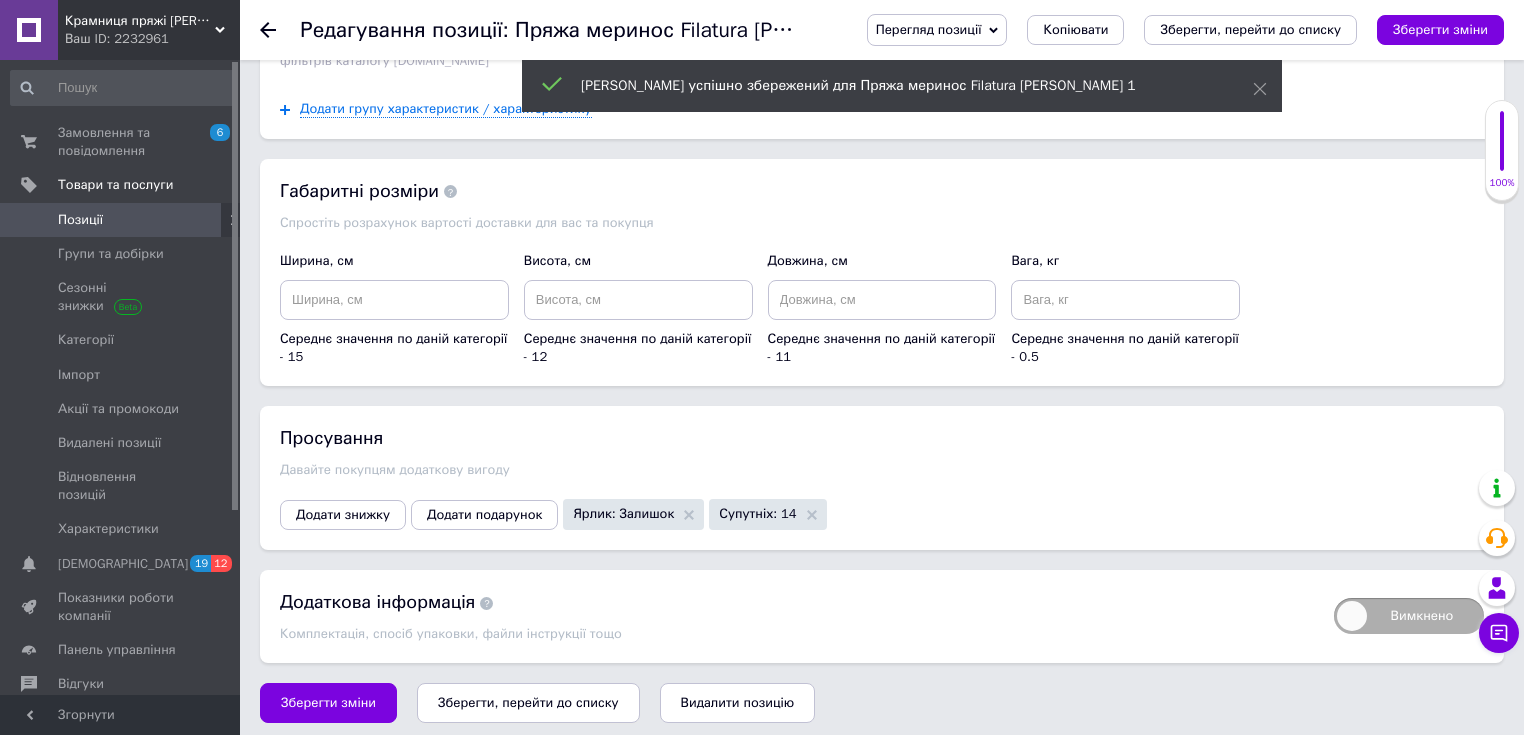 click on "Зберегти, перейти до списку" at bounding box center [528, 702] 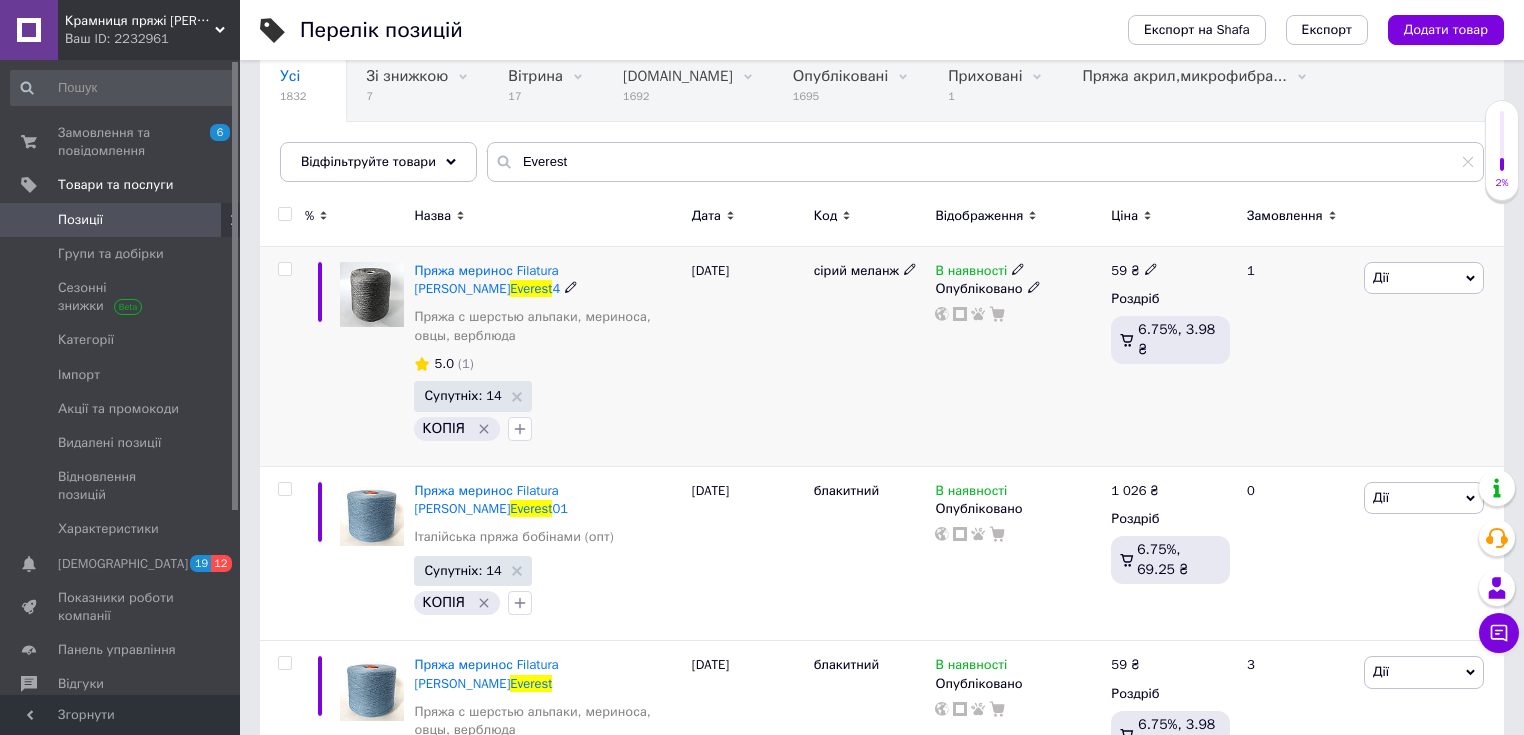 scroll, scrollTop: 160, scrollLeft: 0, axis: vertical 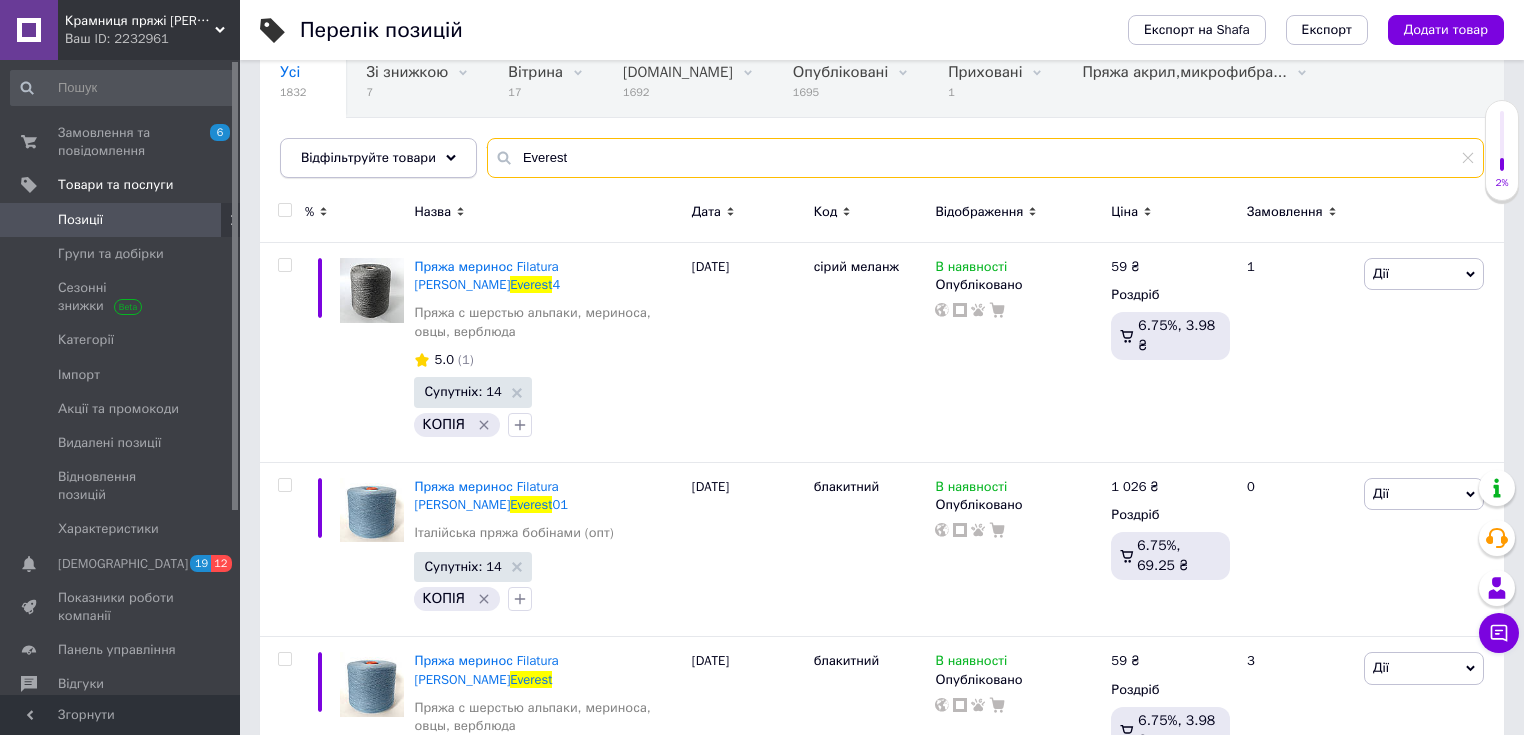 drag, startPoint x: 584, startPoint y: 161, endPoint x: 468, endPoint y: 160, distance: 116.00431 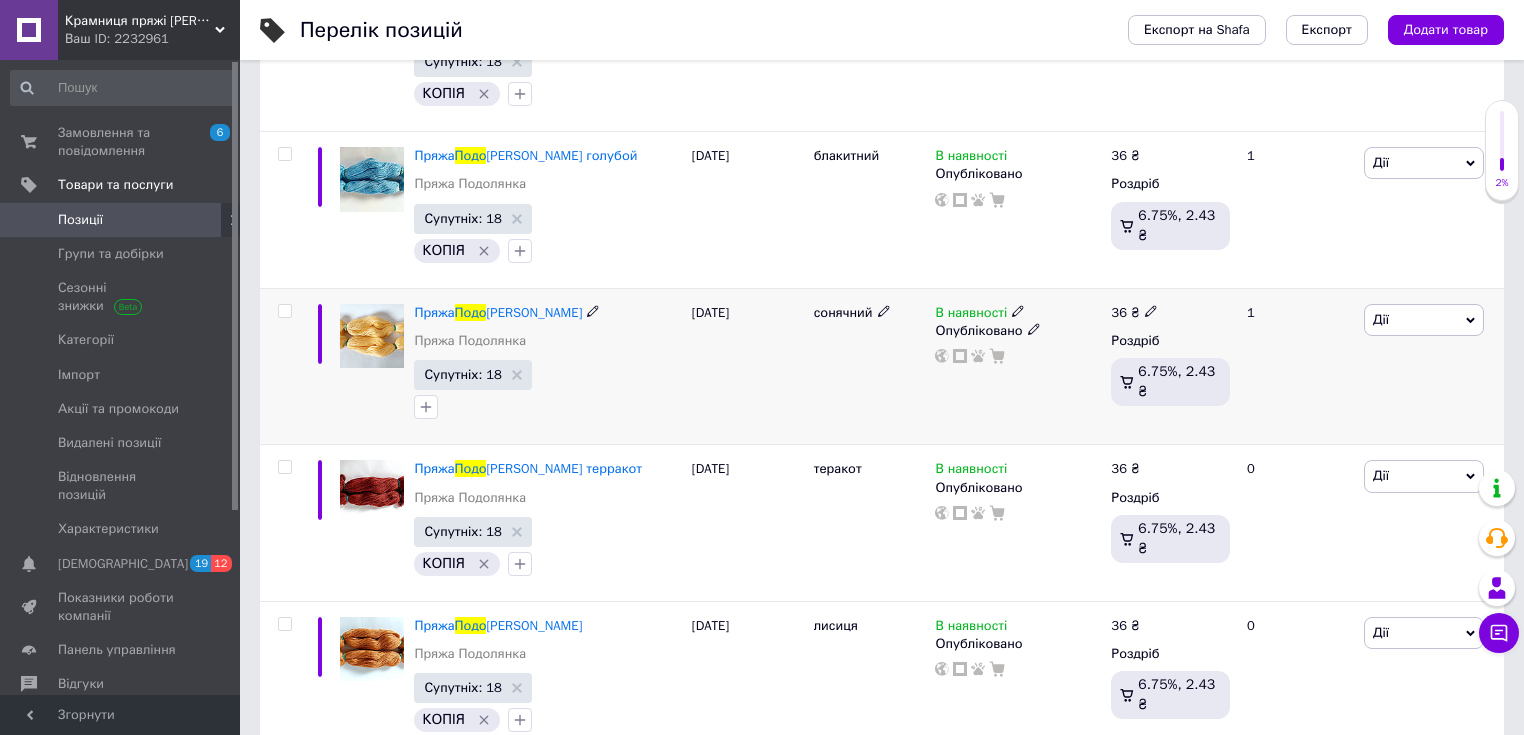 scroll, scrollTop: 640, scrollLeft: 0, axis: vertical 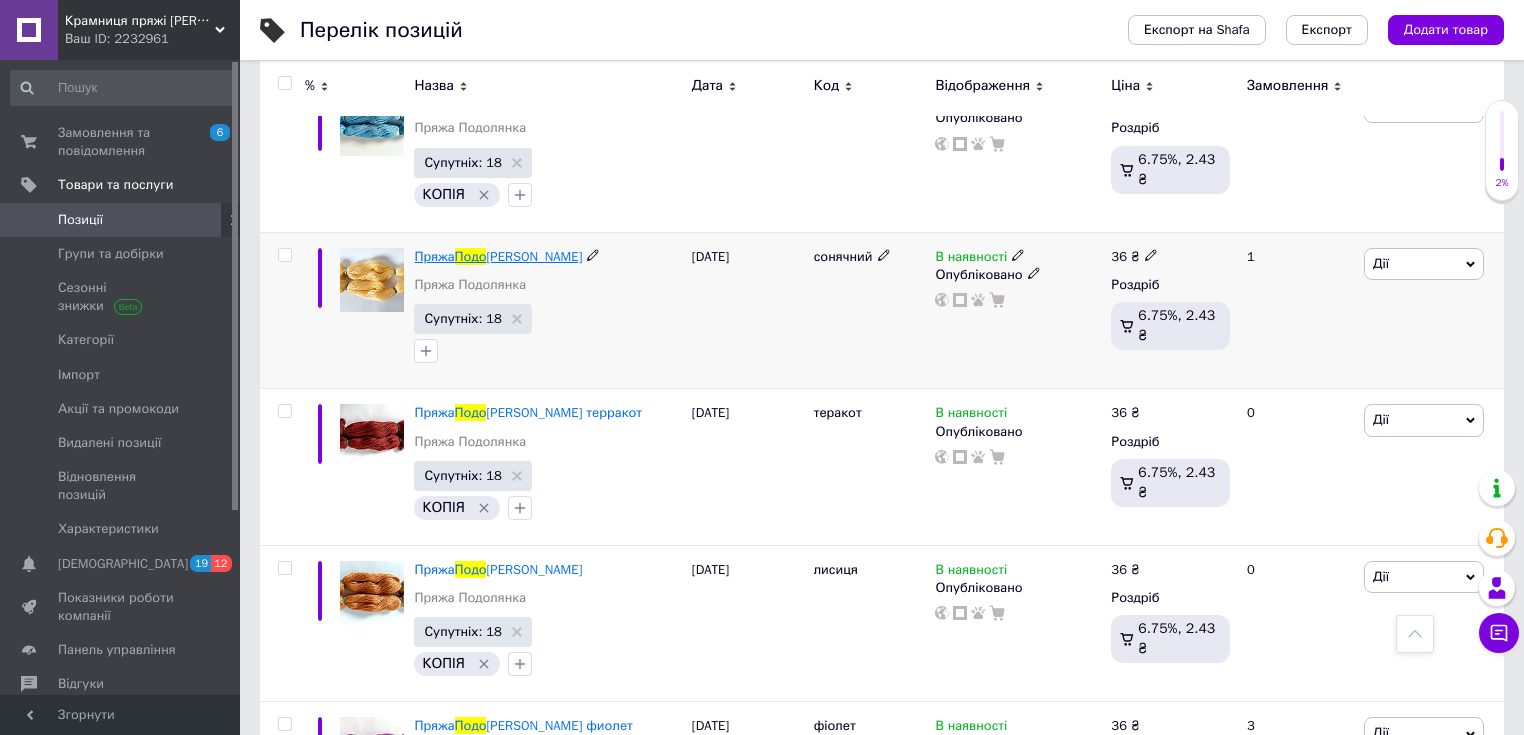 type on "Подо" 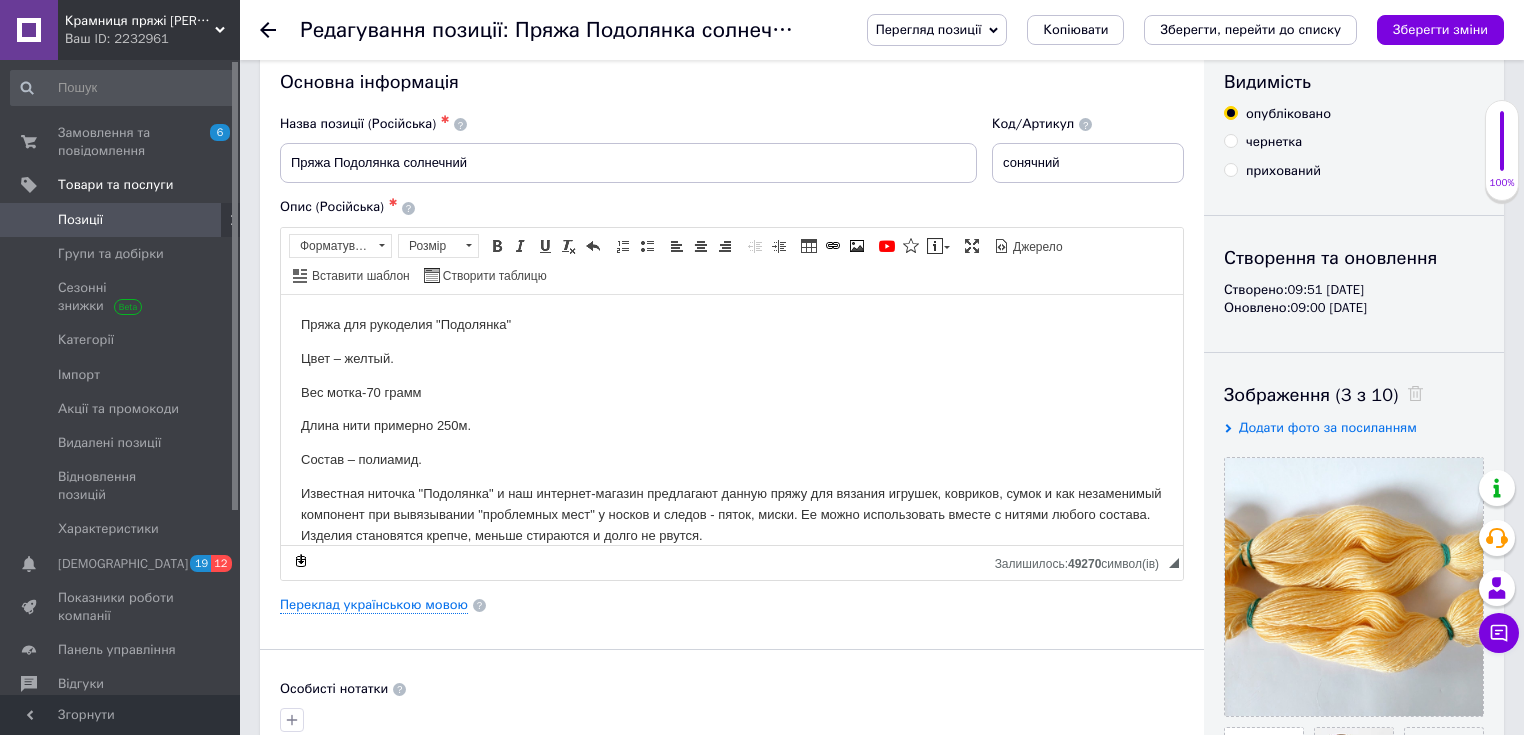 scroll, scrollTop: 80, scrollLeft: 0, axis: vertical 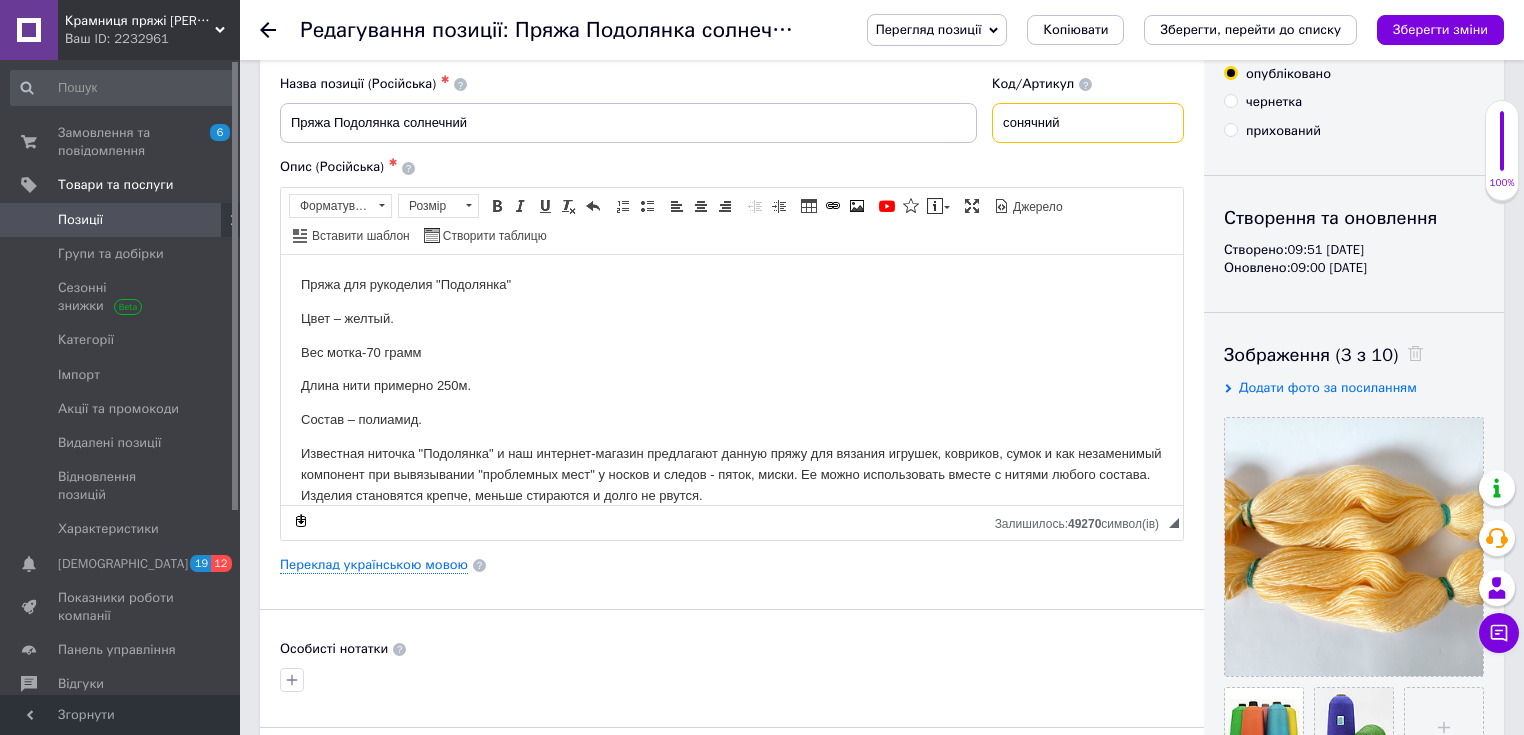 drag, startPoint x: 1011, startPoint y: 125, endPoint x: 1086, endPoint y: 117, distance: 75.42546 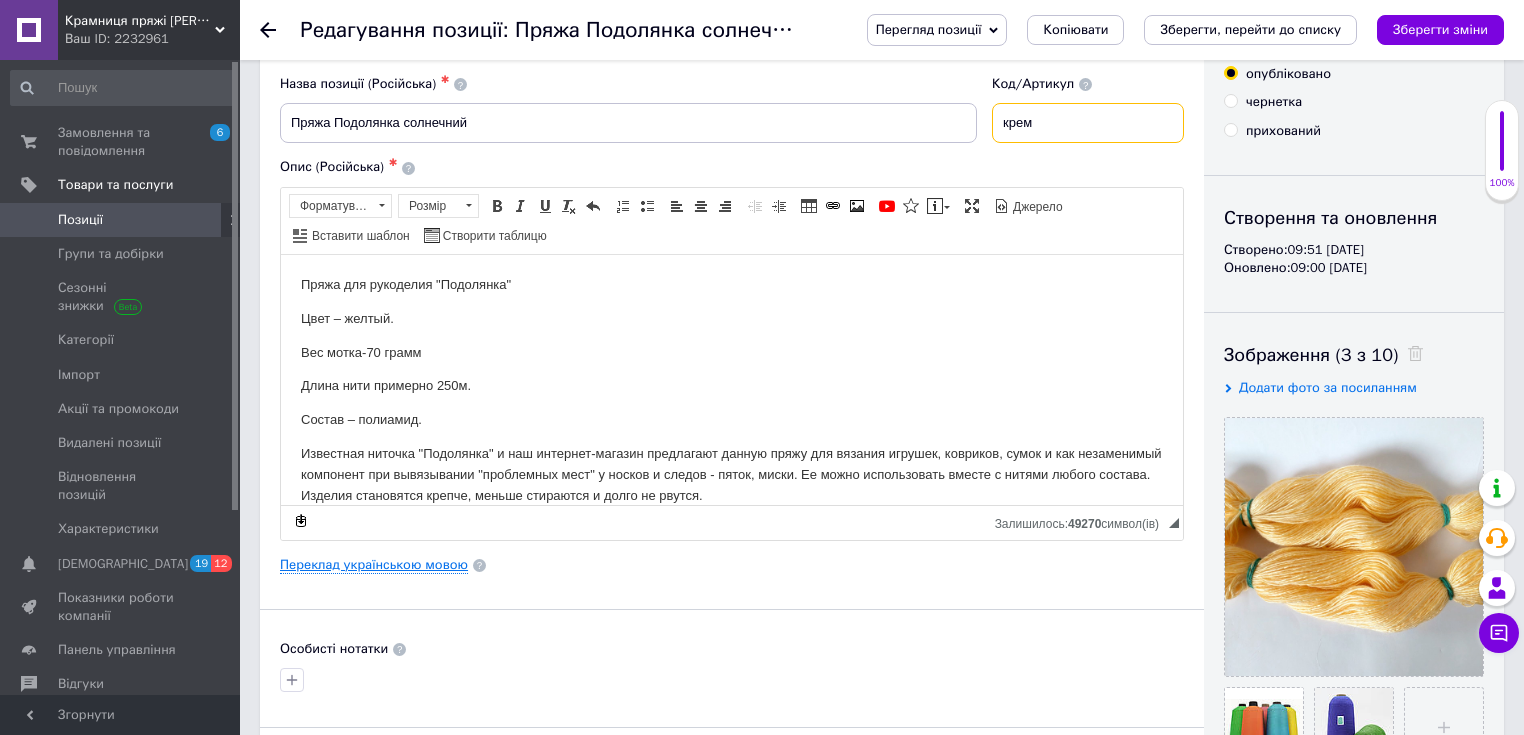 type on "крем" 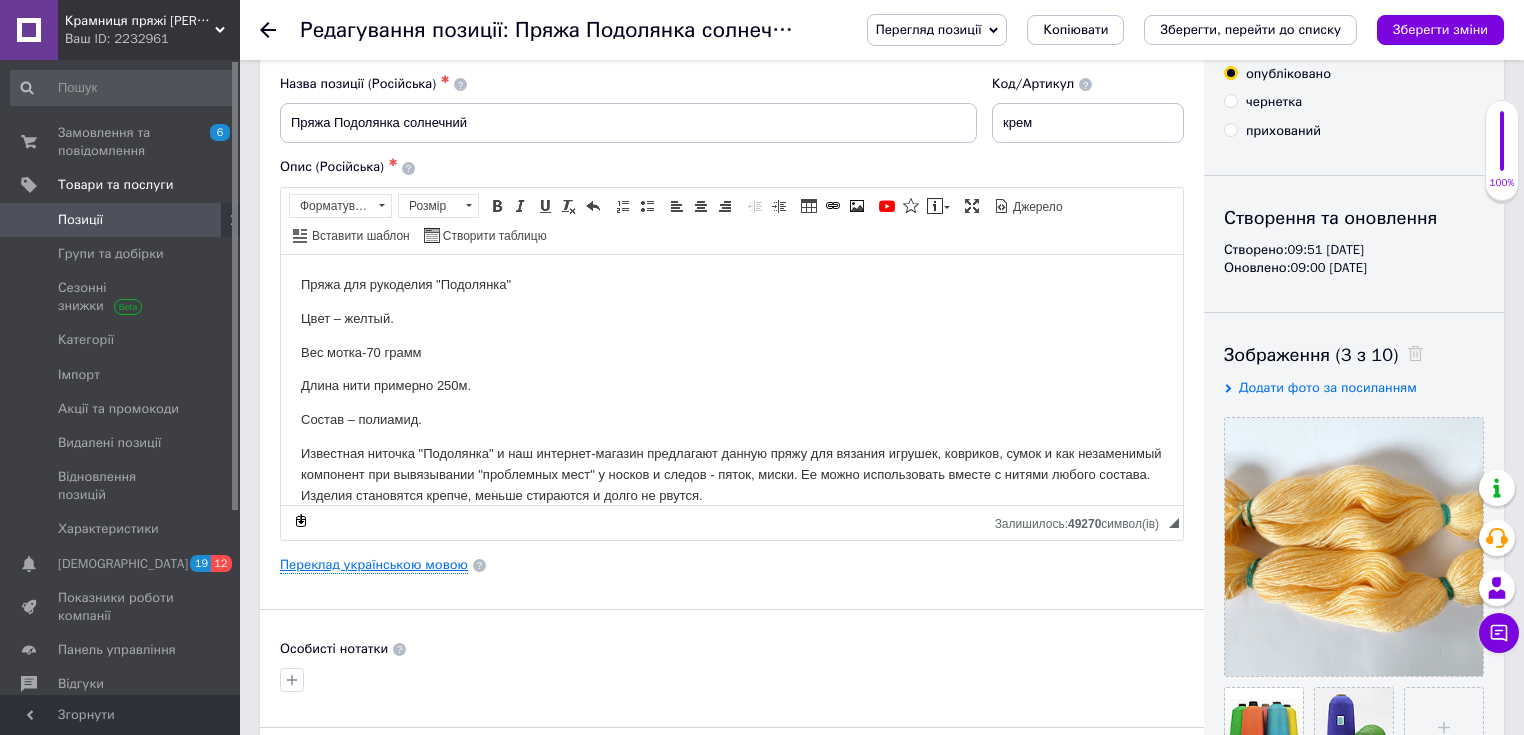 click on "Переклад українською мовою" at bounding box center [374, 565] 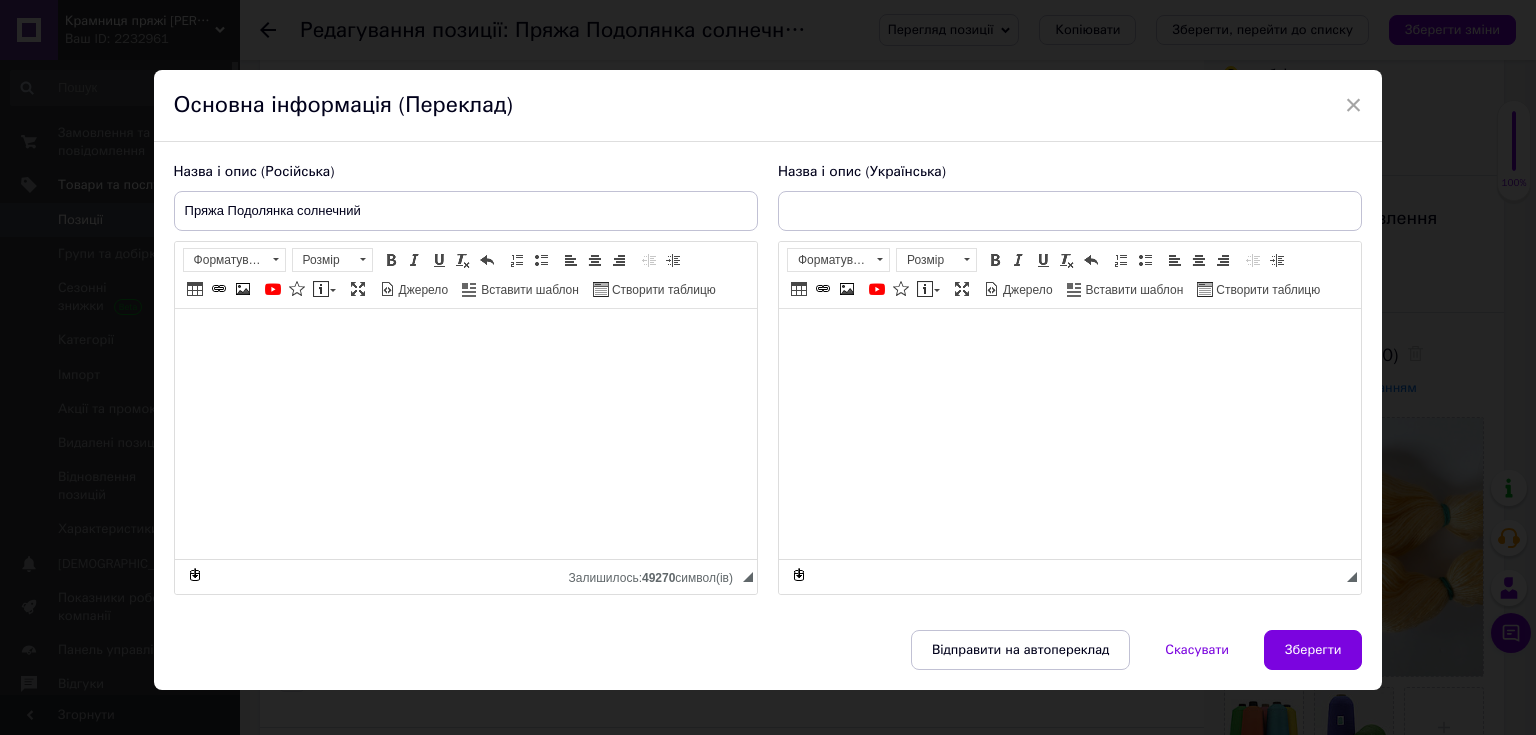 type on "Пряжа Подолянка сонячний" 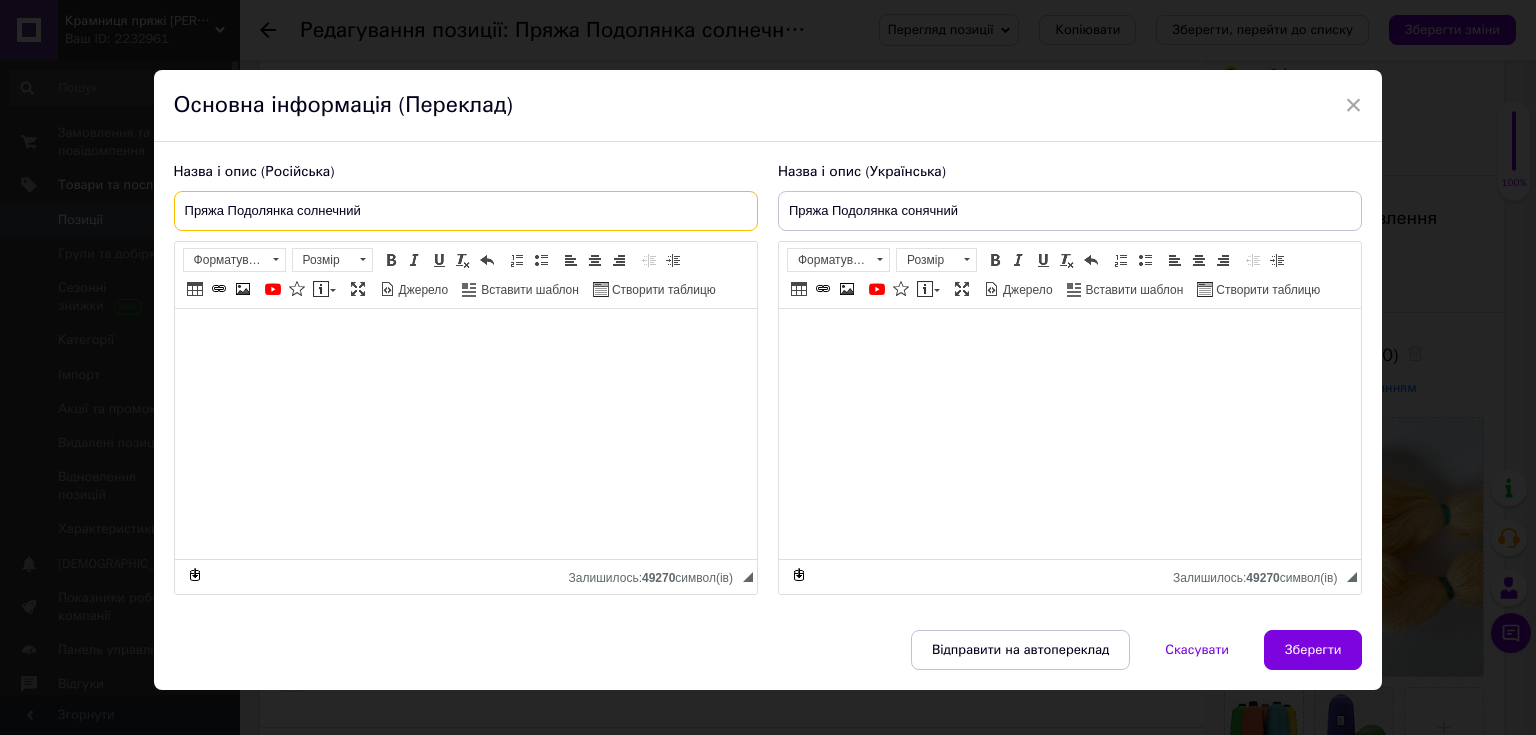 drag, startPoint x: 296, startPoint y: 210, endPoint x: 395, endPoint y: 212, distance: 99.0202 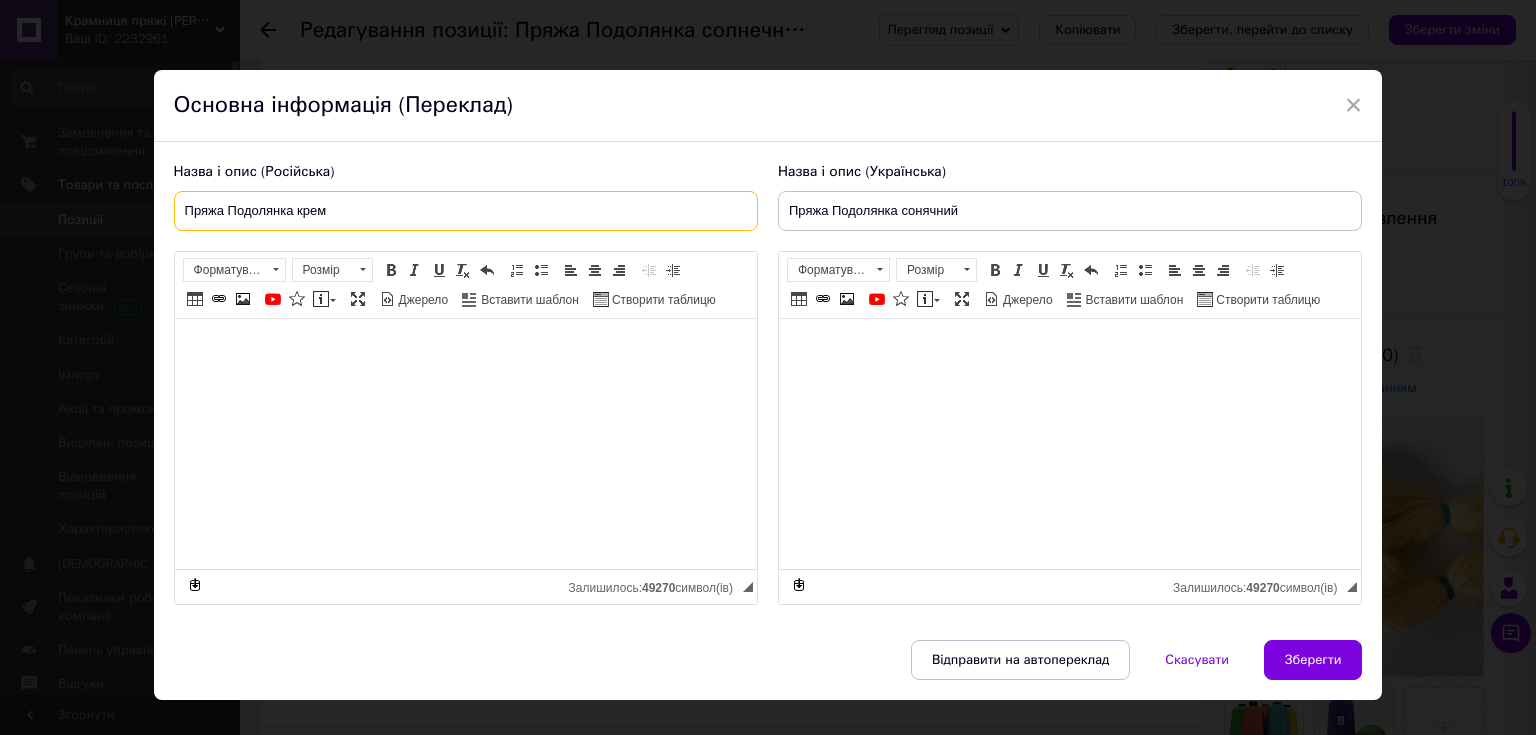 type on "Пряжа Подолянка крем" 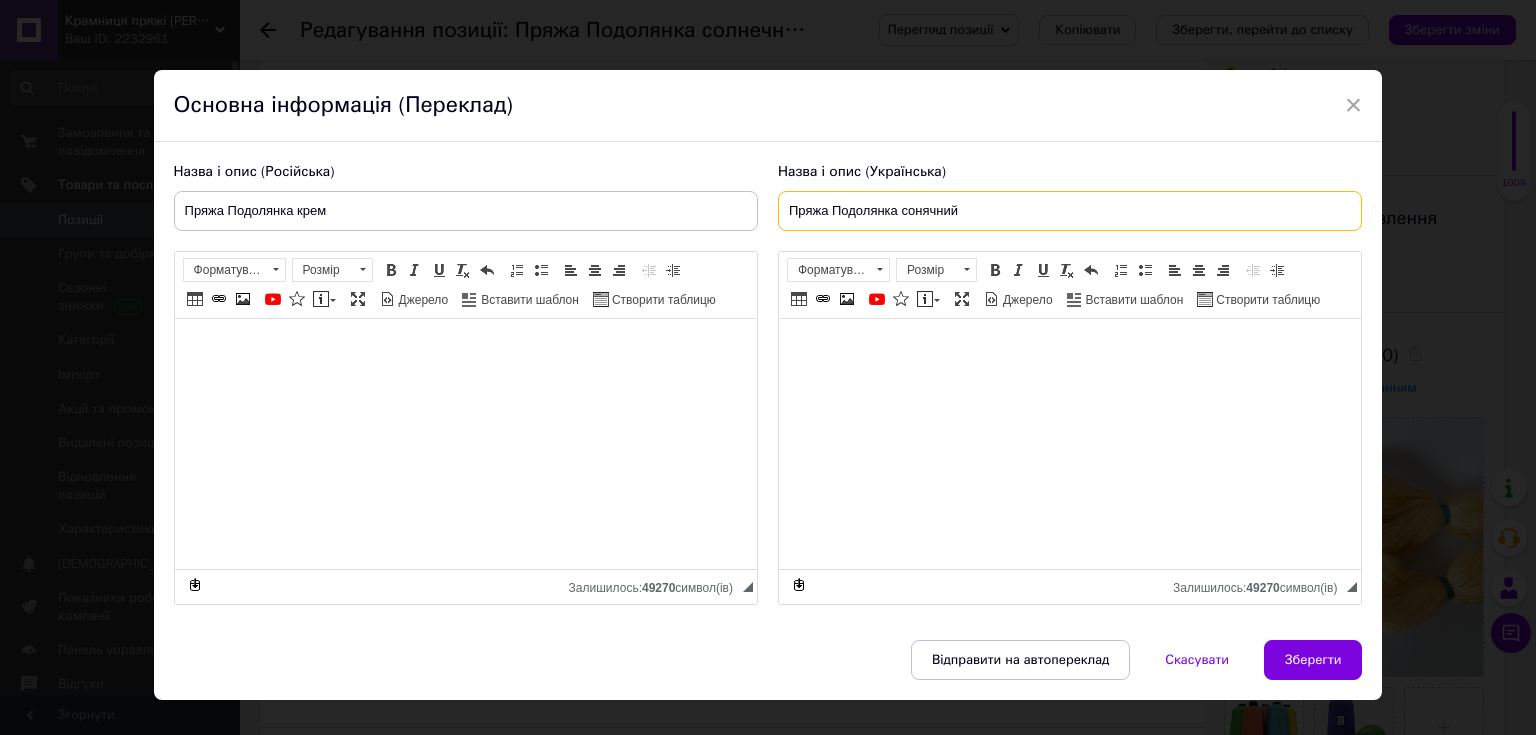 drag, startPoint x: 900, startPoint y: 213, endPoint x: 984, endPoint y: 209, distance: 84.095184 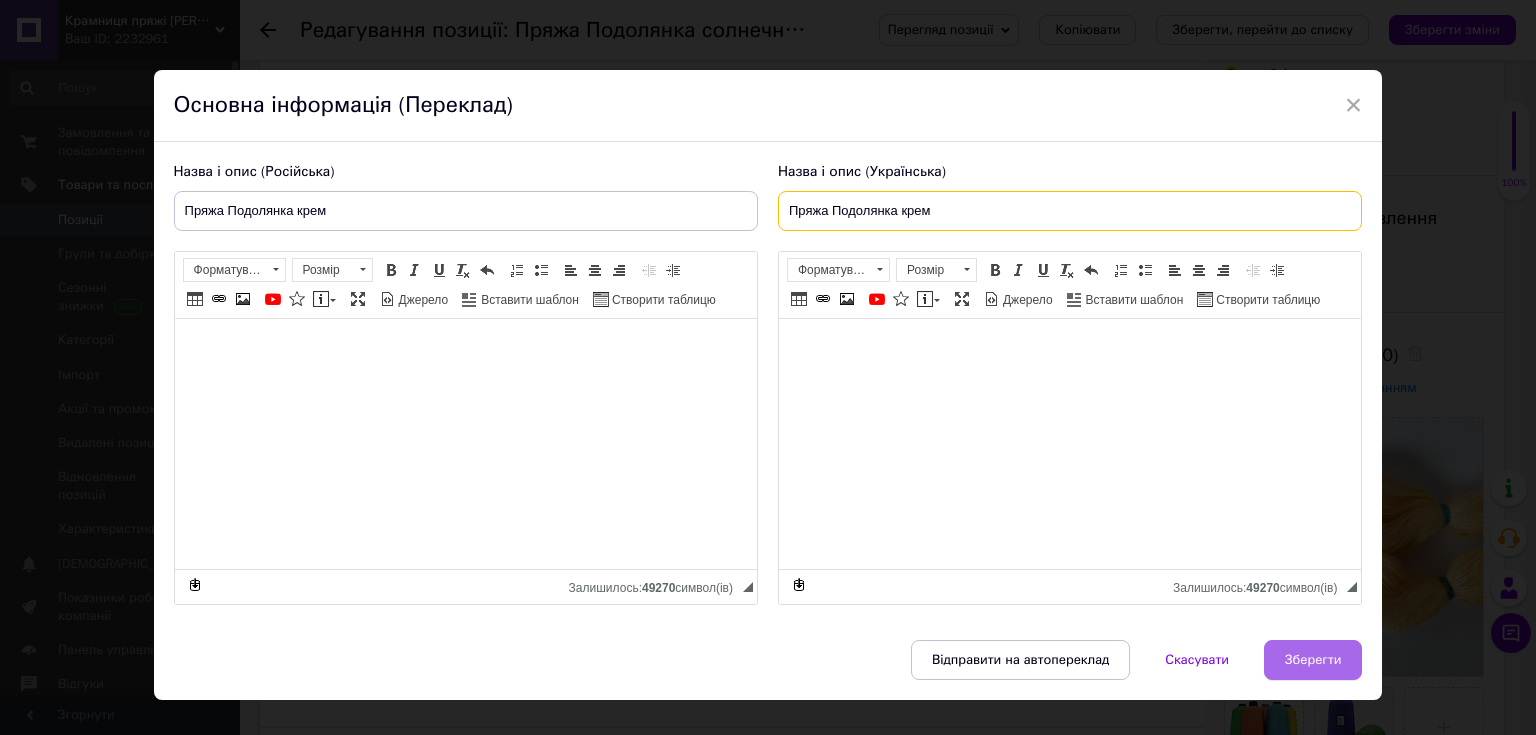 type on "Пряжа Подолянка крем" 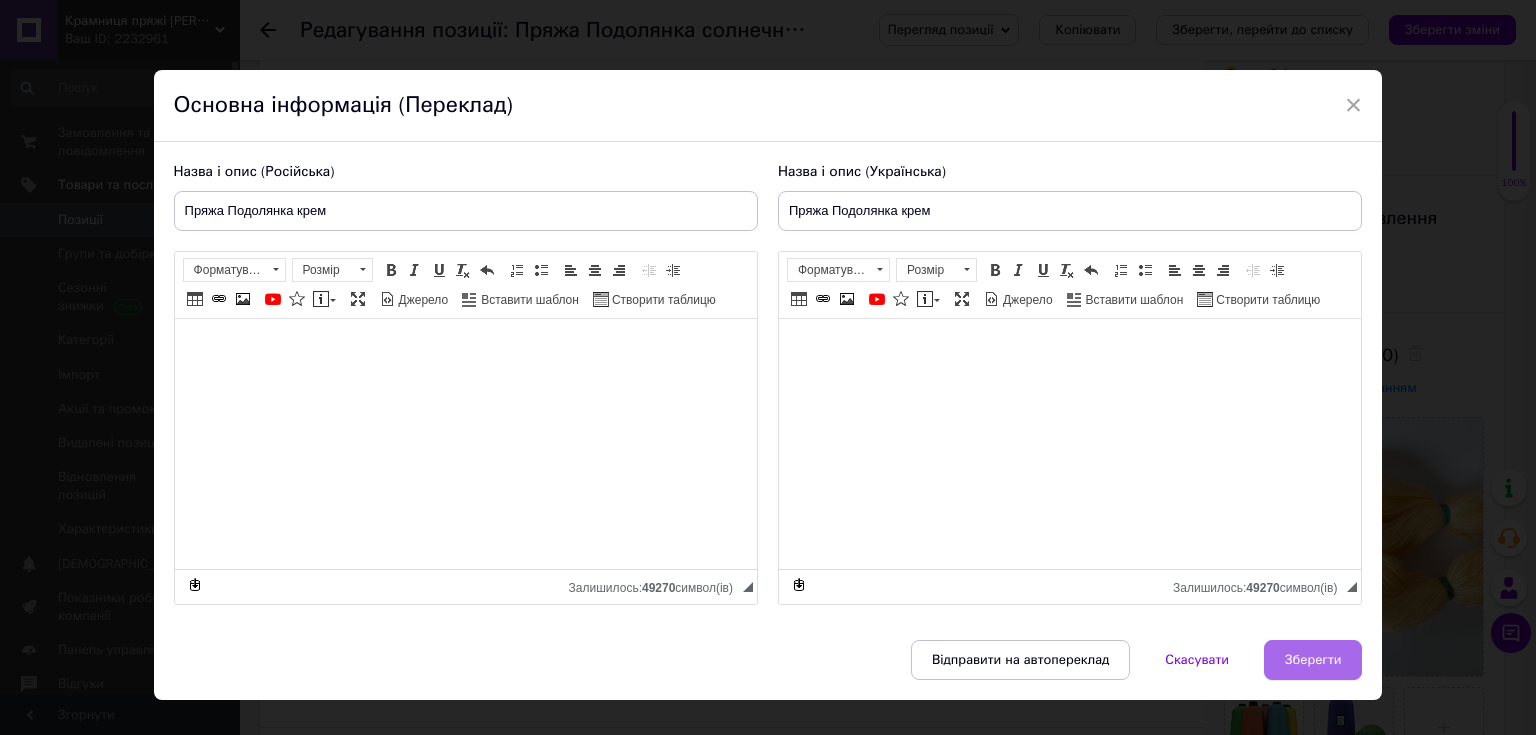 click on "Зберегти" at bounding box center [1313, 660] 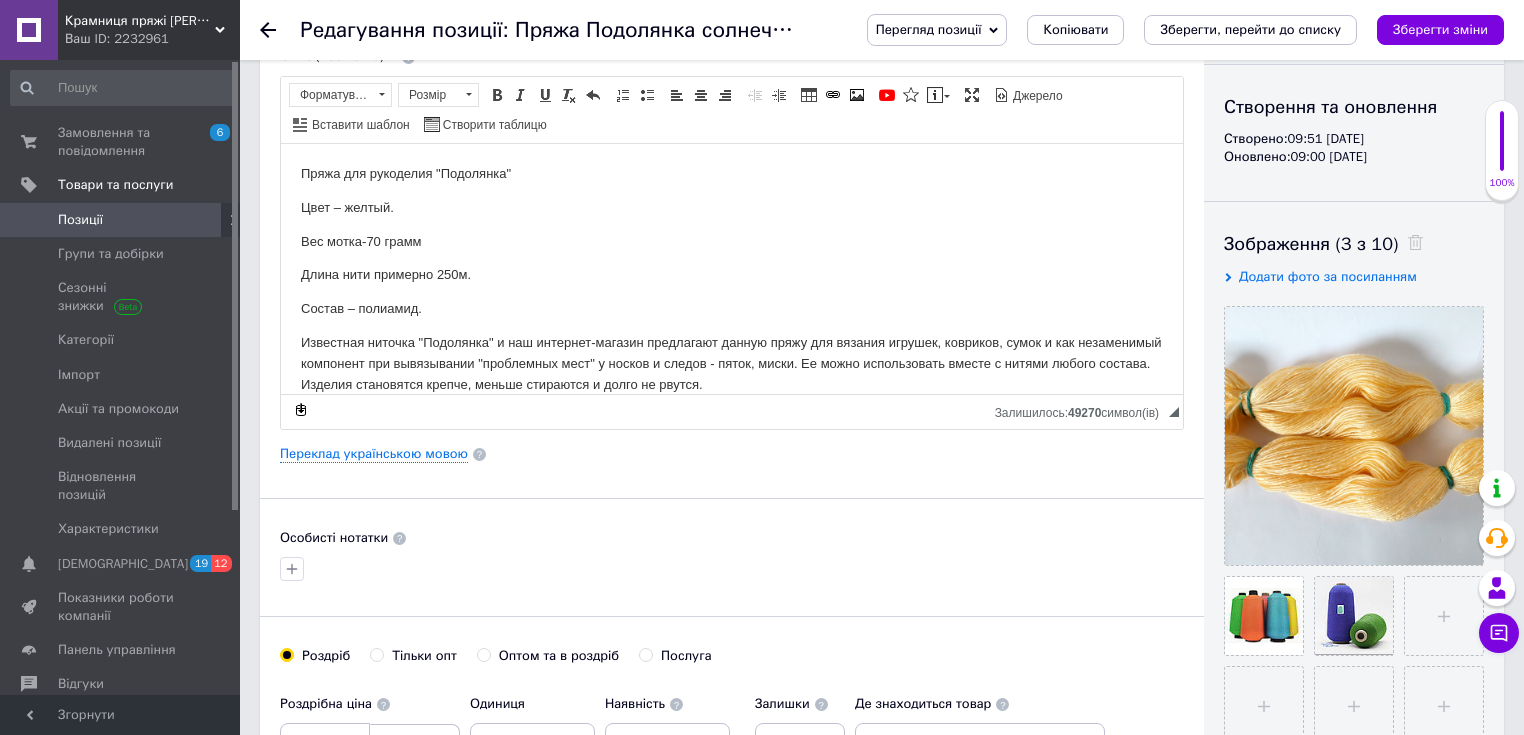 scroll, scrollTop: 240, scrollLeft: 0, axis: vertical 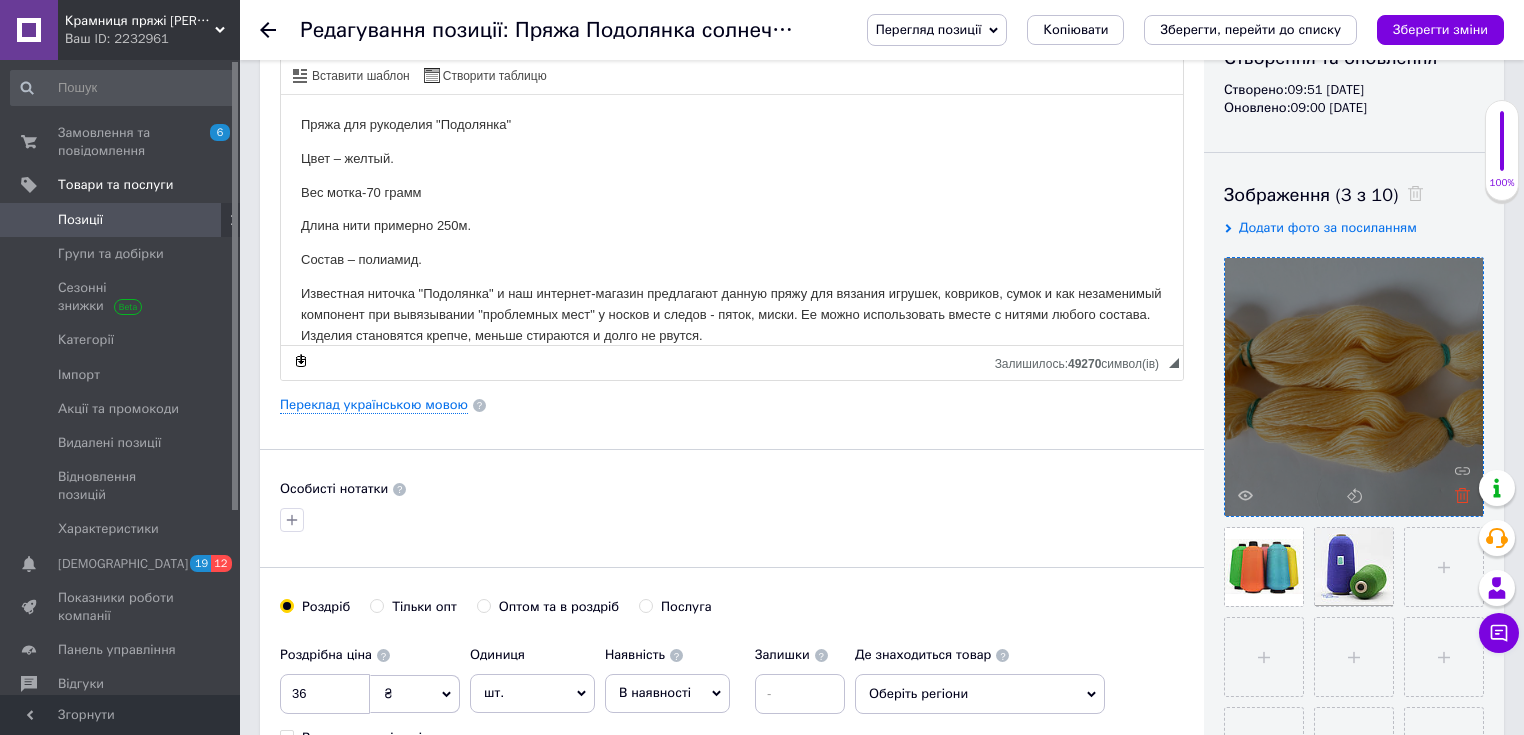 click 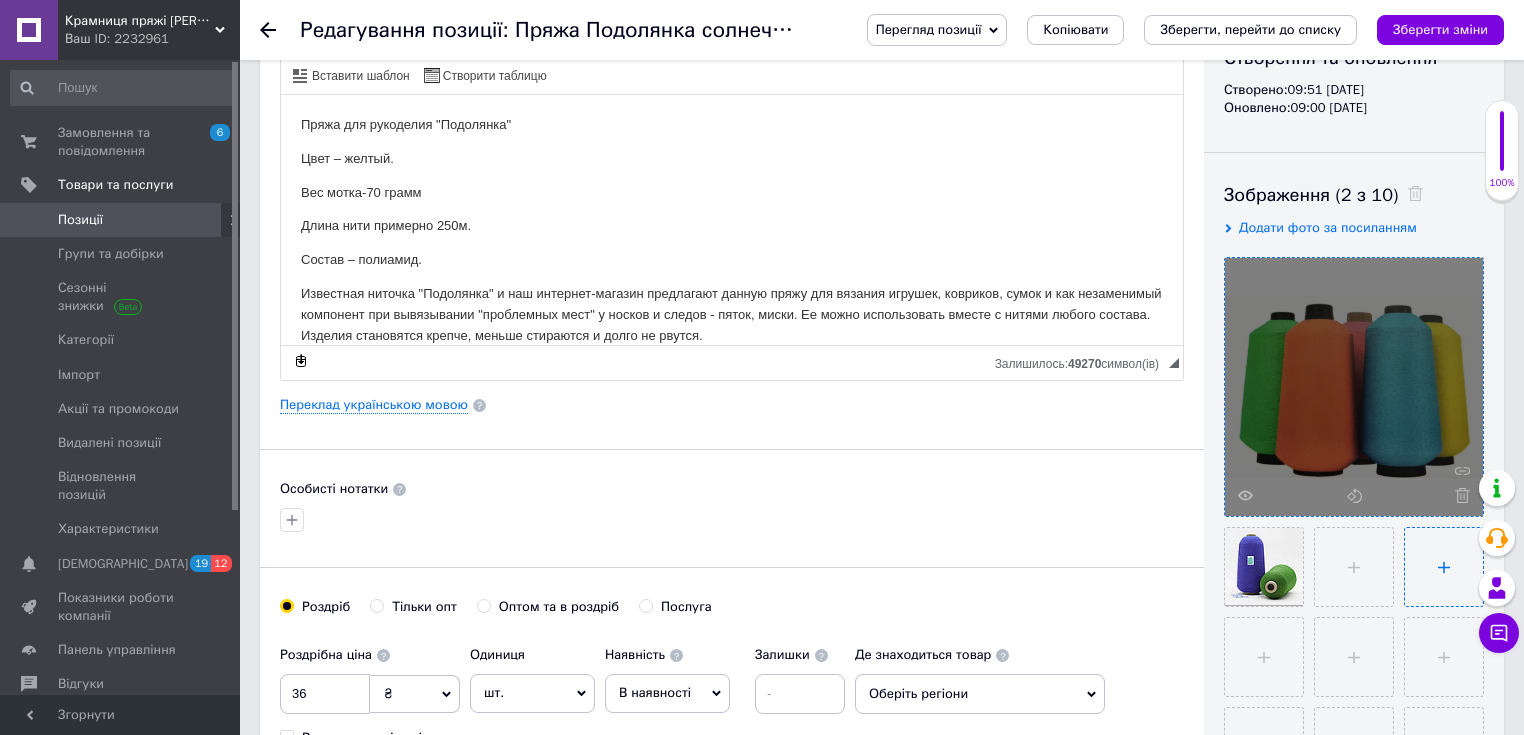 click at bounding box center [1444, 567] 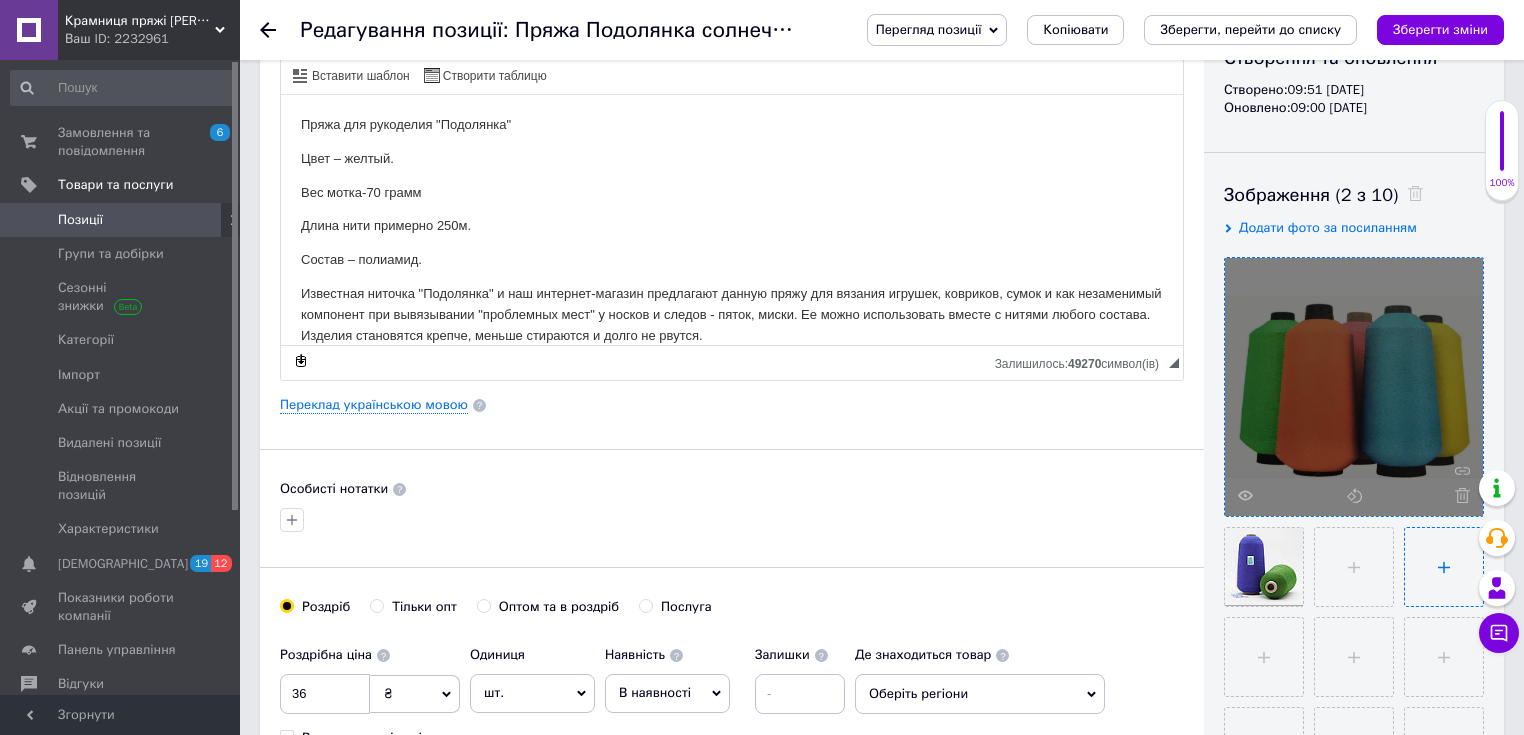 type on "C:\fakepath\photo_2025-07-10_13-42-32.jpg" 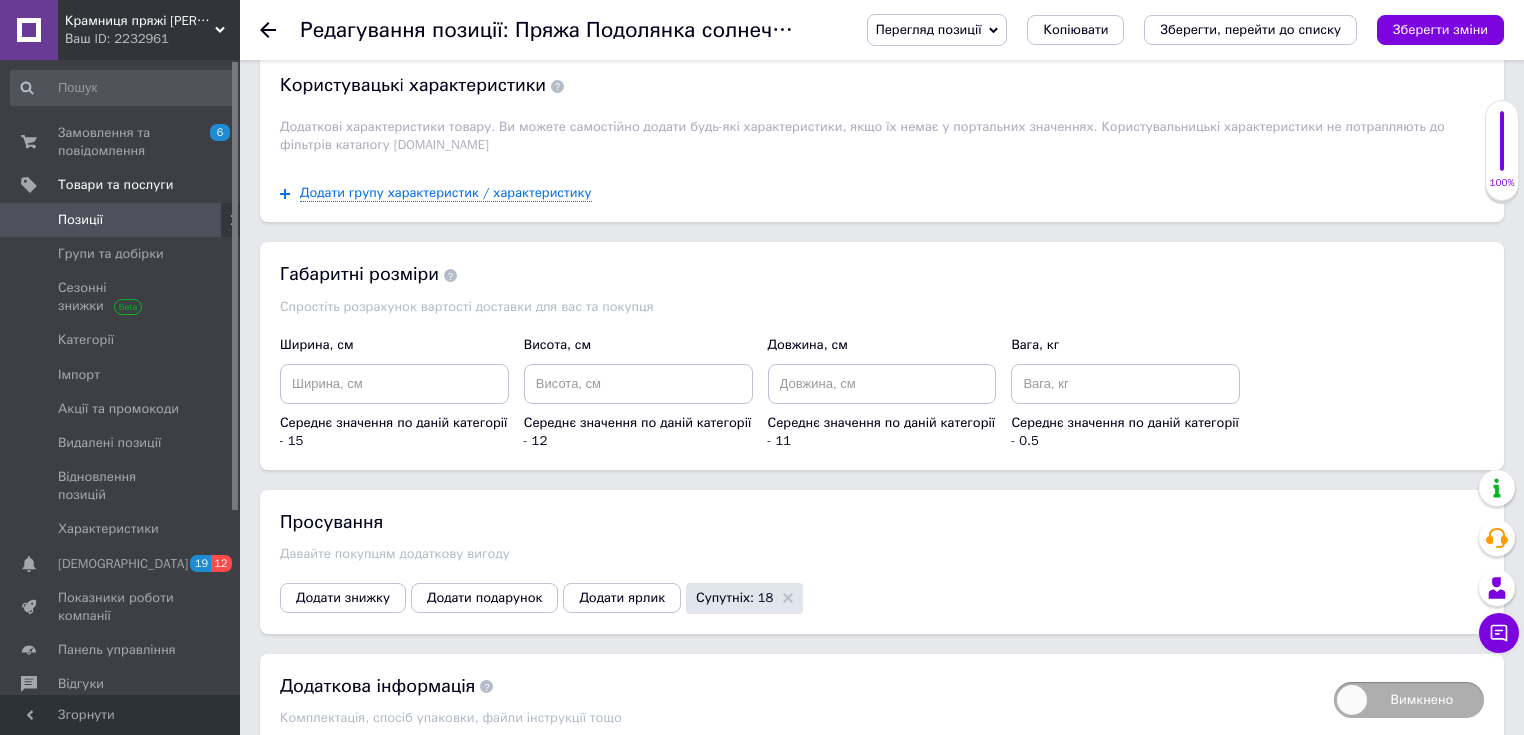 scroll, scrollTop: 1936, scrollLeft: 0, axis: vertical 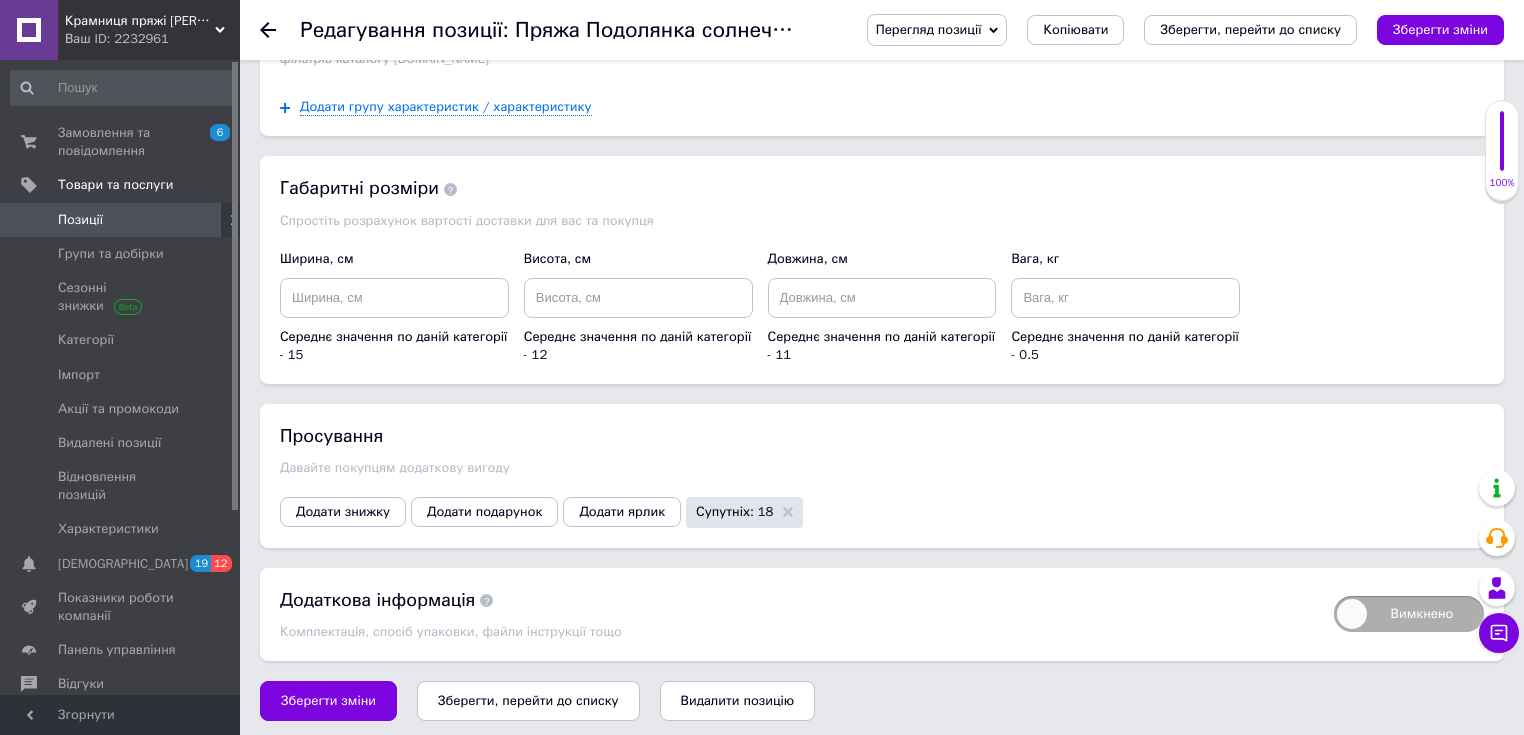 click on "Зберегти, перейти до списку" at bounding box center [528, 700] 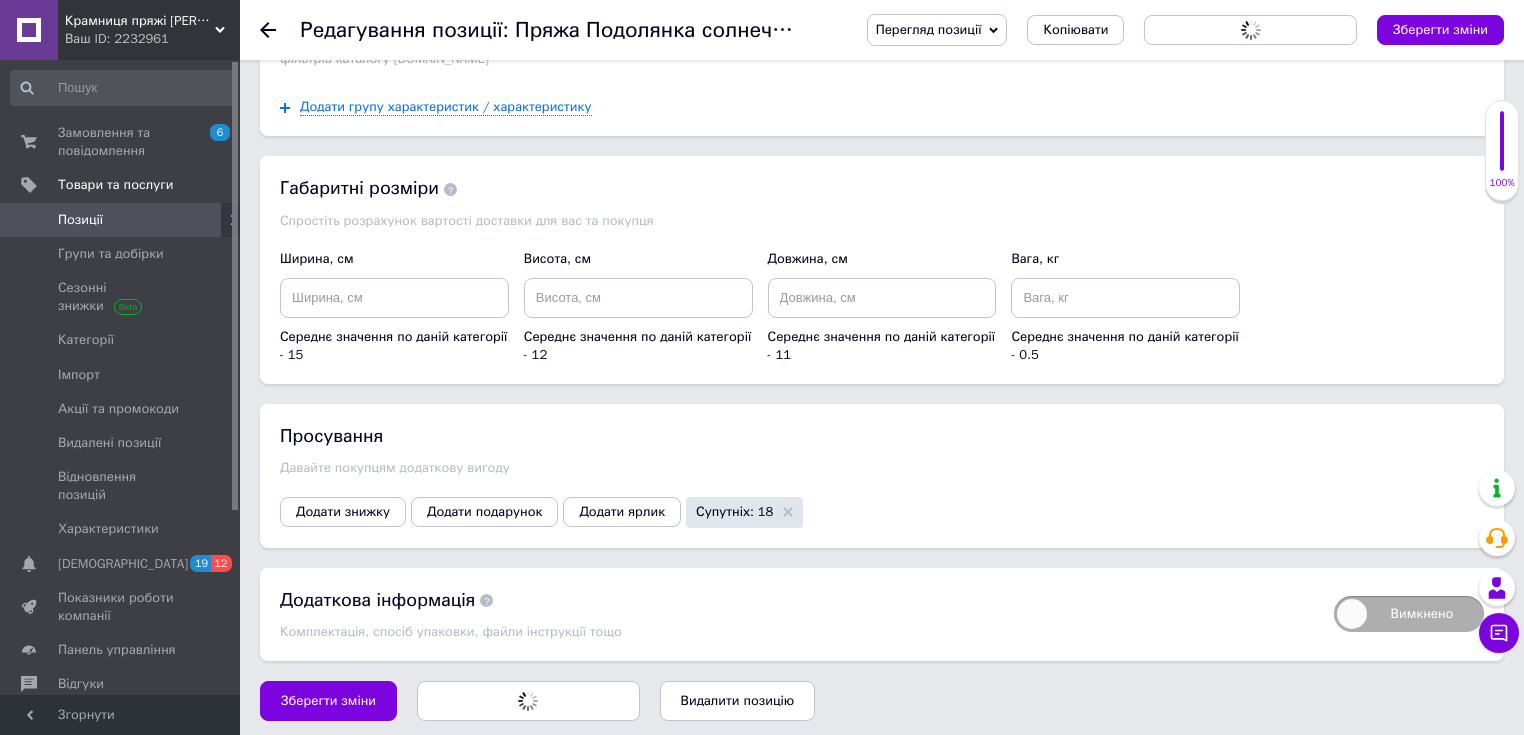 scroll, scrollTop: 0, scrollLeft: 0, axis: both 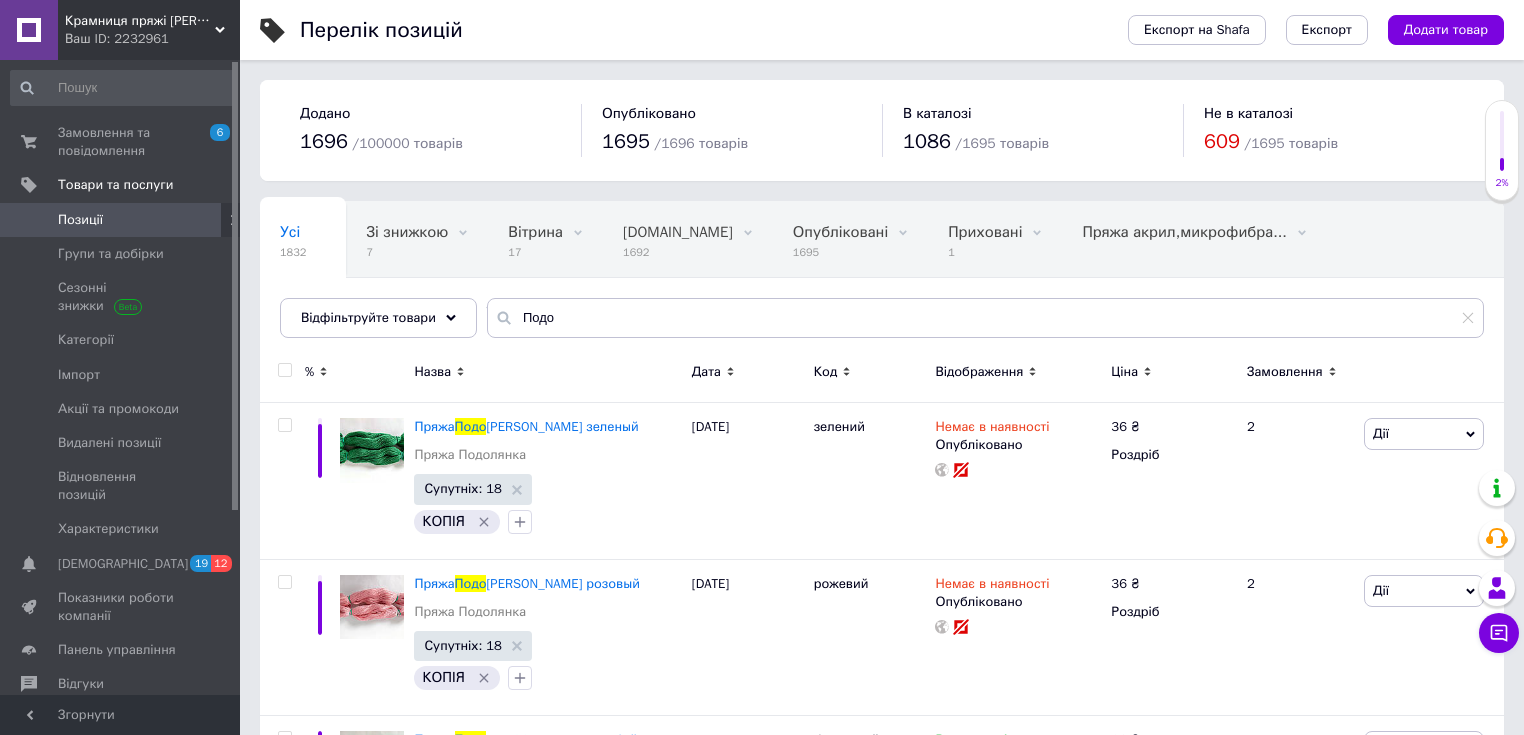 click on "Перелік позицій Експорт на Shafa Експорт Додати товар Додано 1696   / 100000   товарів Опубліковано 1695   / 1696   товарів В каталозі 1086   / 1695   товарів Не в каталозі 609   / 1695   товарів Усі 1832 Зі знижкою 7 Видалити Редагувати Вітрина 17 Видалити Редагувати [DOMAIN_NAME] 1692 Видалити Редагувати Опубліковані 1695 Видалити Редагувати Приховані 1 Видалити Редагувати Пряжа акрил,микрофибра... 0 Видалити Редагувати Спицы чулочные с тефло... 0 Видалити Редагувати Ok Відфільтровано...  Зберегти Нічого не знайдено Можливо, помилка у слові  або немає відповідностей за вашим запитом. Усі 1832 Зі знижкою" at bounding box center (882, 1395) 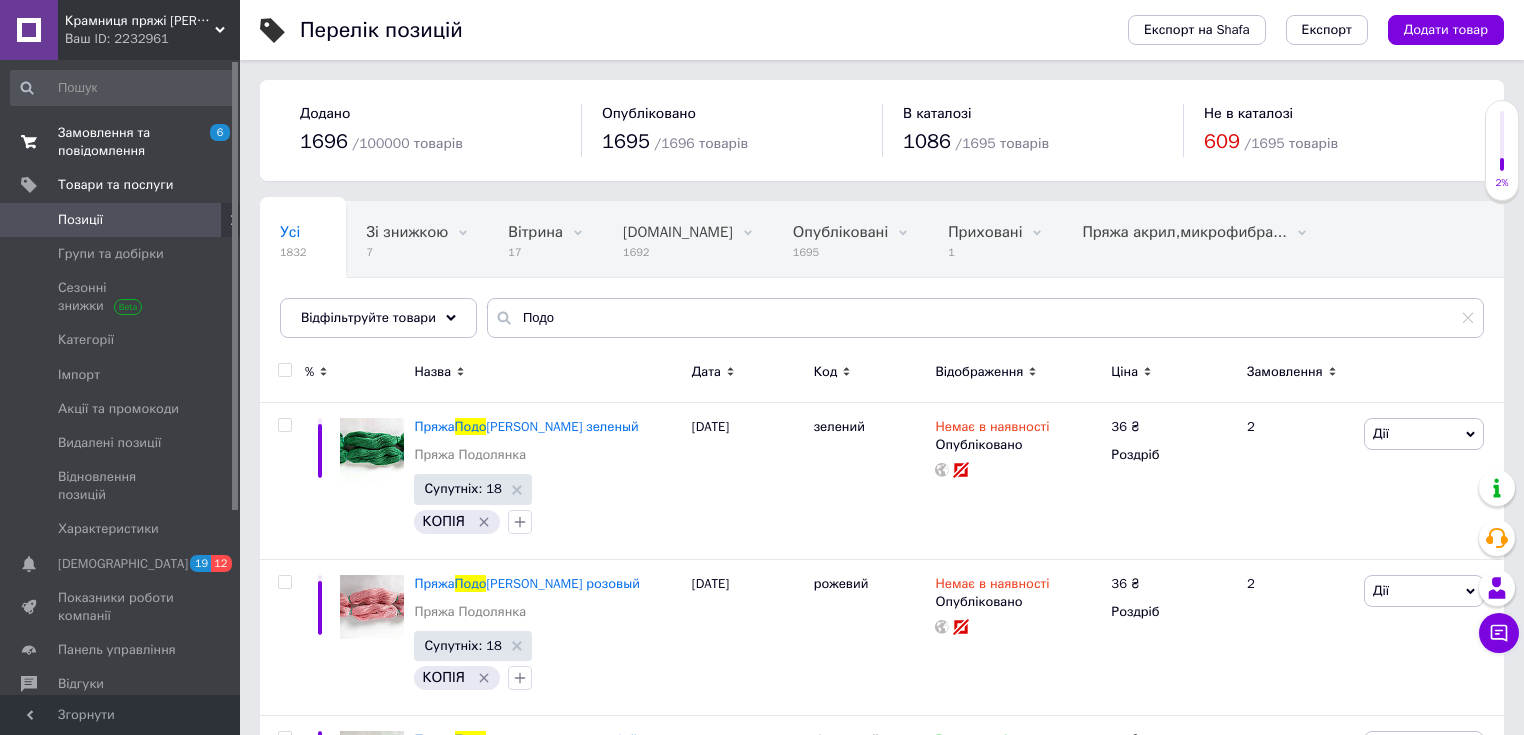 click on "Замовлення та повідомлення" at bounding box center (121, 142) 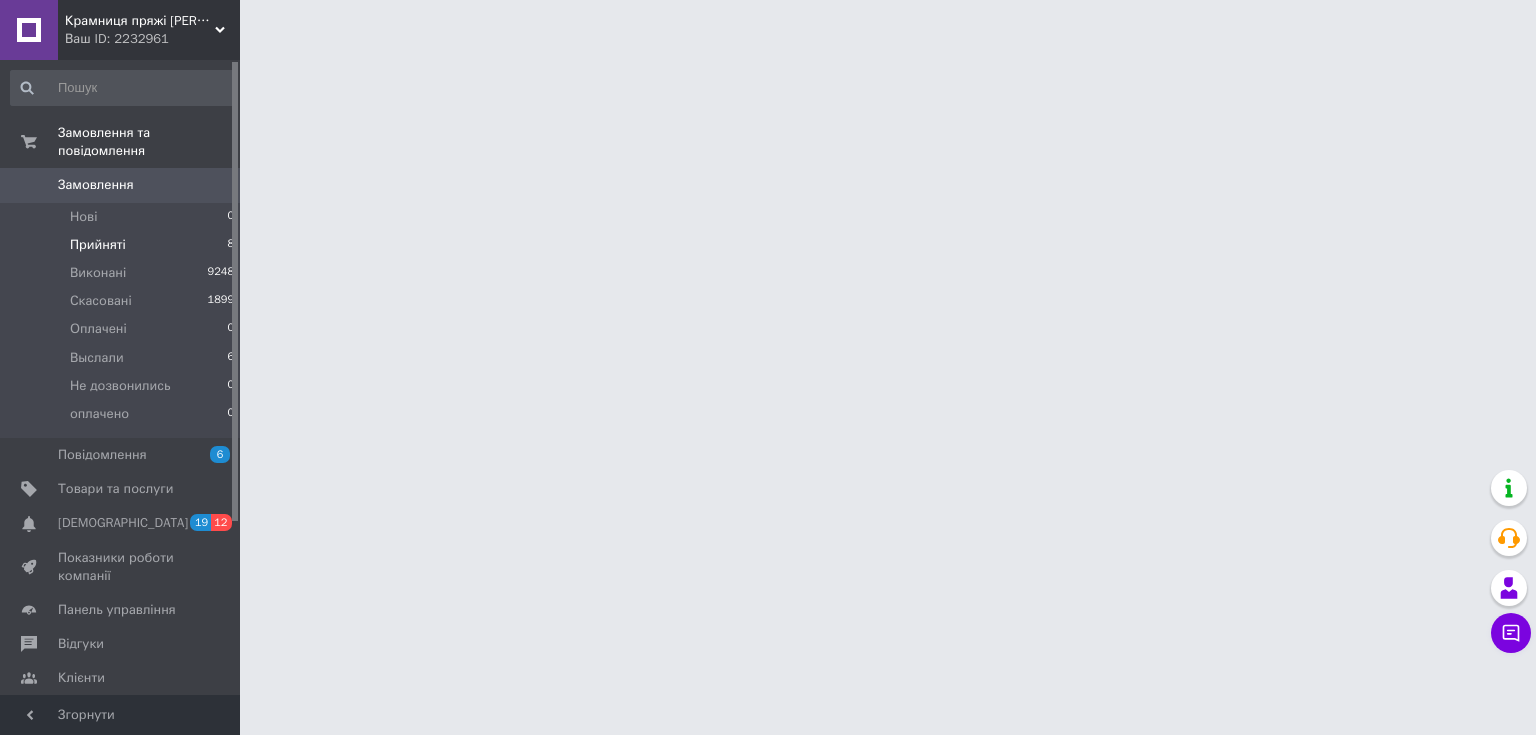 click on "Прийняті" at bounding box center [98, 245] 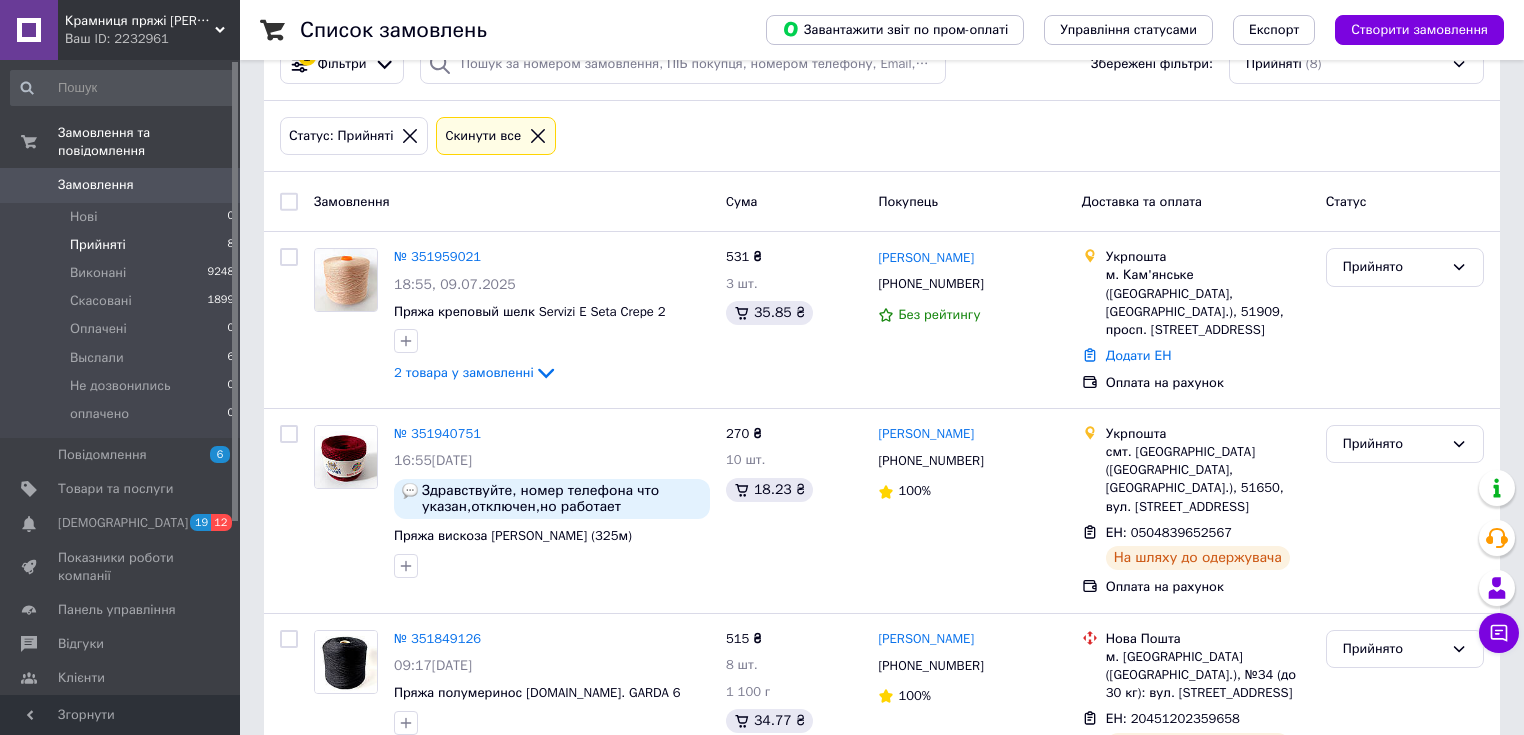 scroll, scrollTop: 80, scrollLeft: 0, axis: vertical 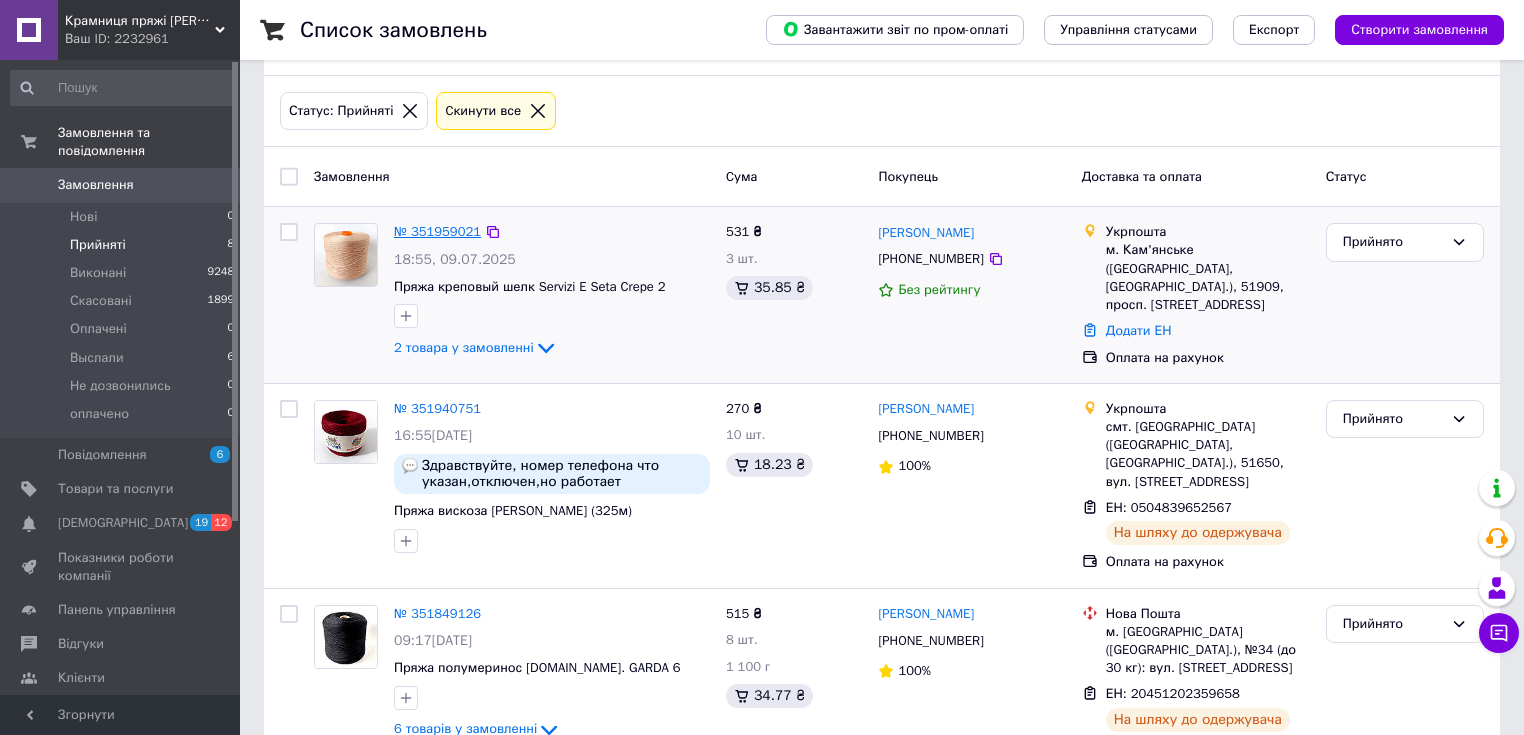 click on "№ 351959021" at bounding box center (437, 231) 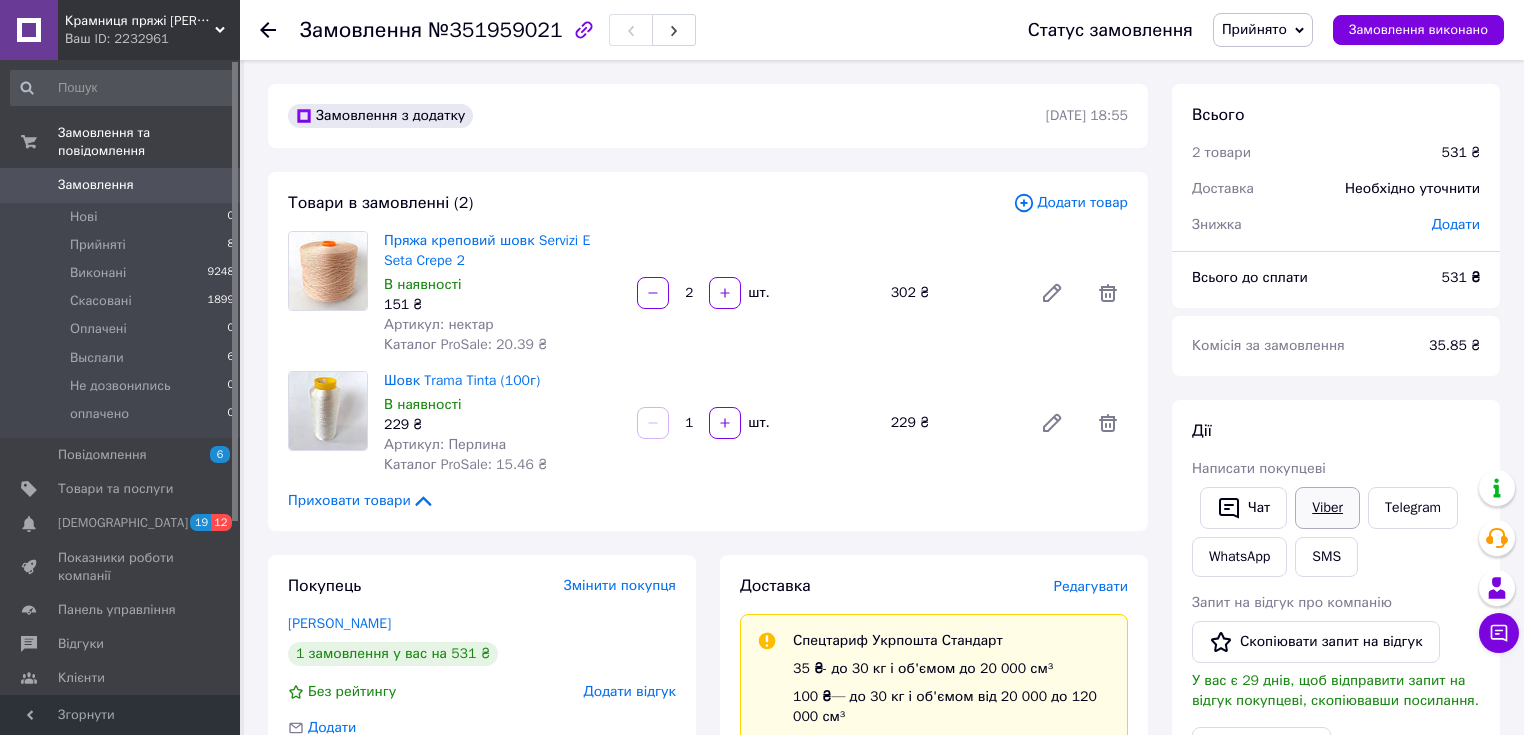 click on "Viber" at bounding box center (1327, 508) 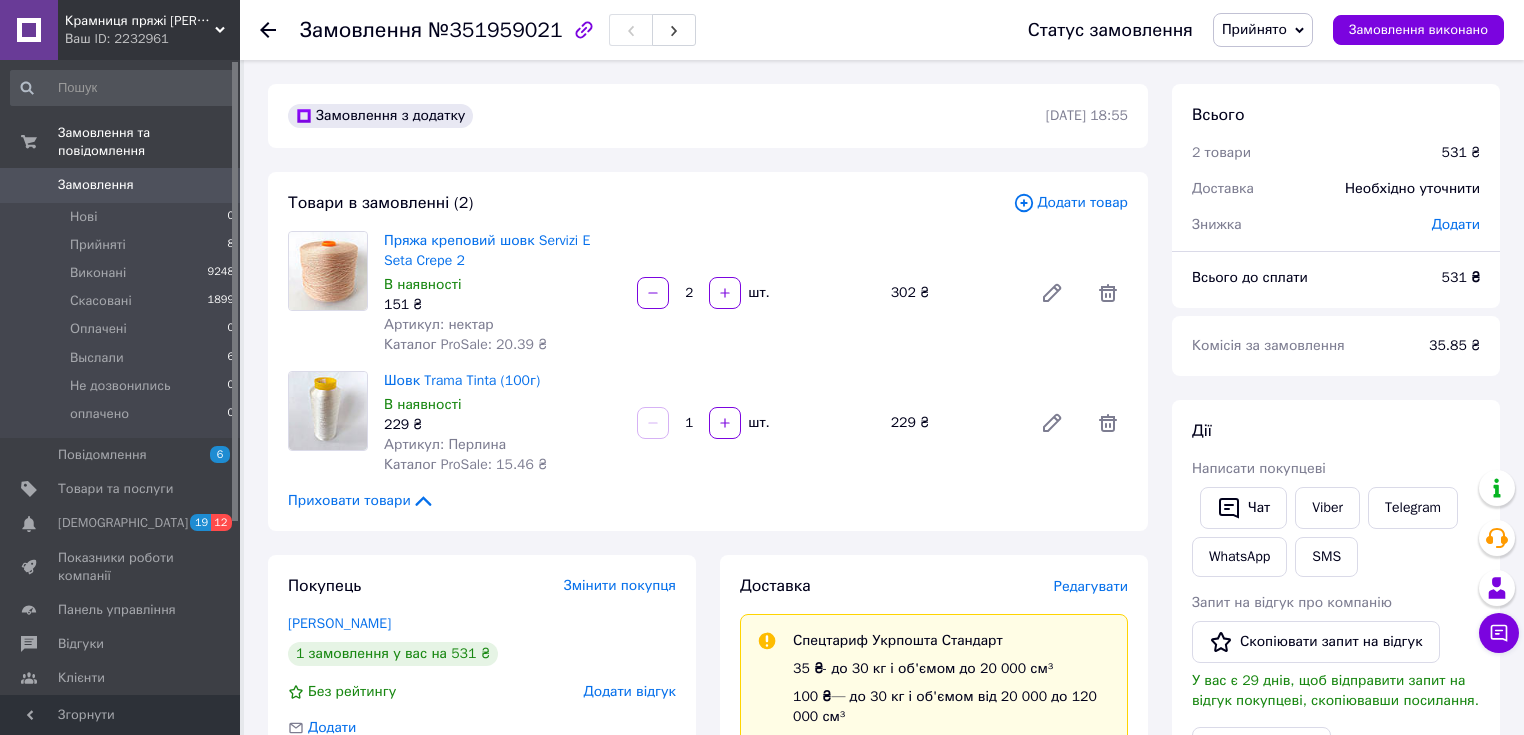 click on "Замовлення №351959021 Статус замовлення Прийнято Виконано Скасовано Оплачено Выслали Не дозвонились оплачено Замовлення виконано Замовлення з додатку [DATE] 18:55 Товари в замовленні (2) Додати товар Пряжа креповий шовк Servizi E Seta Crepe 2 В наявності 151 ₴ Артикул: нектар Каталог ProSale: 20.39 ₴  2   шт. 302 ₴ Шовк Trama Tinta (100г) В наявності 229 ₴ Артикул: Перлина Каталог ProSale: 15.46 ₴  1   шт. 229 ₴ Приховати товари Покупець Змінити покупця [PERSON_NAME] 1 замовлення у вас на 531 ₴ Без рейтингу   Додати відгук Додати [PHONE_NUMBER] Оплата Оплата на рахунок Доставка Редагувати 35 ₴ 100 ₴ Довідка *" at bounding box center [762, 798] 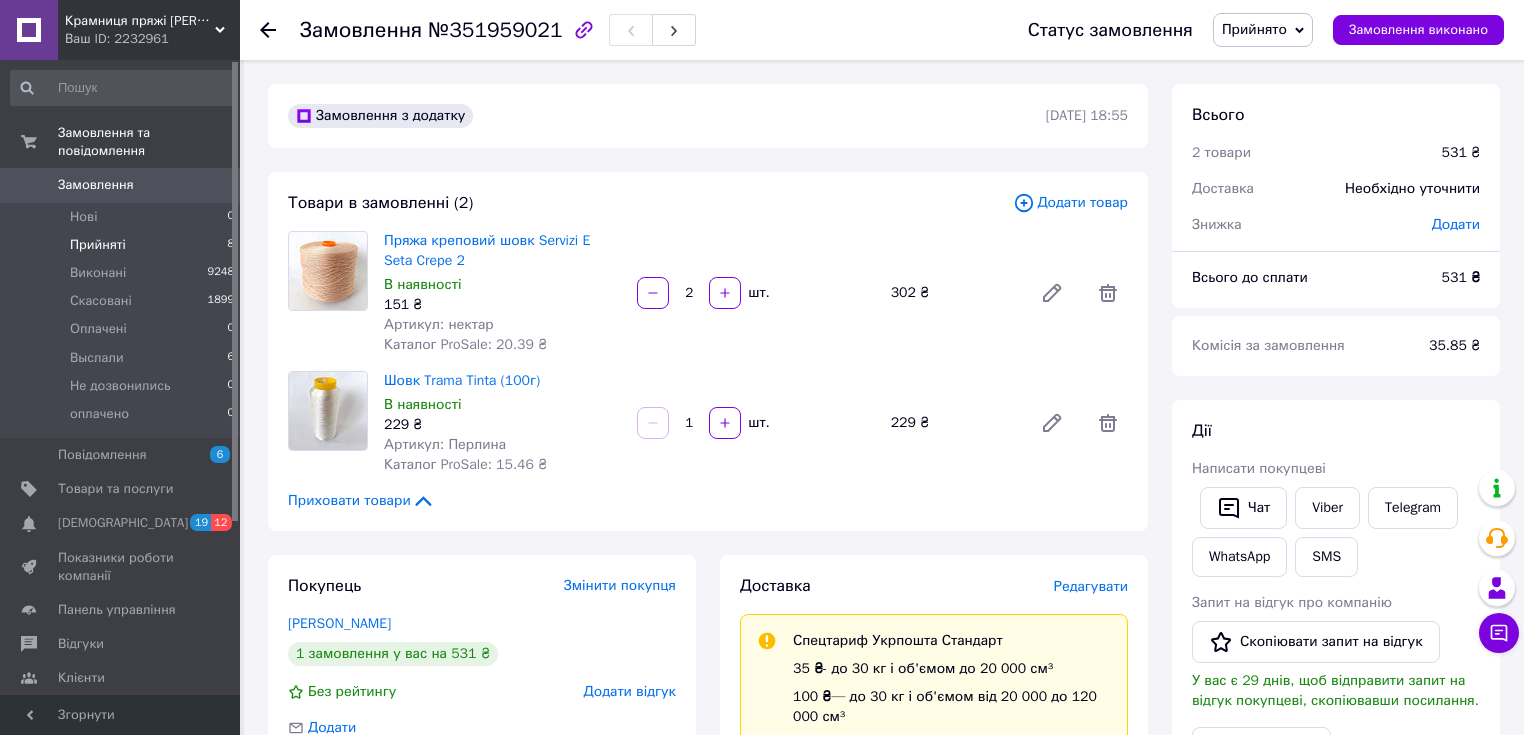 click on "Прийняті" at bounding box center [98, 245] 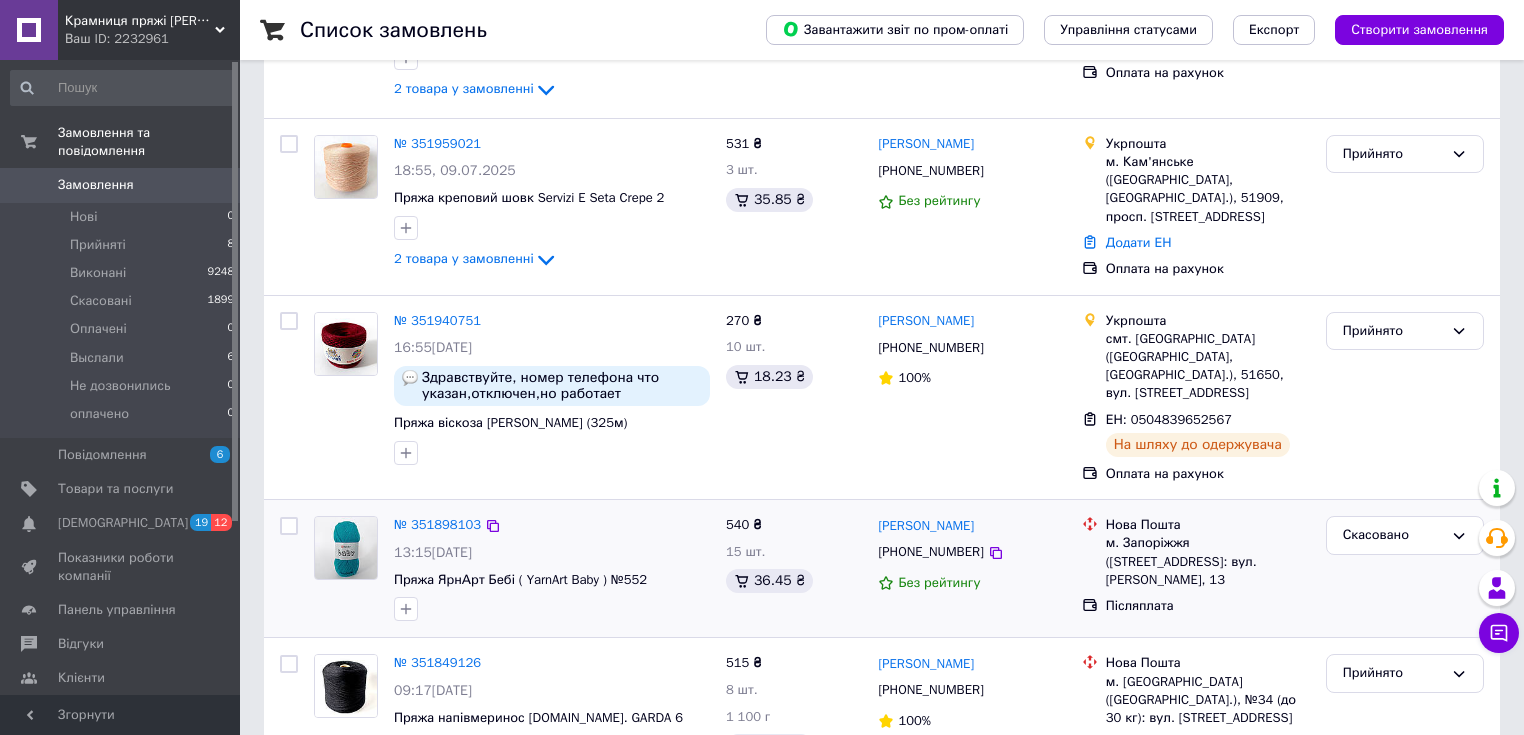 scroll, scrollTop: 640, scrollLeft: 0, axis: vertical 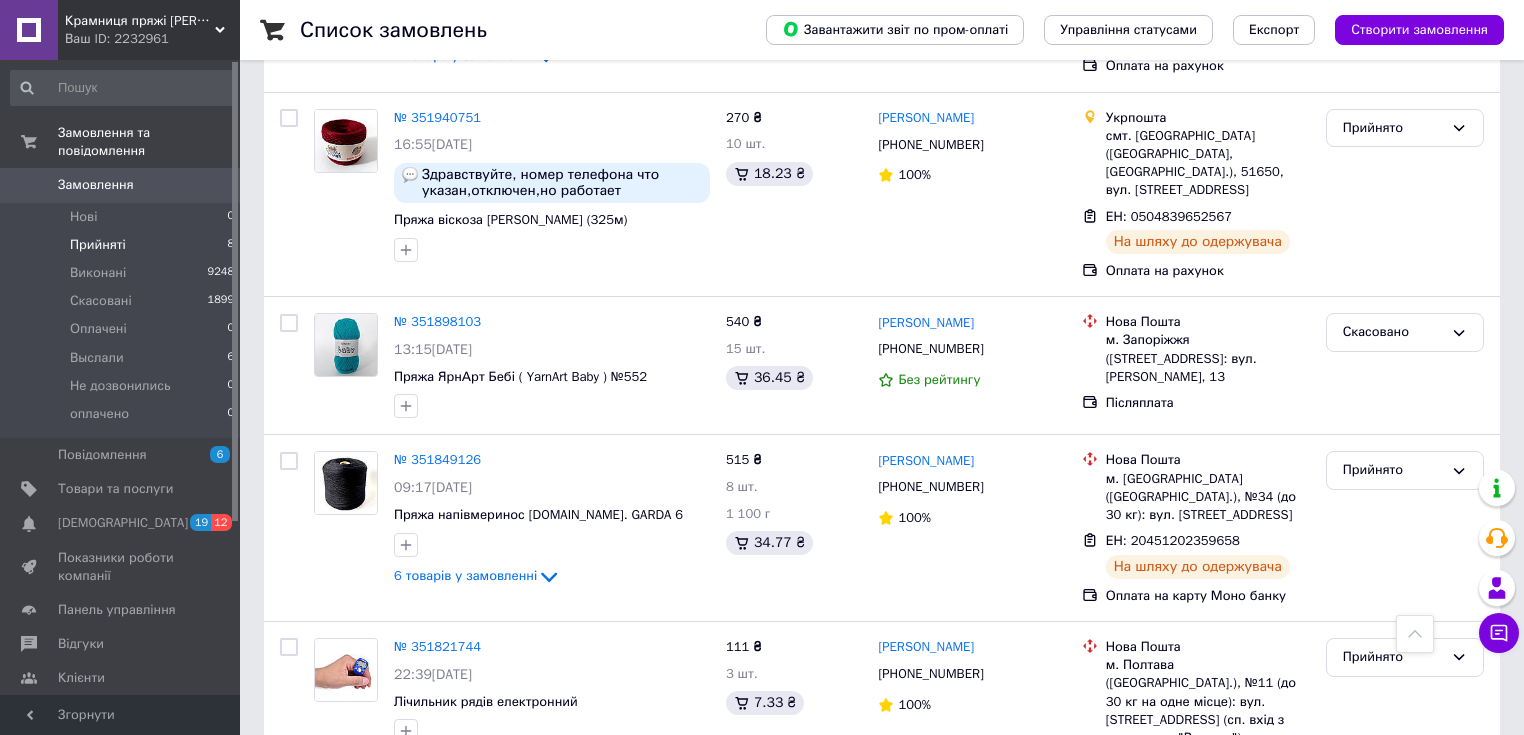 click on "Прийняті" at bounding box center [98, 245] 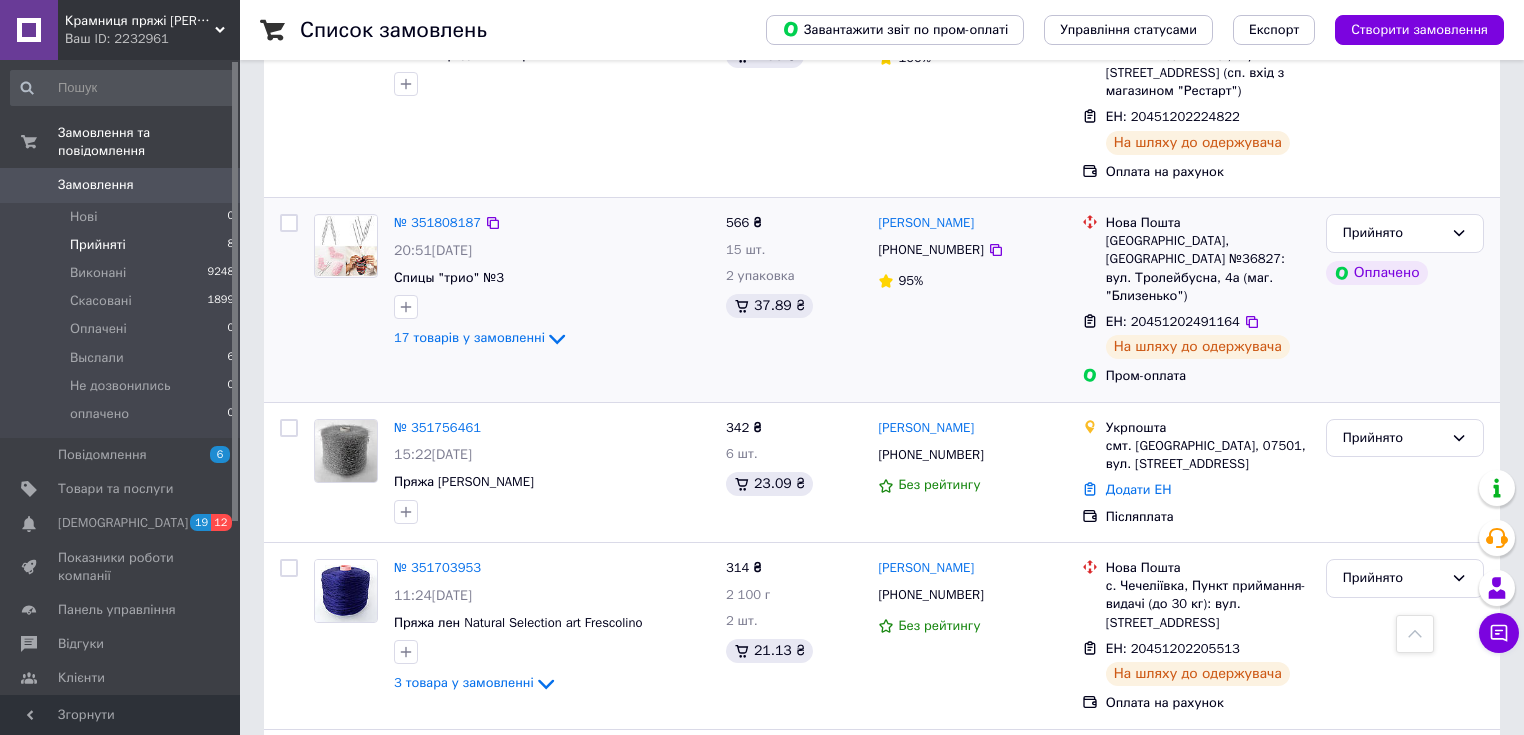 scroll, scrollTop: 1005, scrollLeft: 0, axis: vertical 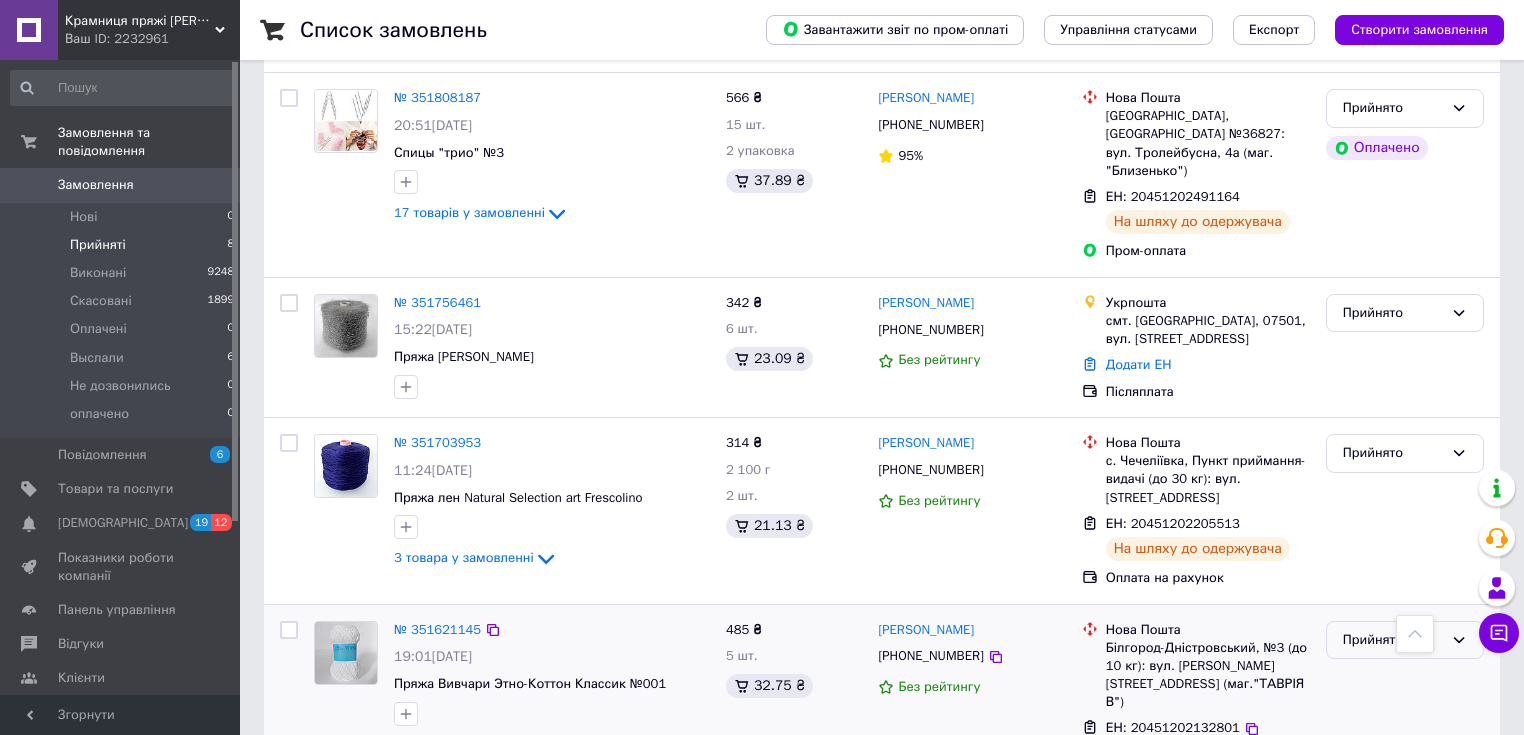 click on "Прийнято" at bounding box center [1393, 640] 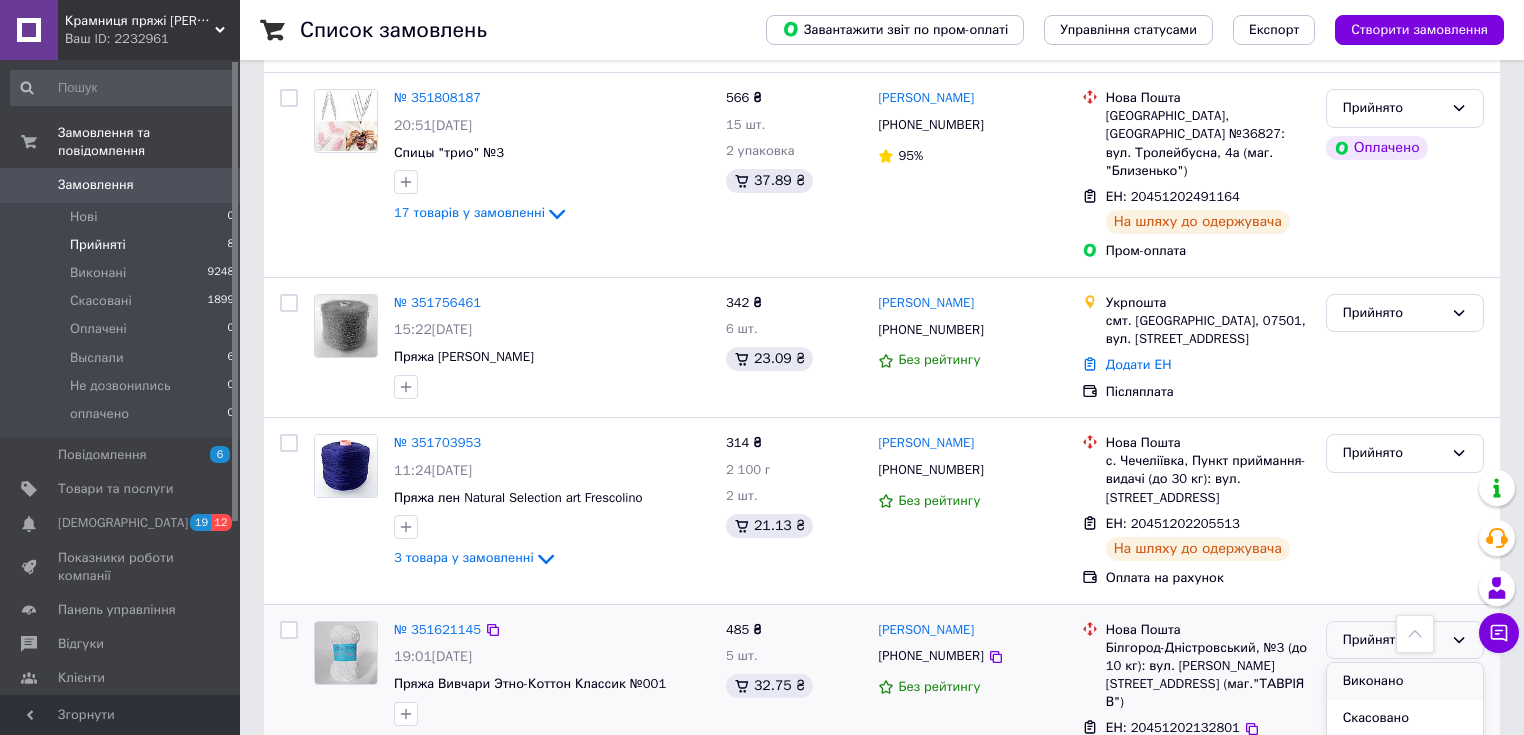 click on "Виконано" at bounding box center (1405, 681) 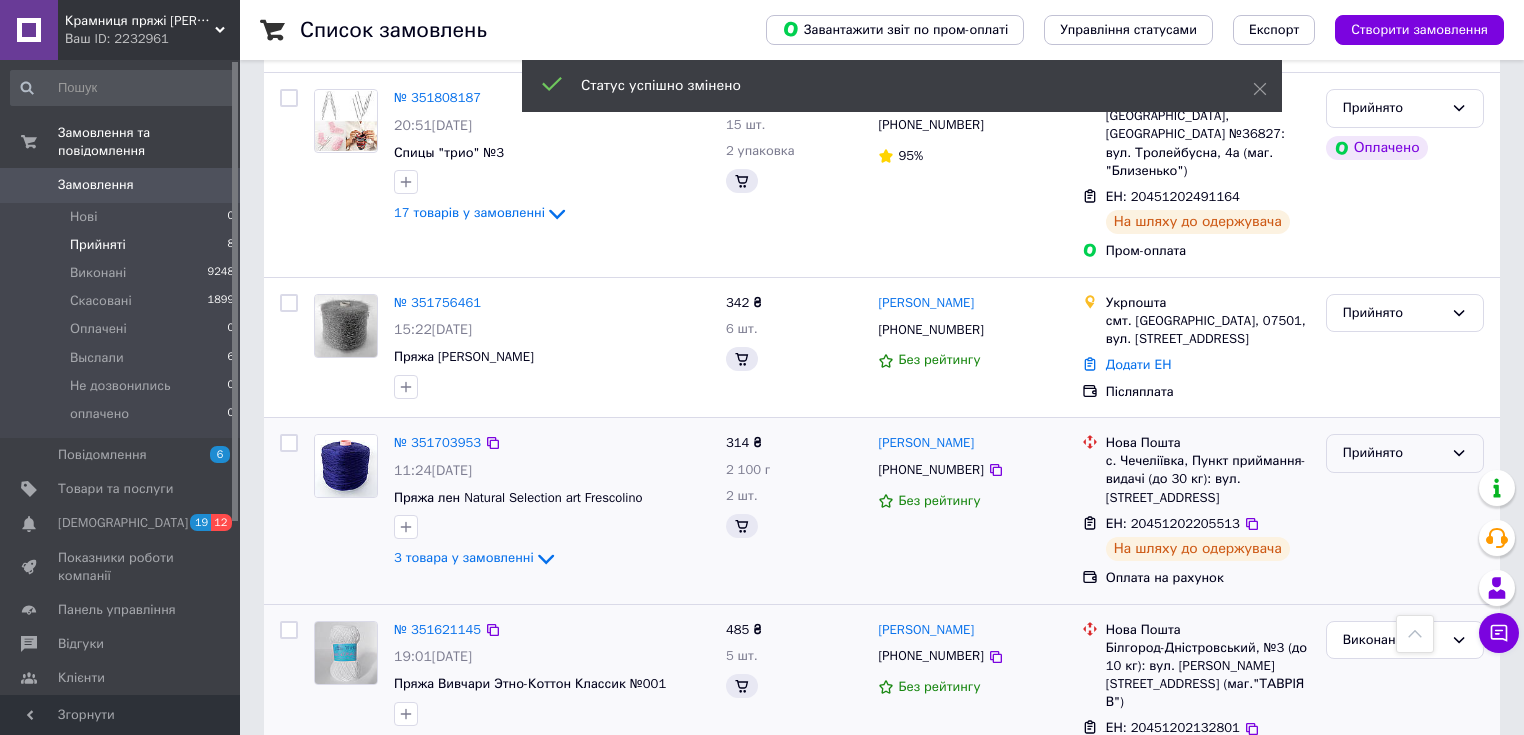 click on "Прийнято" at bounding box center (1393, 453) 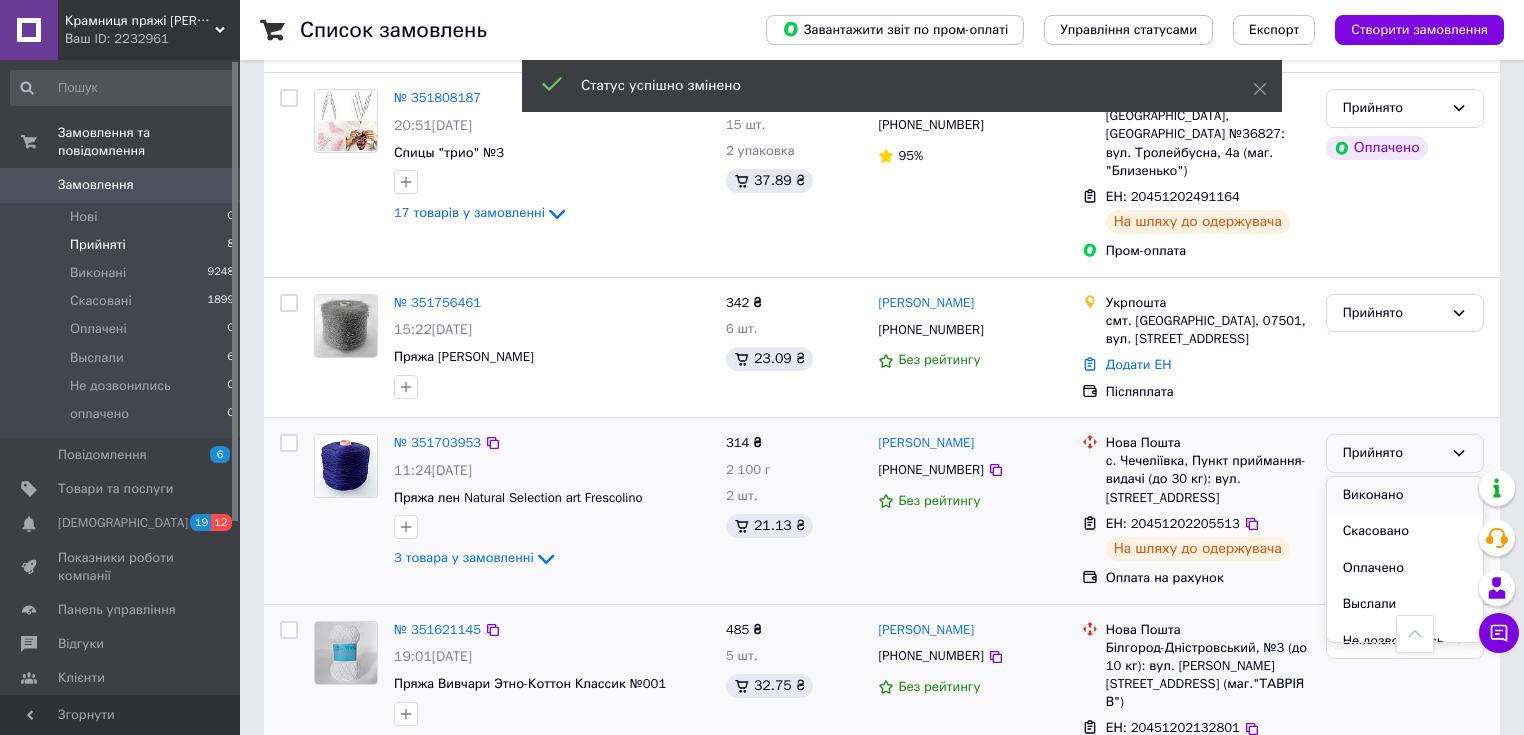 click on "Виконано" at bounding box center [1405, 495] 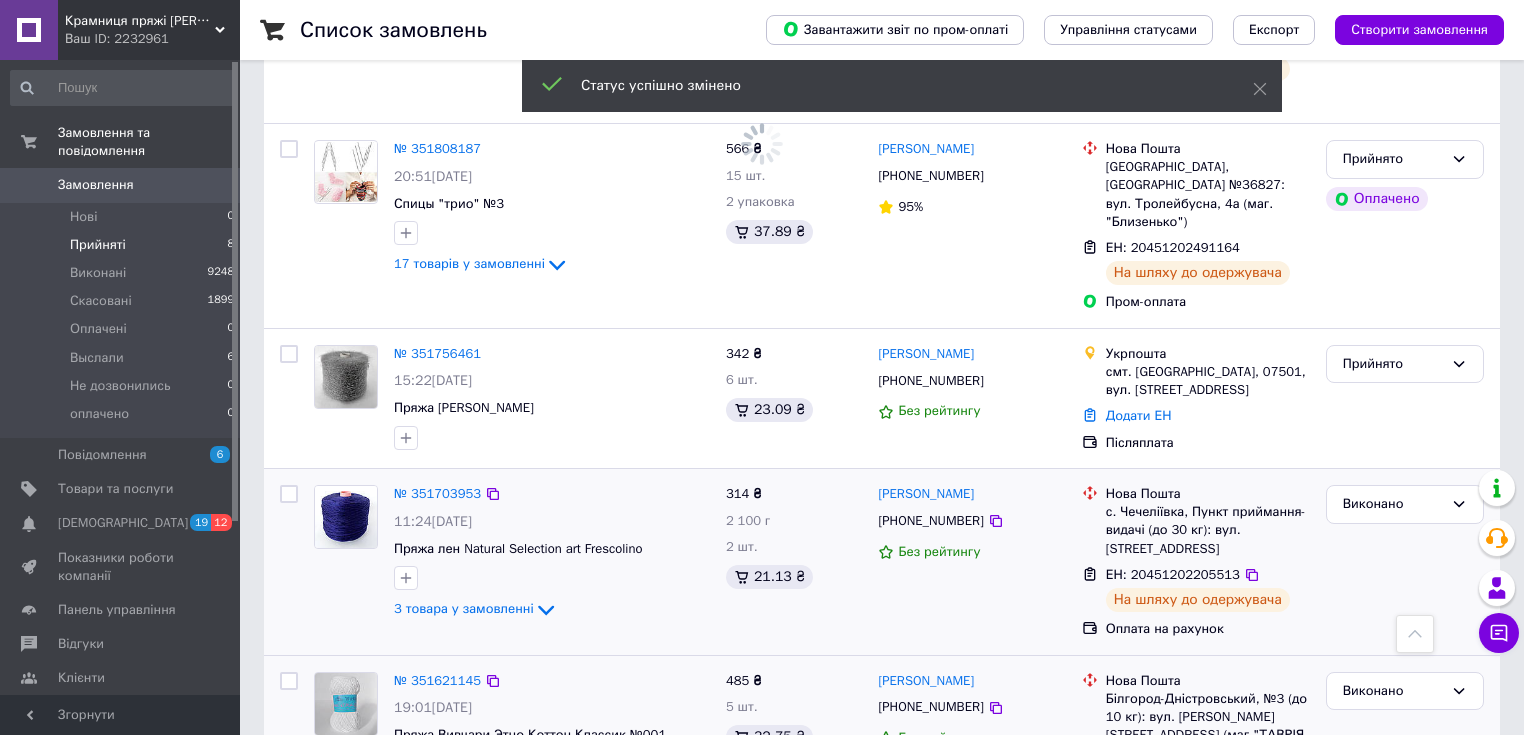scroll, scrollTop: 925, scrollLeft: 0, axis: vertical 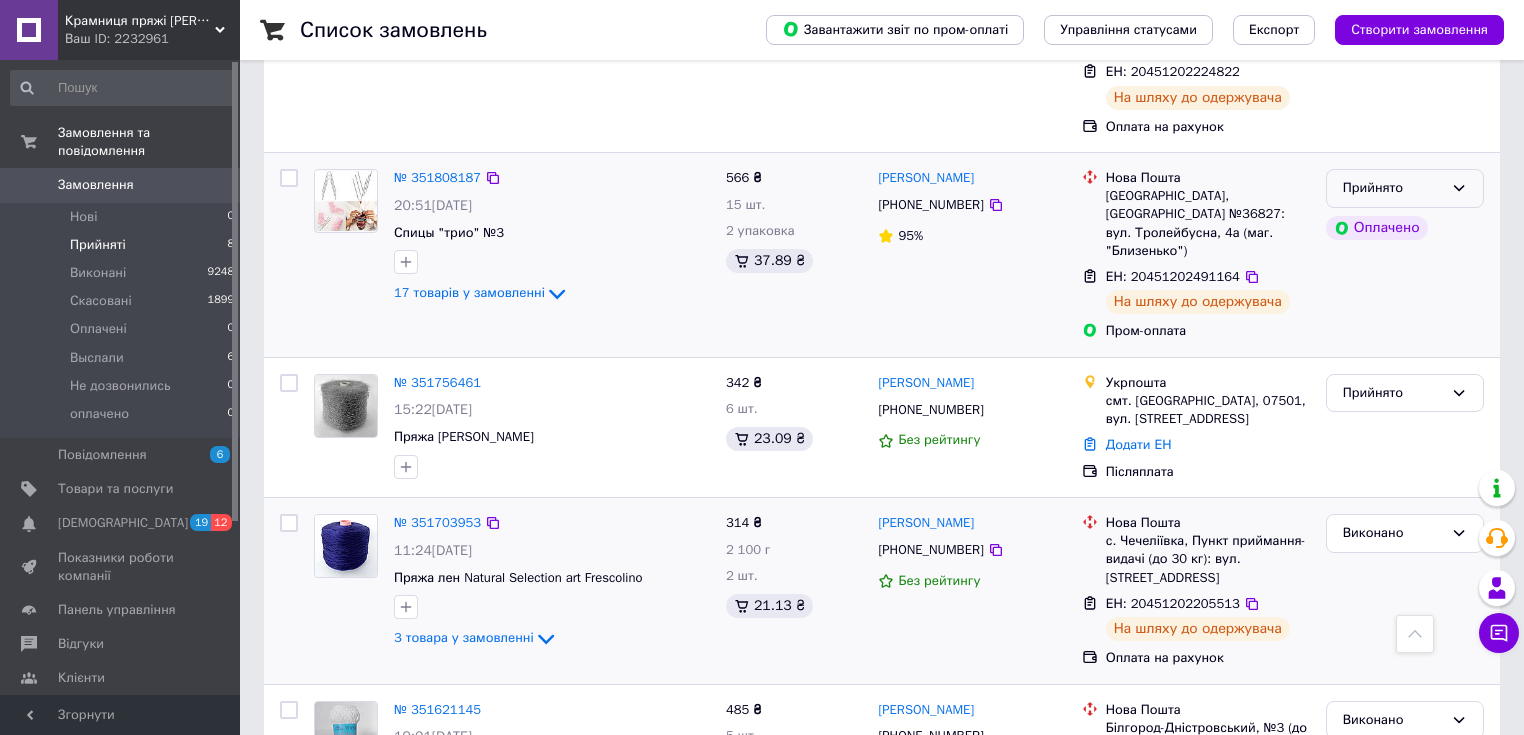 click on "Прийнято" at bounding box center [1405, 188] 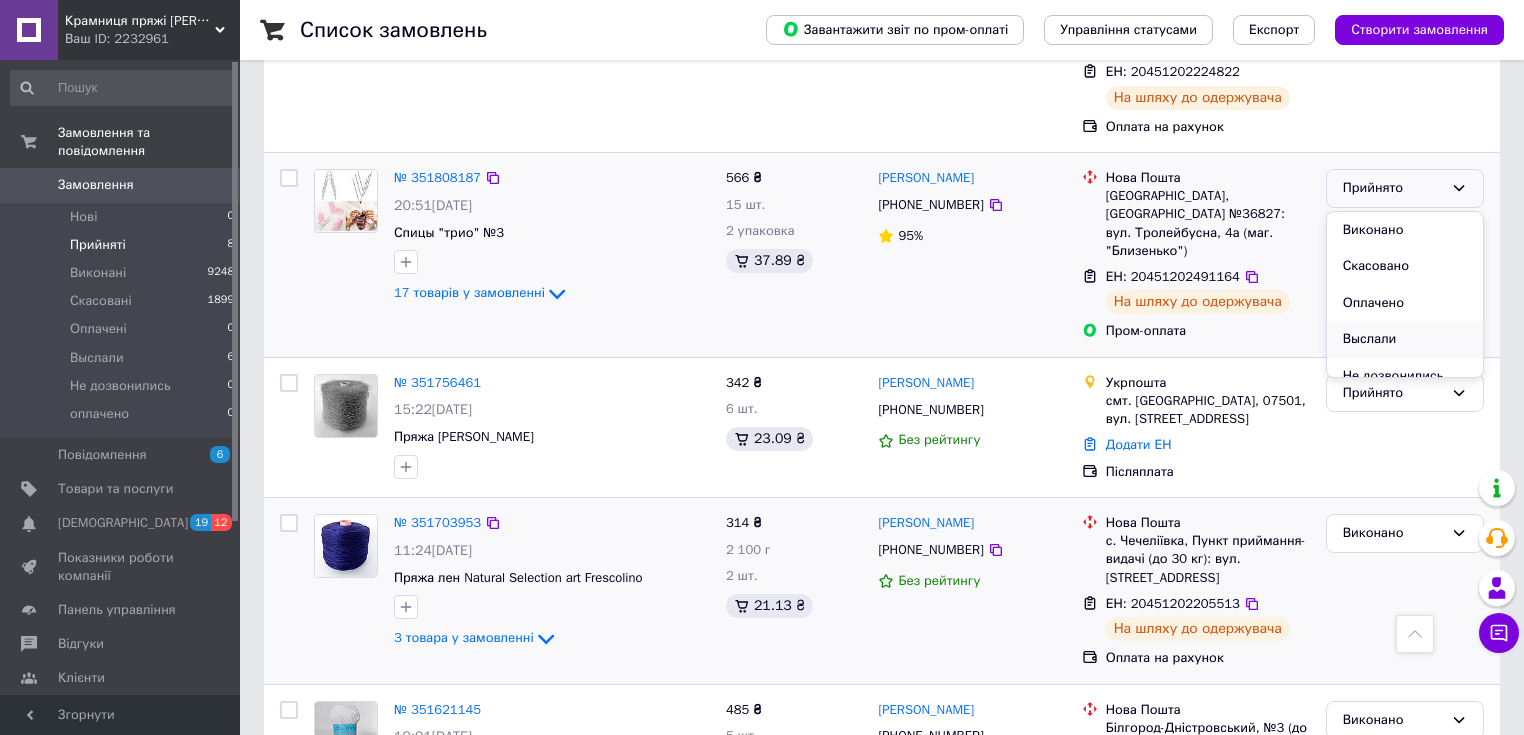 click on "Выслали" at bounding box center (1405, 339) 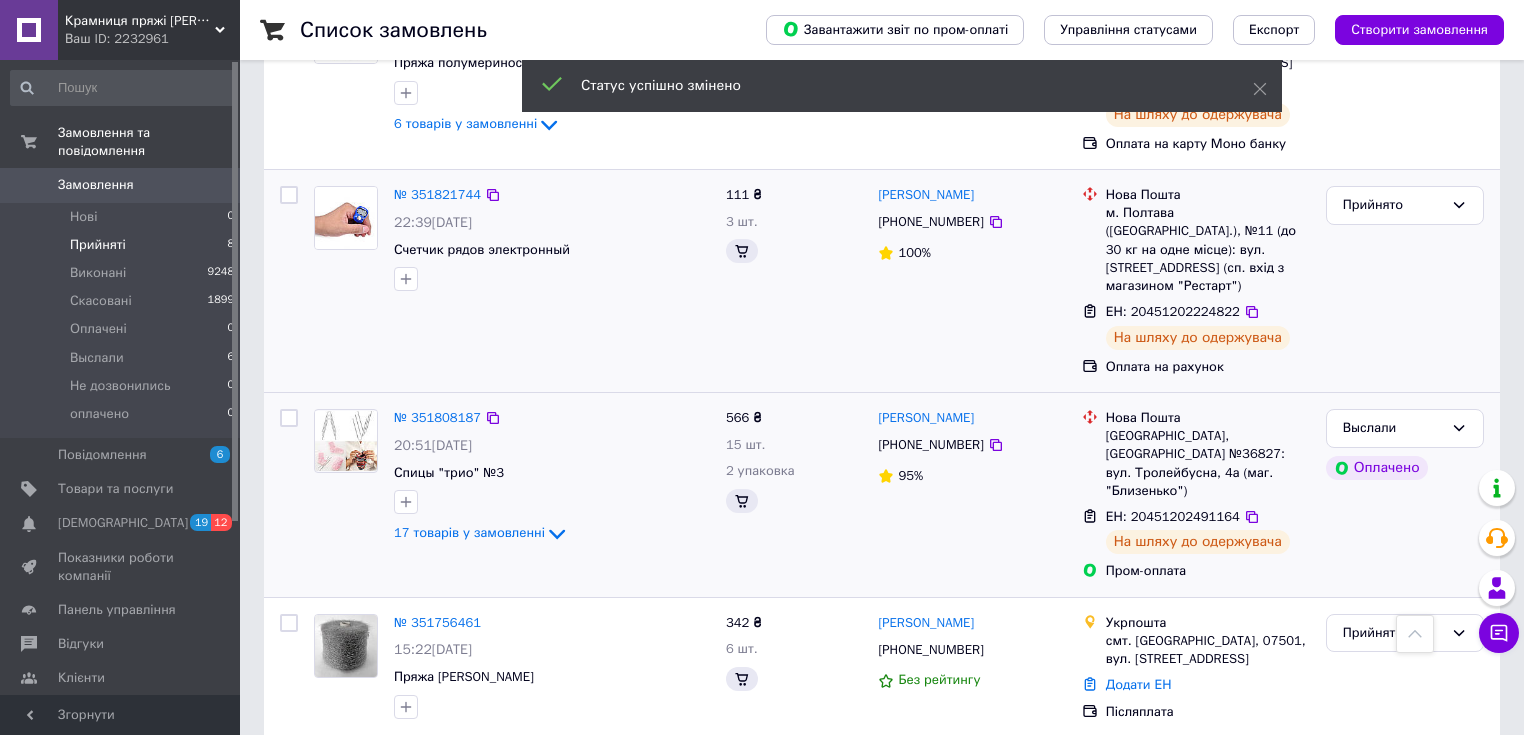 scroll, scrollTop: 649, scrollLeft: 0, axis: vertical 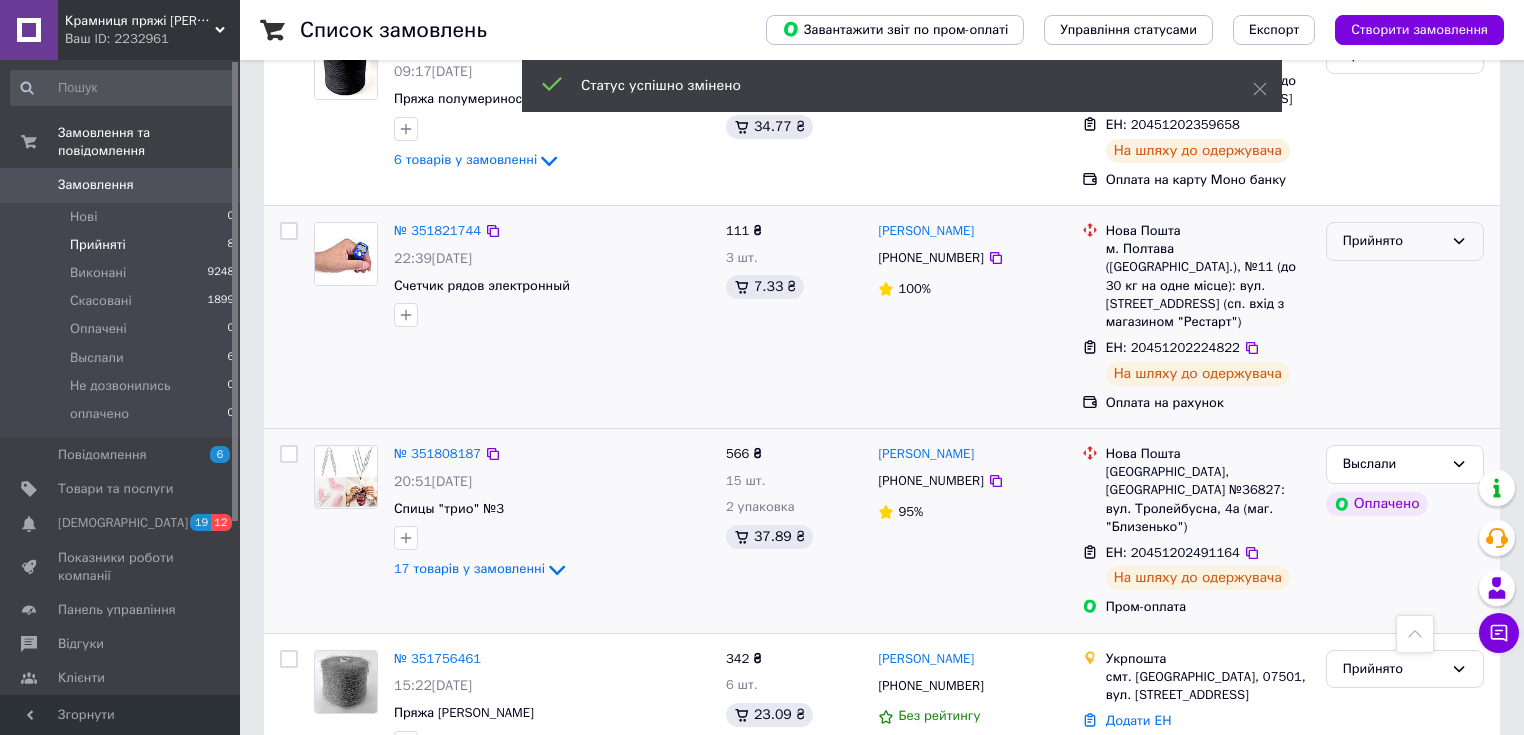 click on "Прийнято" at bounding box center [1393, 241] 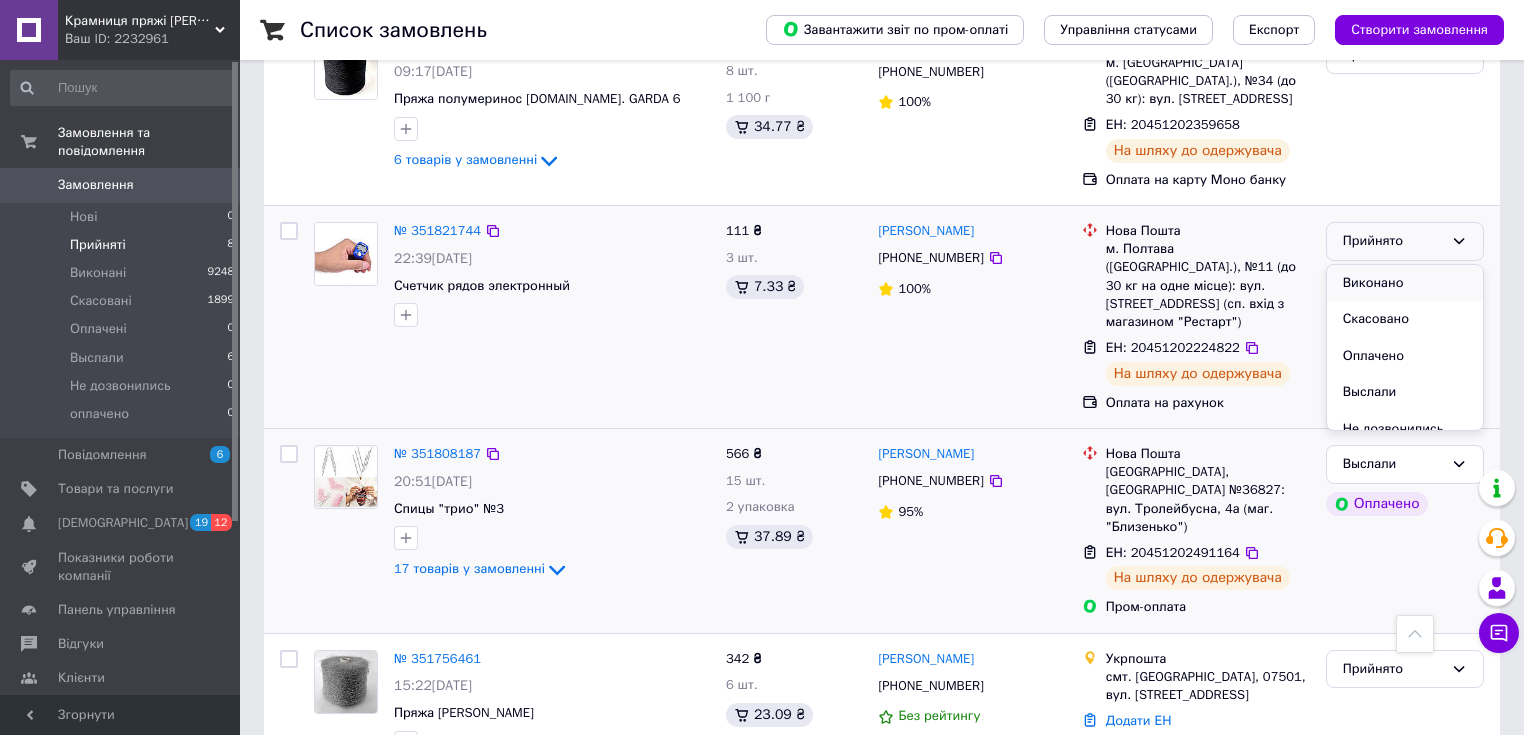 click on "Виконано" at bounding box center (1405, 283) 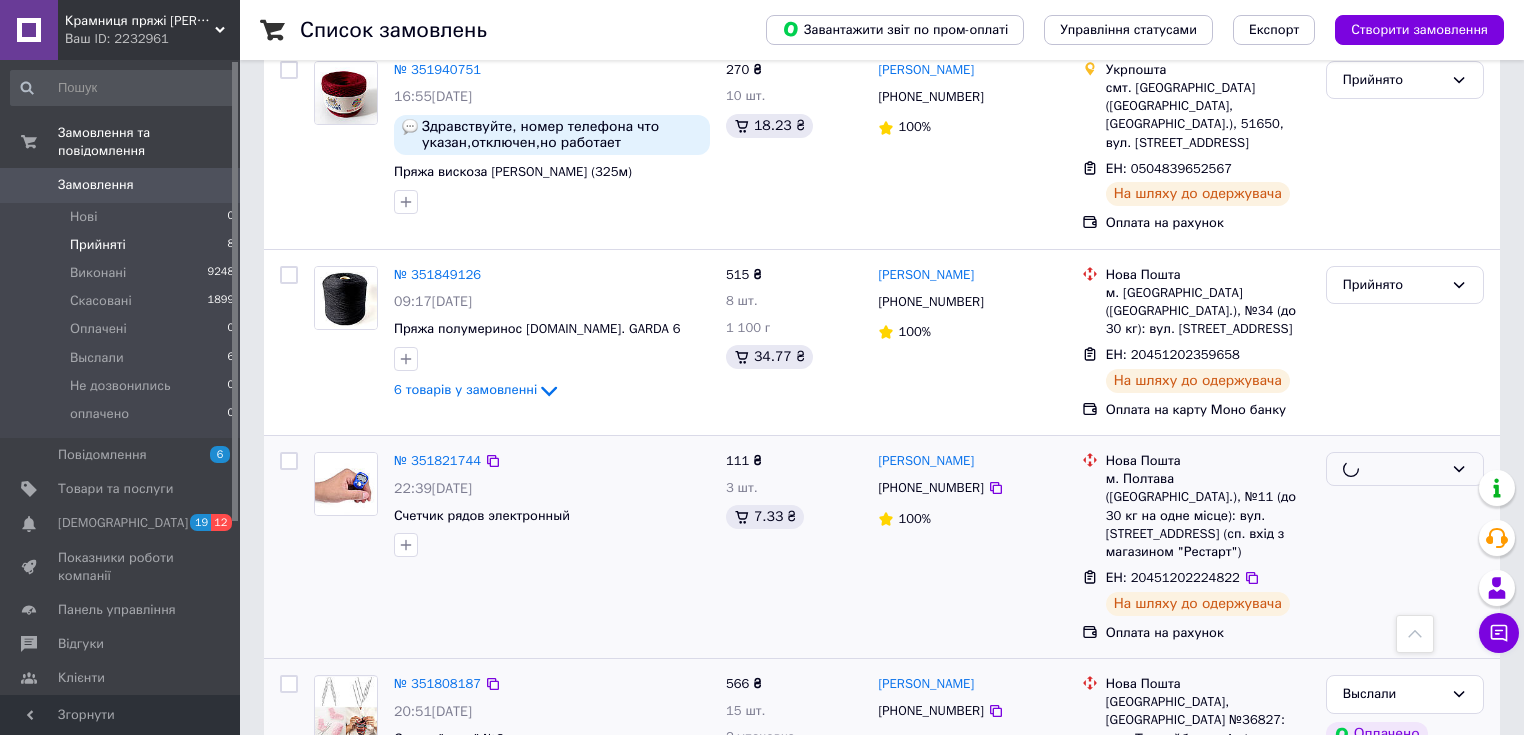 scroll, scrollTop: 409, scrollLeft: 0, axis: vertical 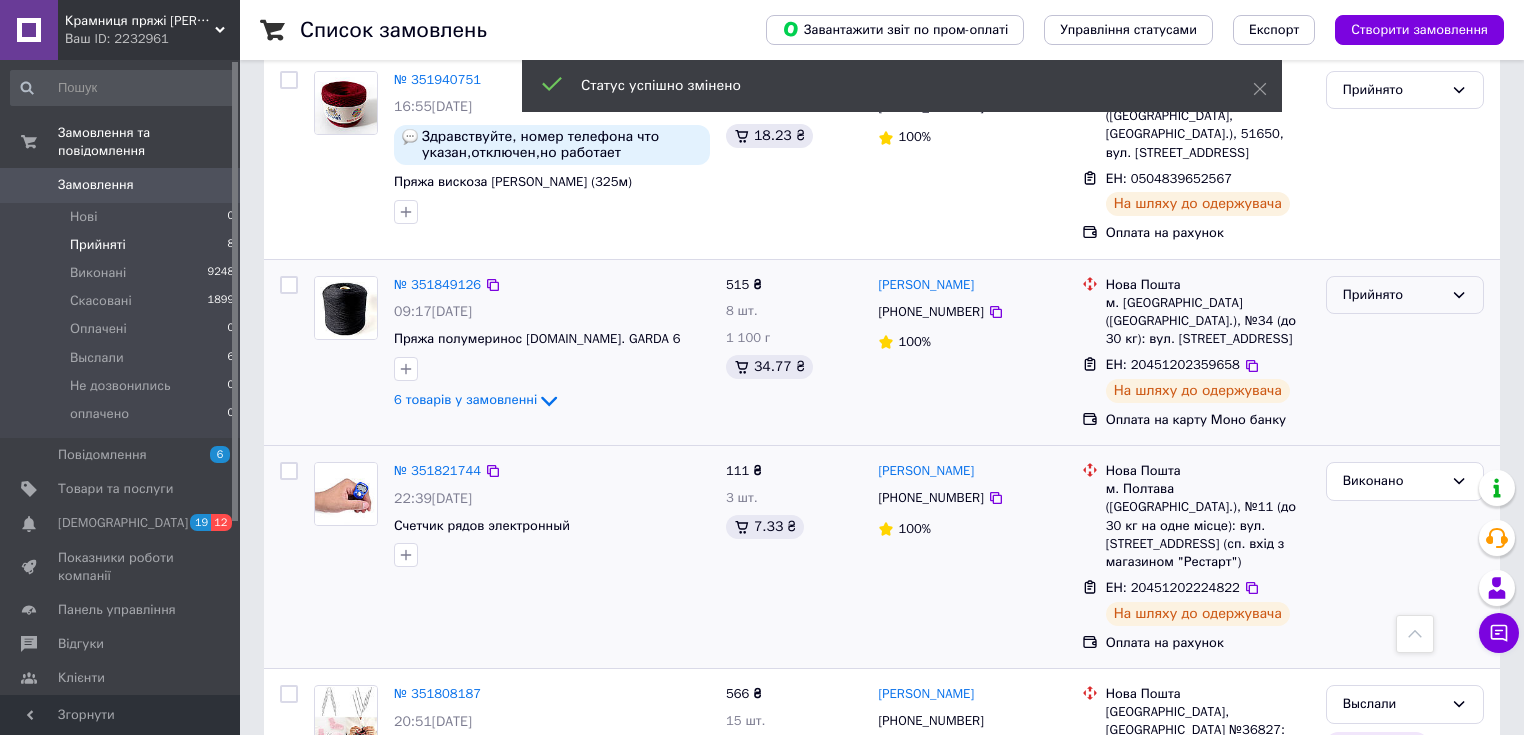 click on "Прийнято" at bounding box center [1393, 295] 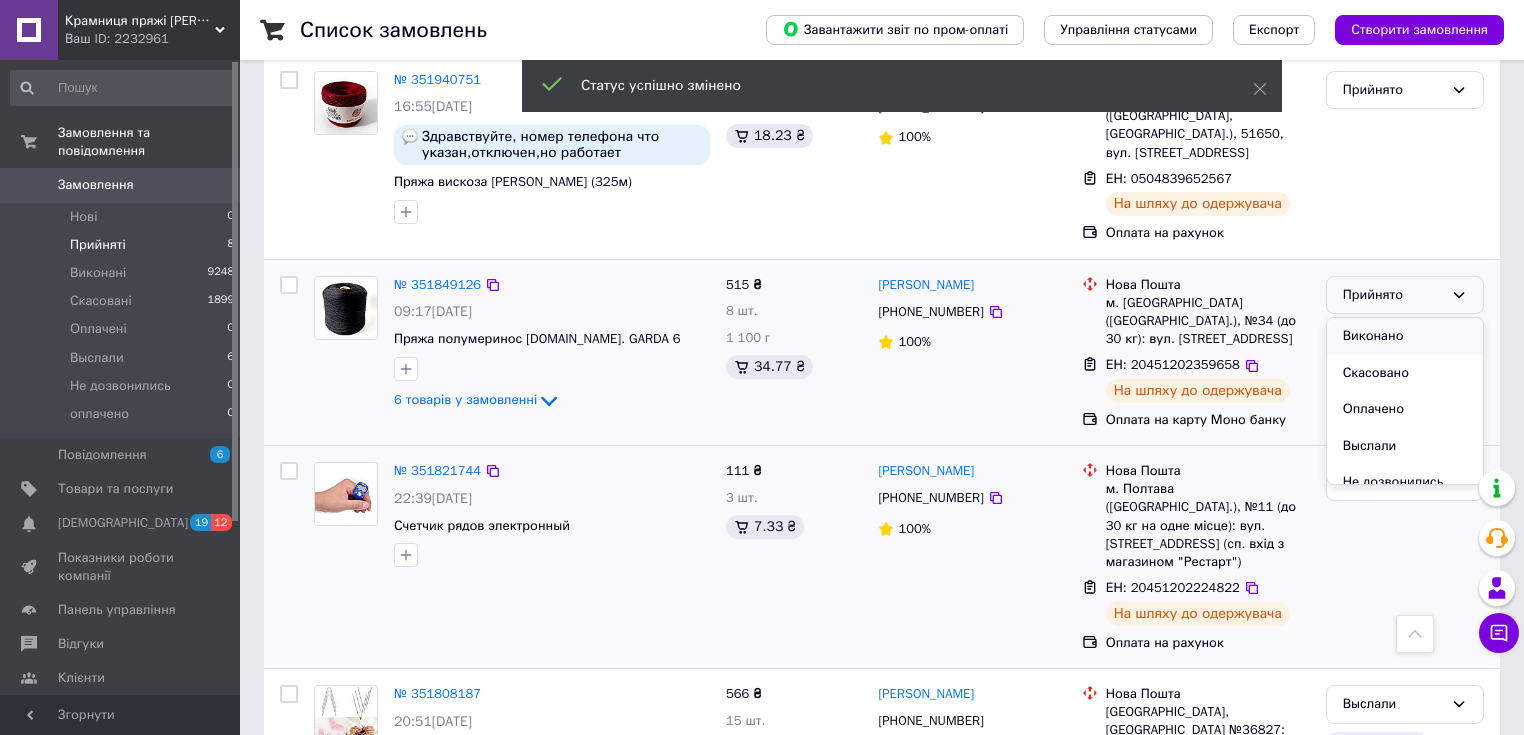 click on "Виконано" at bounding box center (1405, 336) 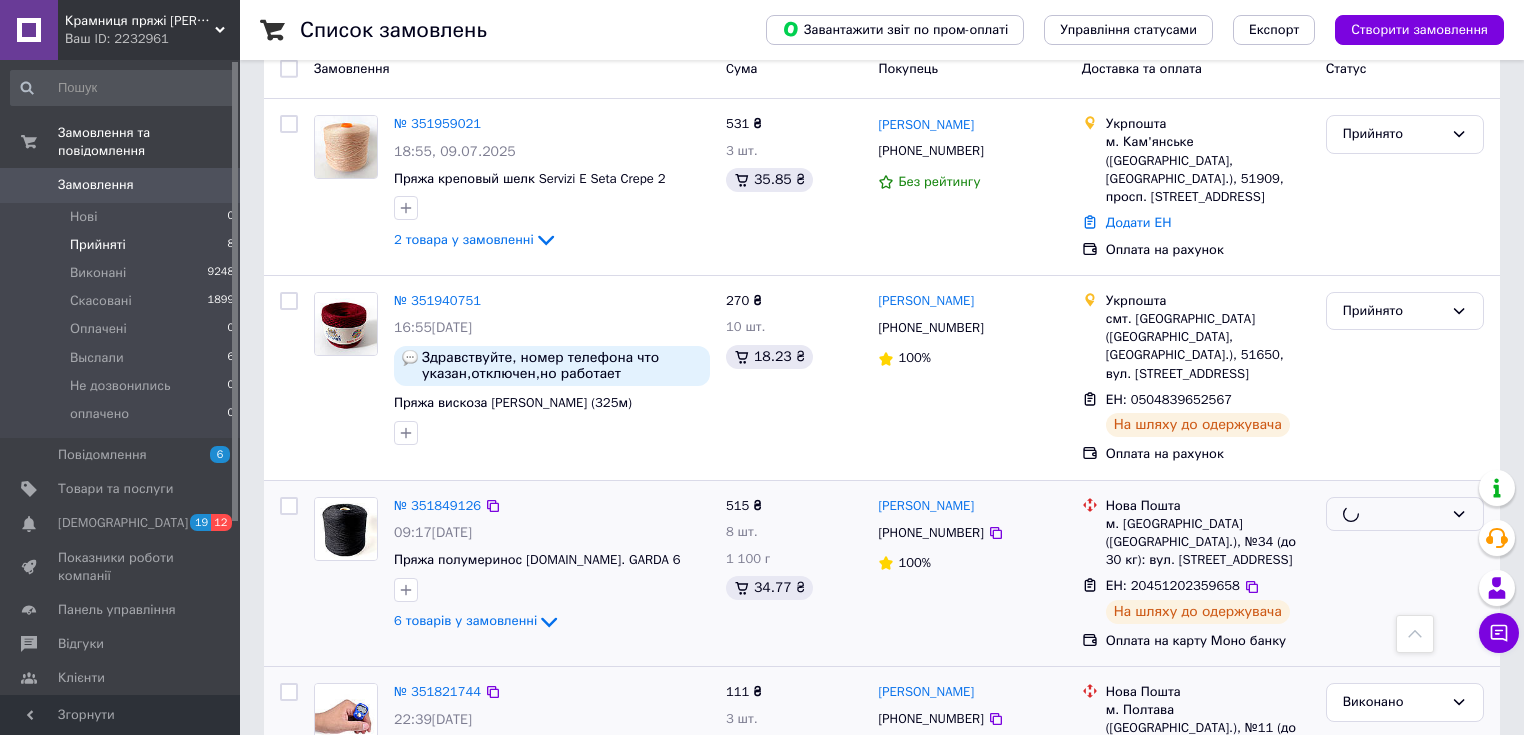 scroll, scrollTop: 169, scrollLeft: 0, axis: vertical 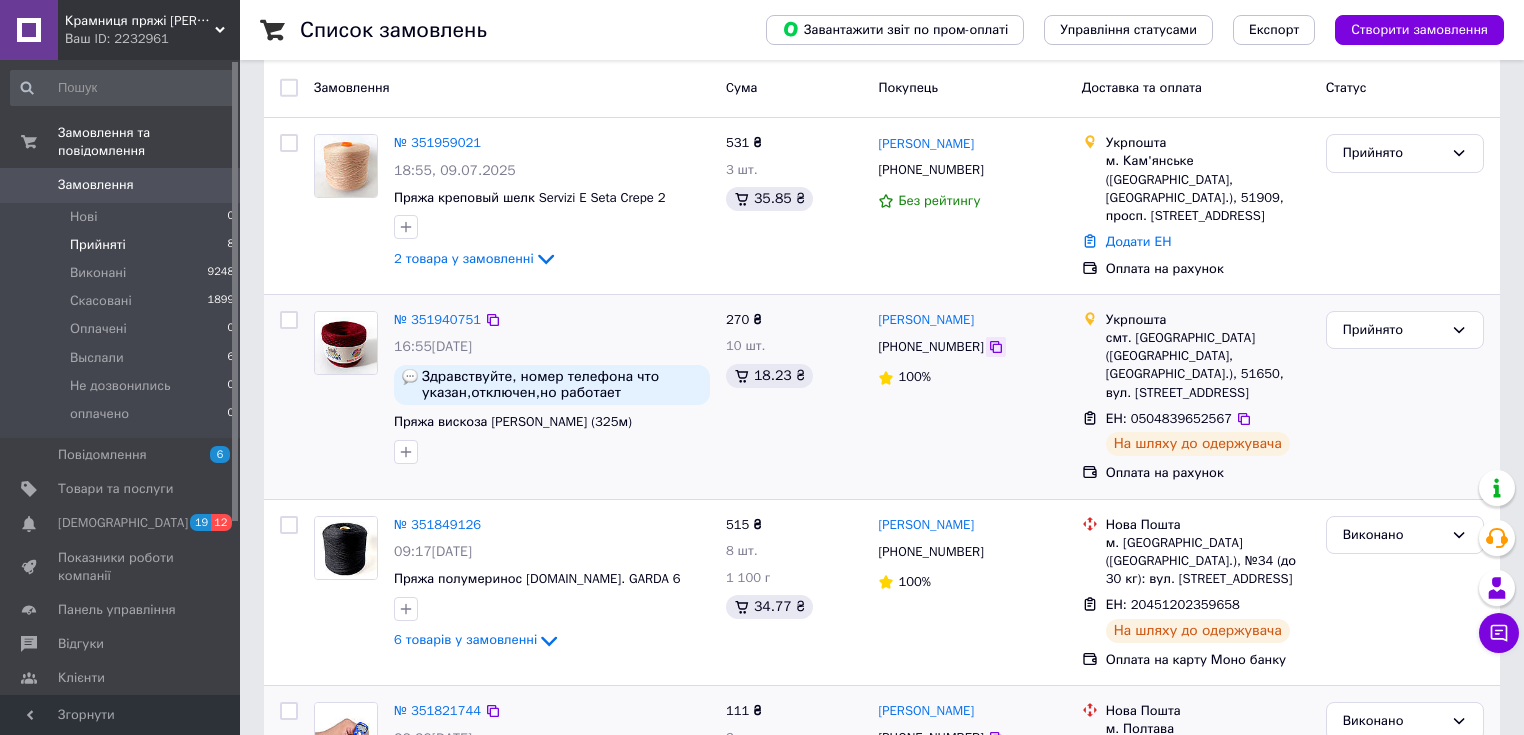 click 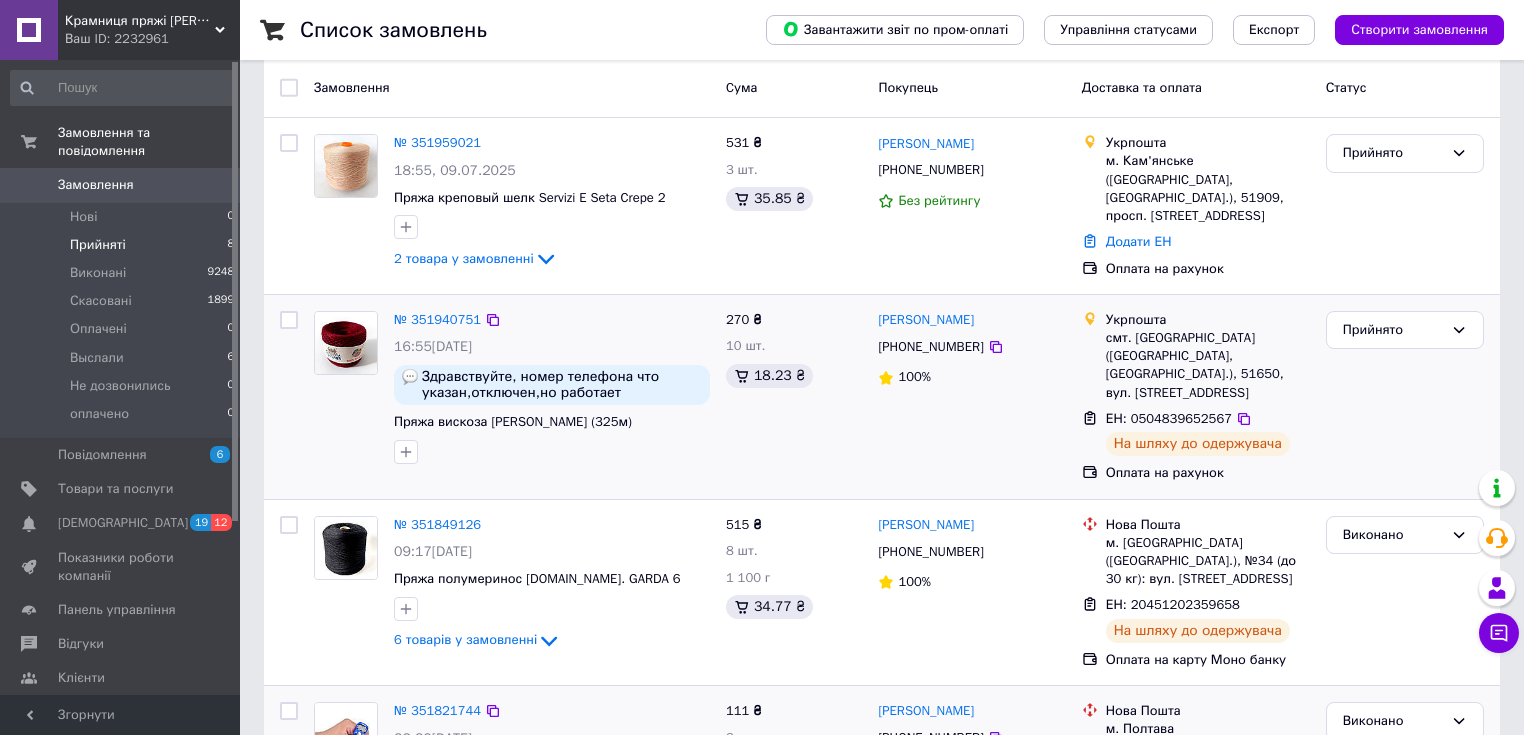 click on "Прийнято" at bounding box center [1405, 397] 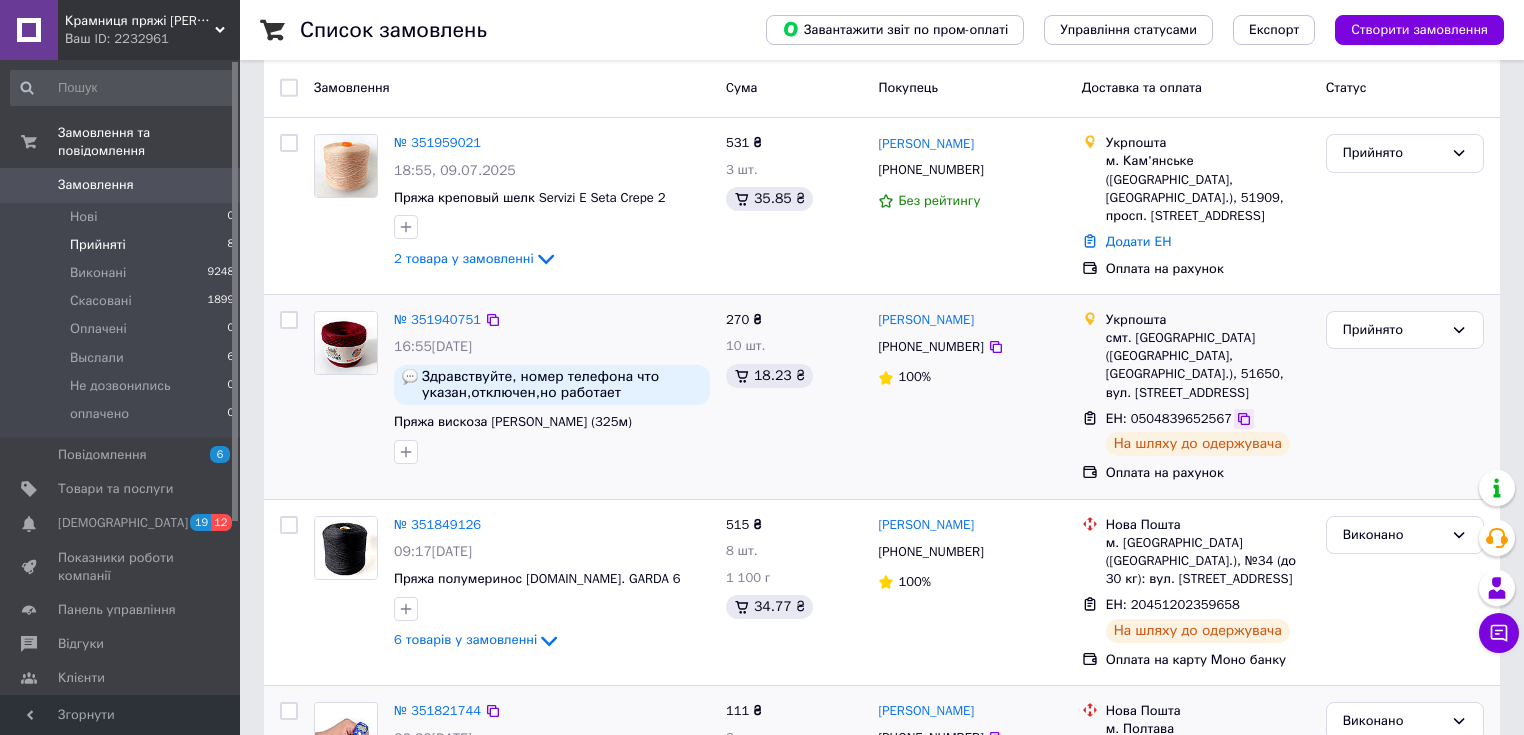 click 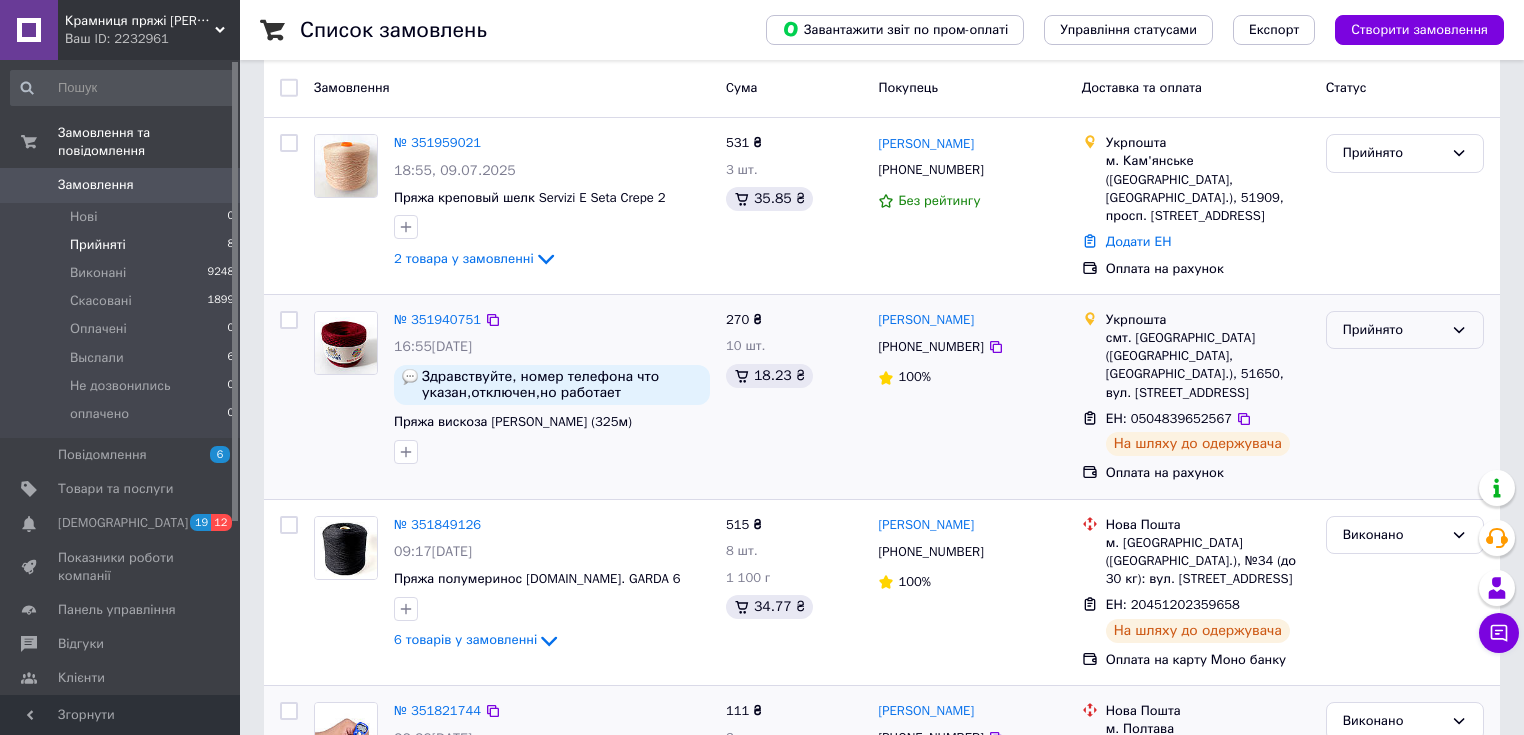 drag, startPoint x: 1420, startPoint y: 392, endPoint x: 1412, endPoint y: 329, distance: 63.505905 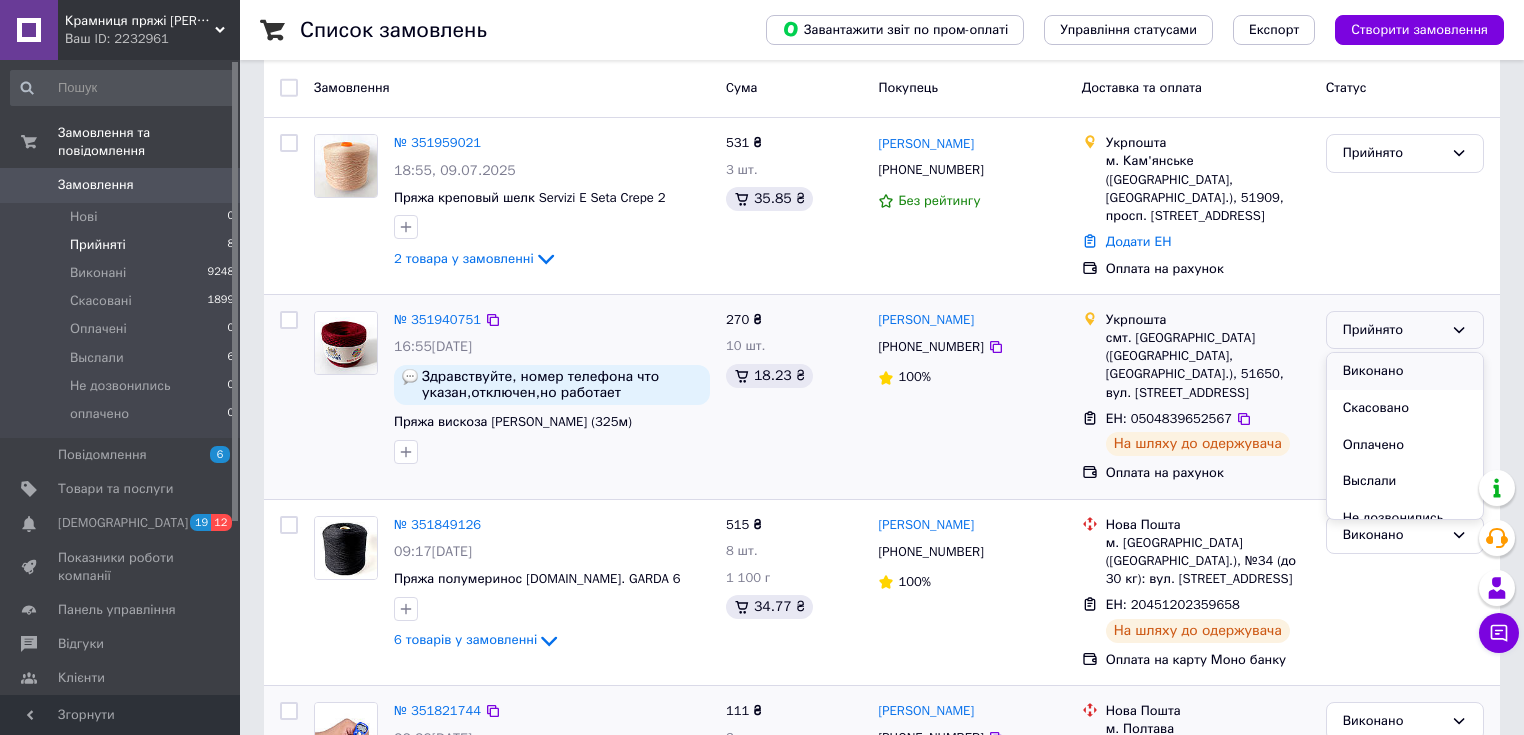 click on "Виконано" at bounding box center [1405, 371] 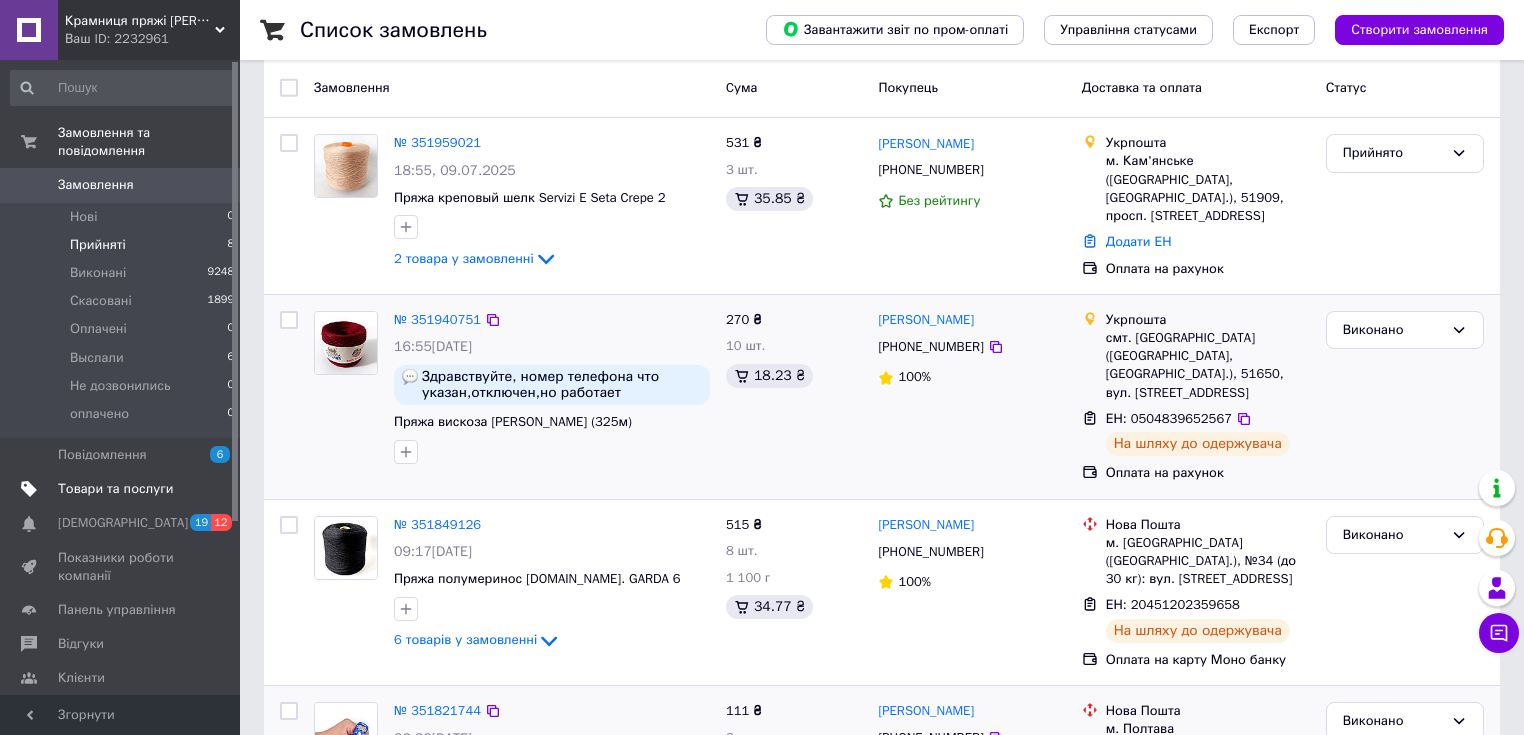click on "Товари та послуги" at bounding box center [115, 489] 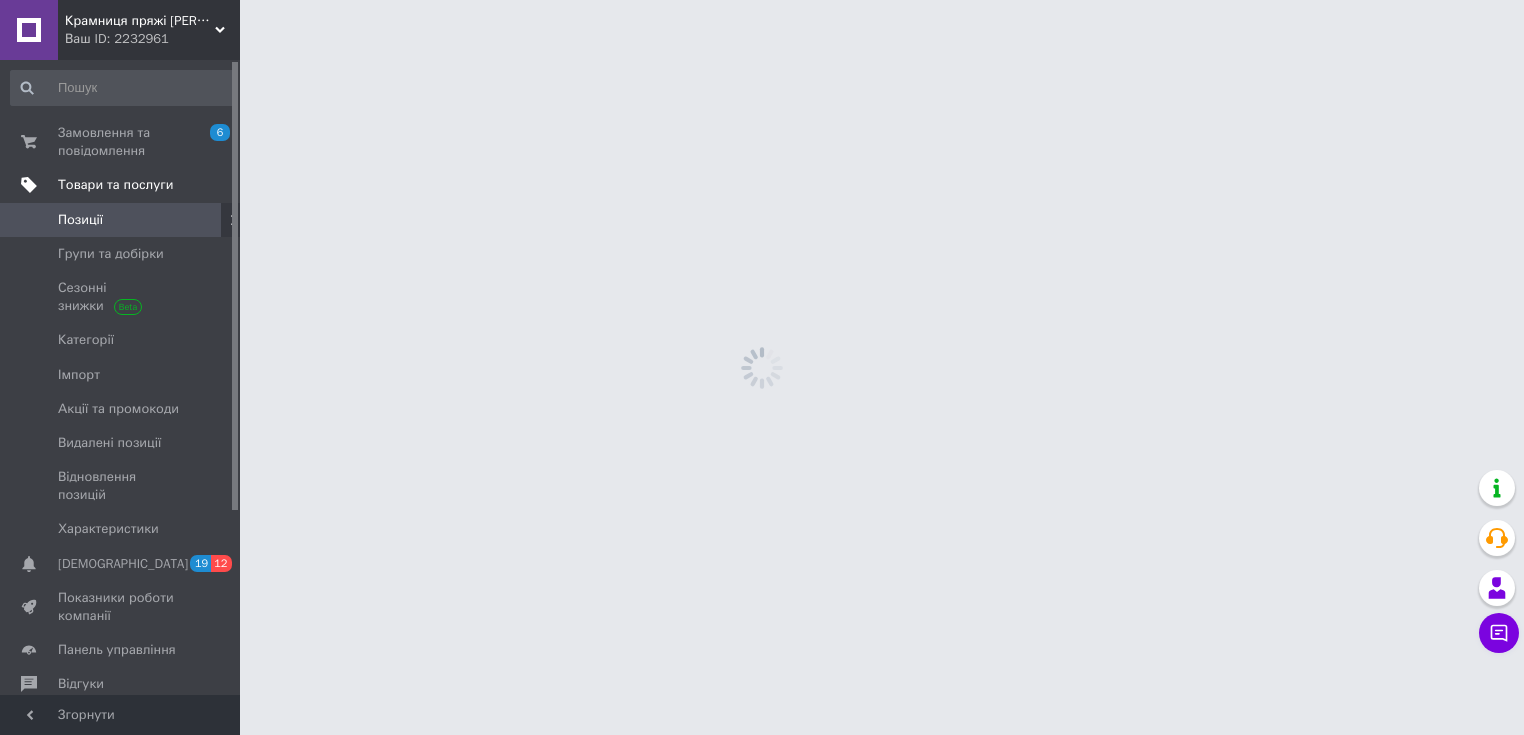 scroll, scrollTop: 0, scrollLeft: 0, axis: both 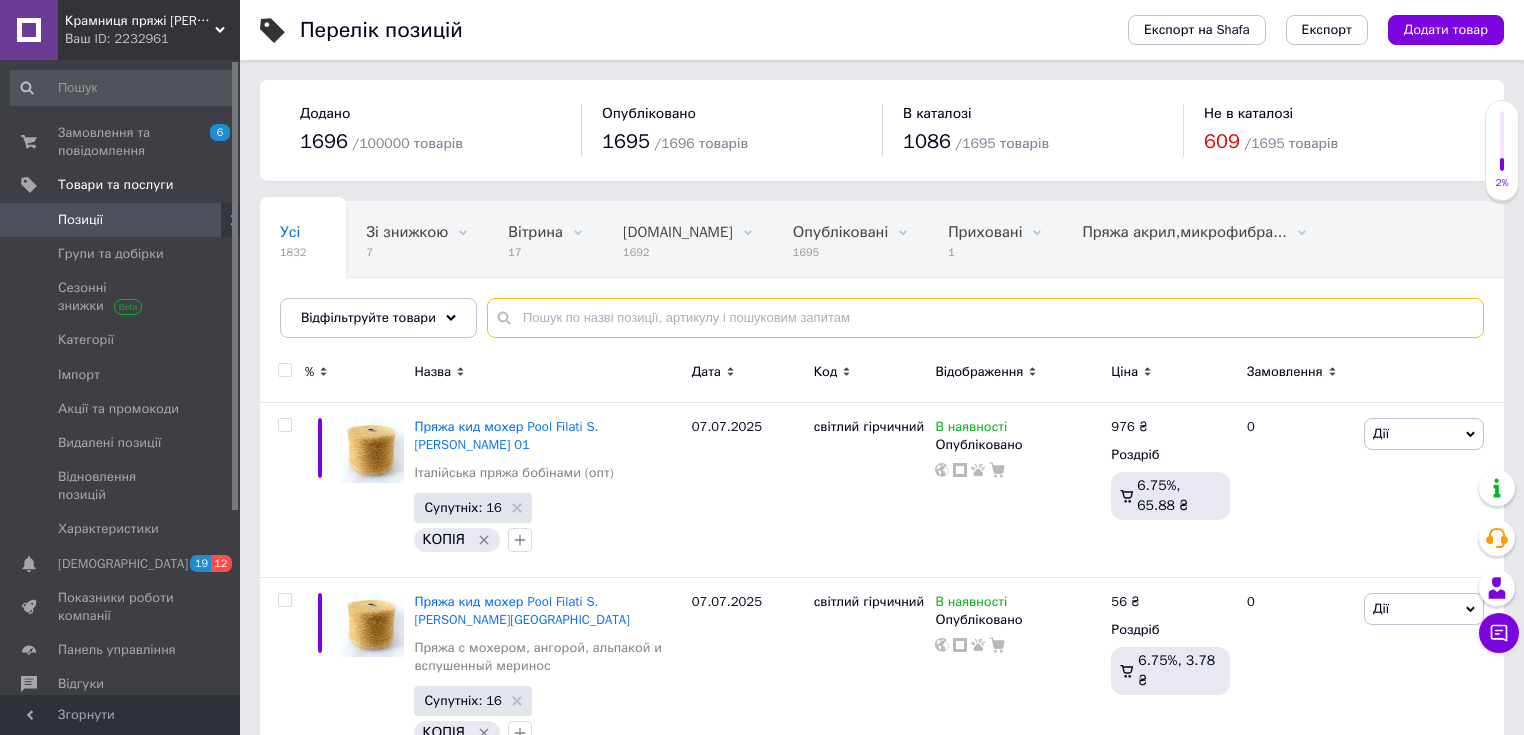 paste on "віскоза [PERSON_NAME]" 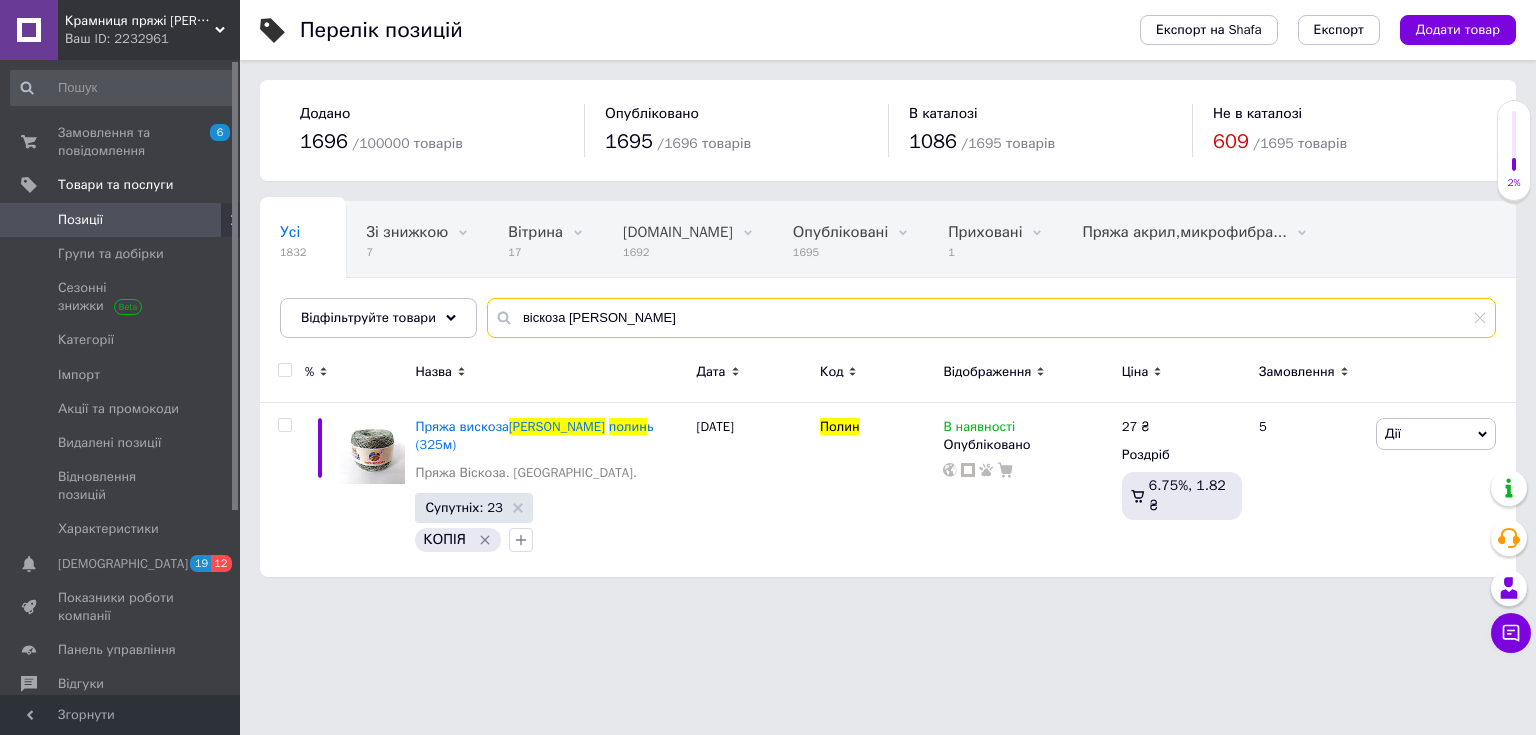 type on "віскоза [PERSON_NAME]" 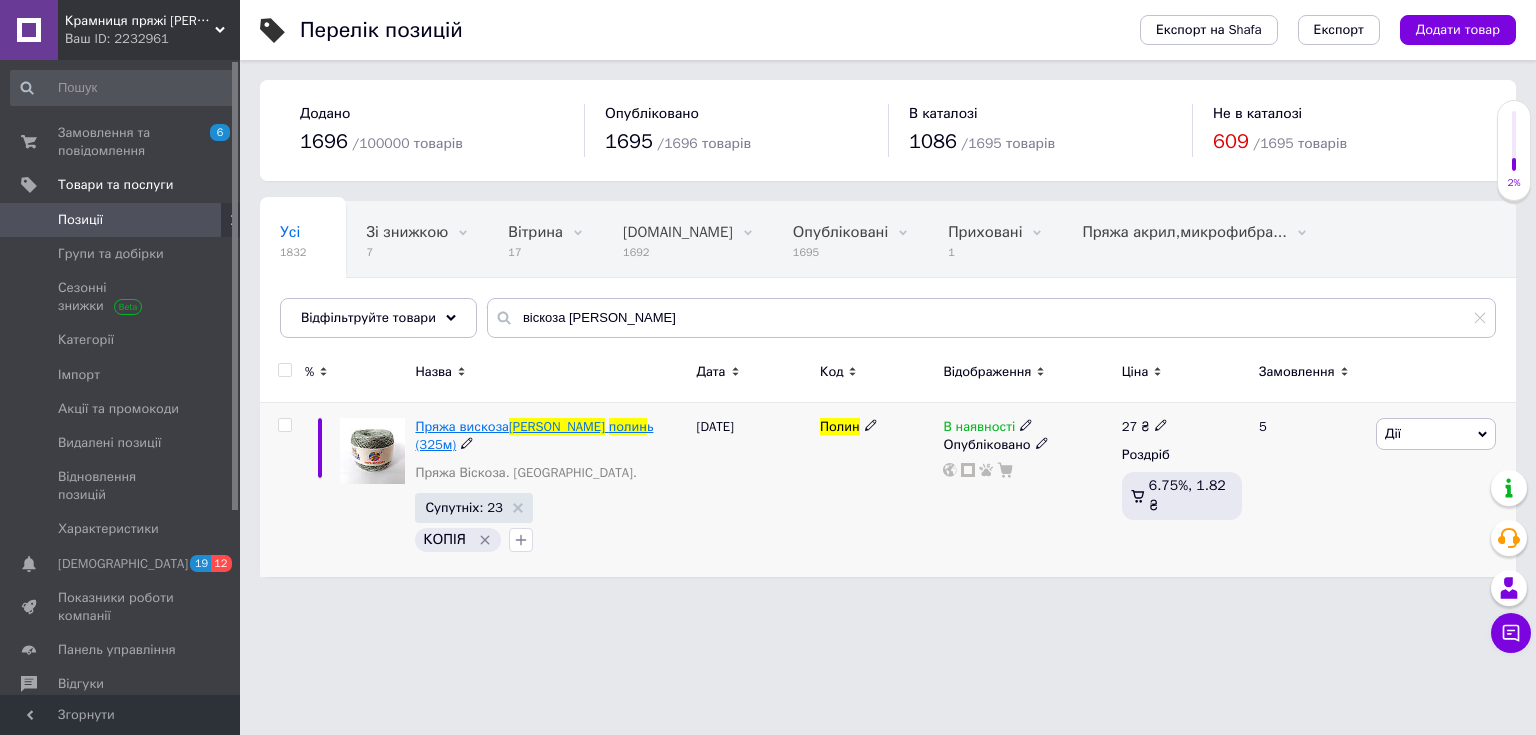 click on "Пряжа вискоза" at bounding box center [462, 426] 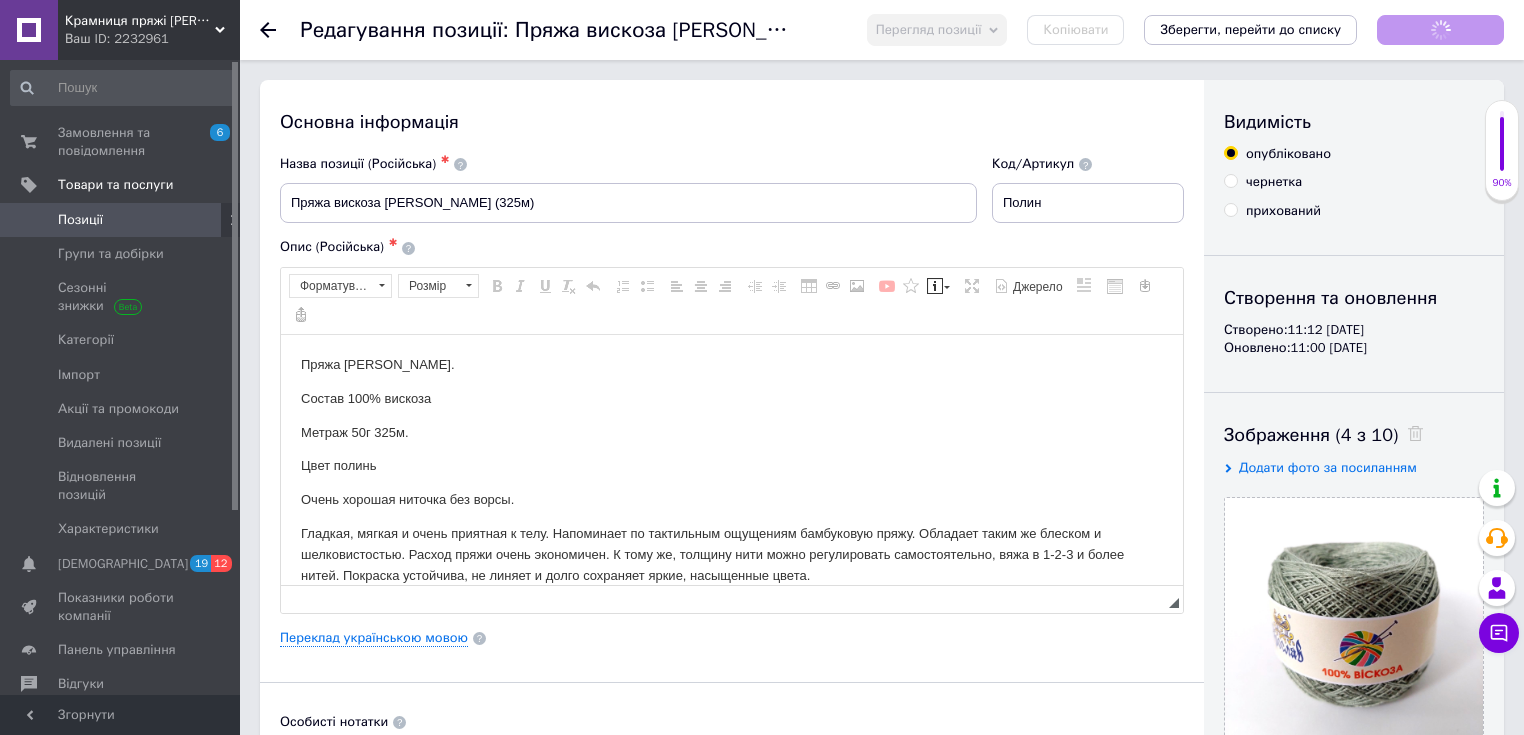 scroll, scrollTop: 0, scrollLeft: 0, axis: both 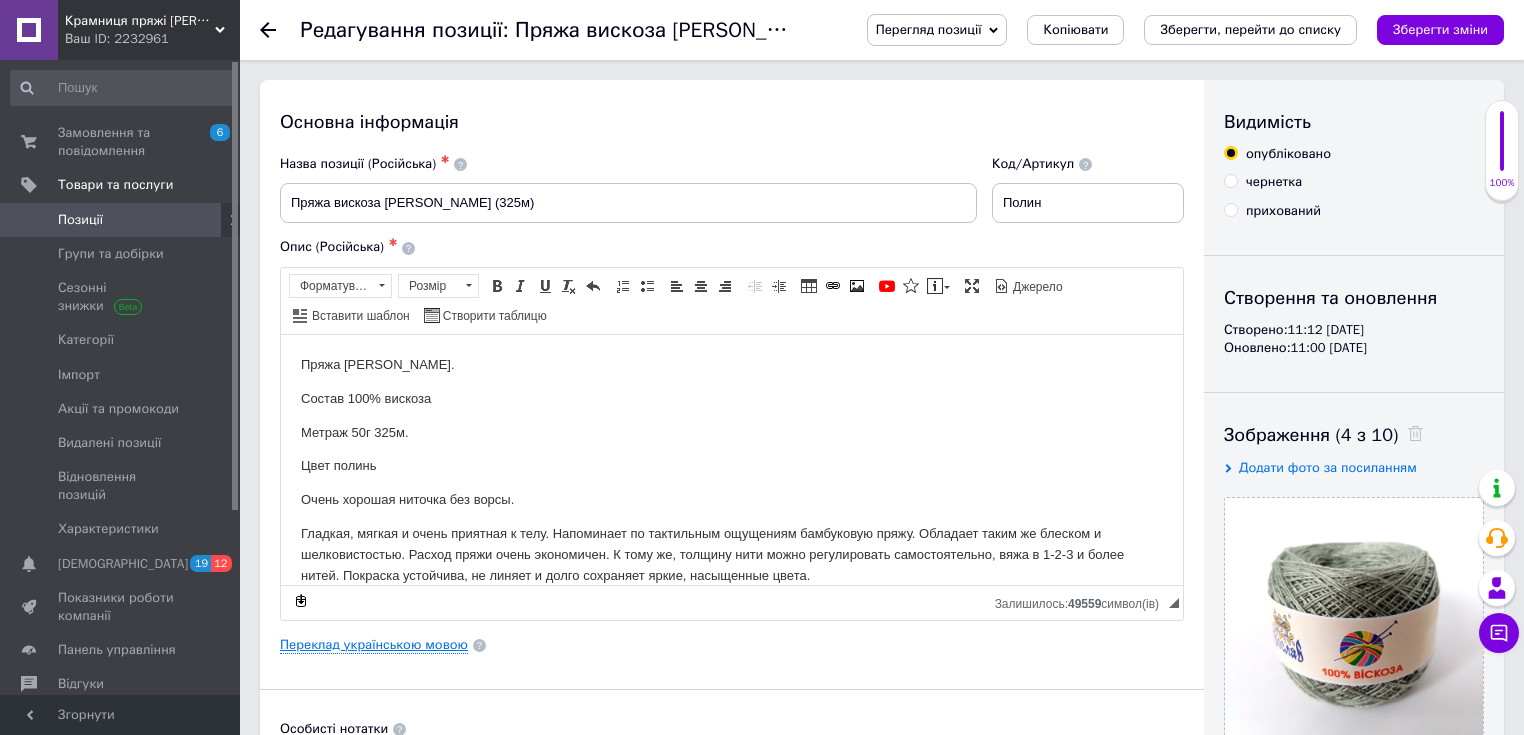 click on "Переклад українською мовою" at bounding box center (374, 645) 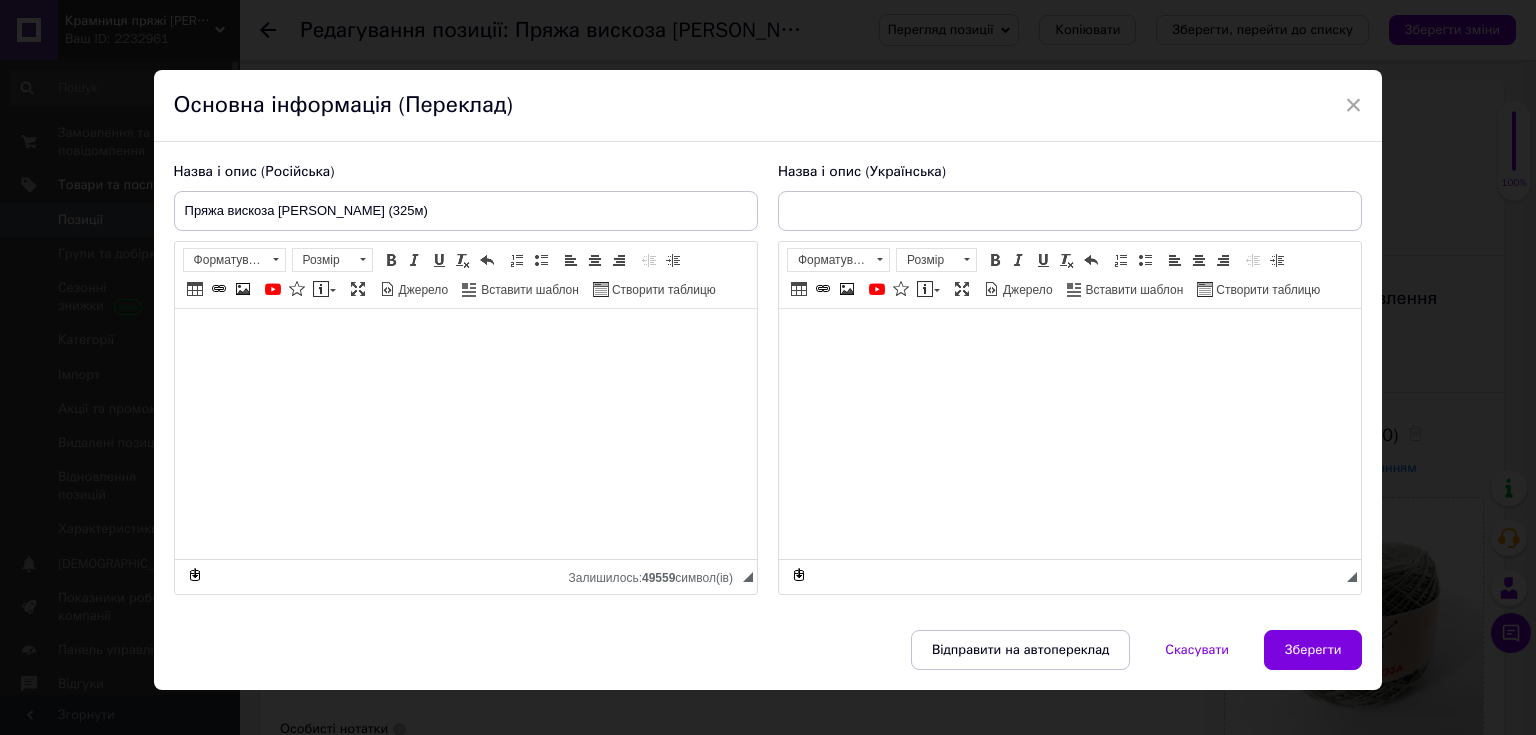 type on "Пряжа віскоза [PERSON_NAME] (325м)" 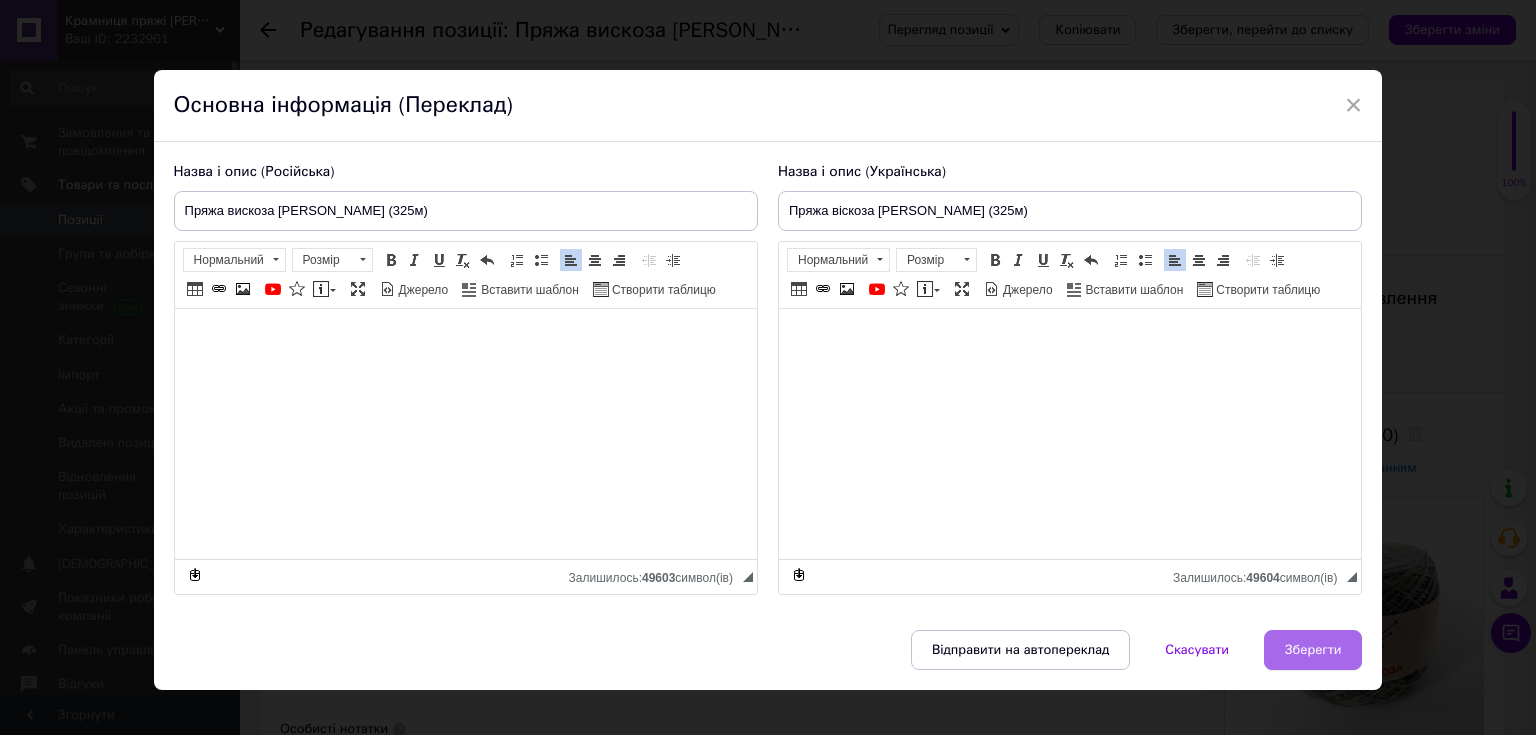 click on "Зберегти" at bounding box center [1313, 650] 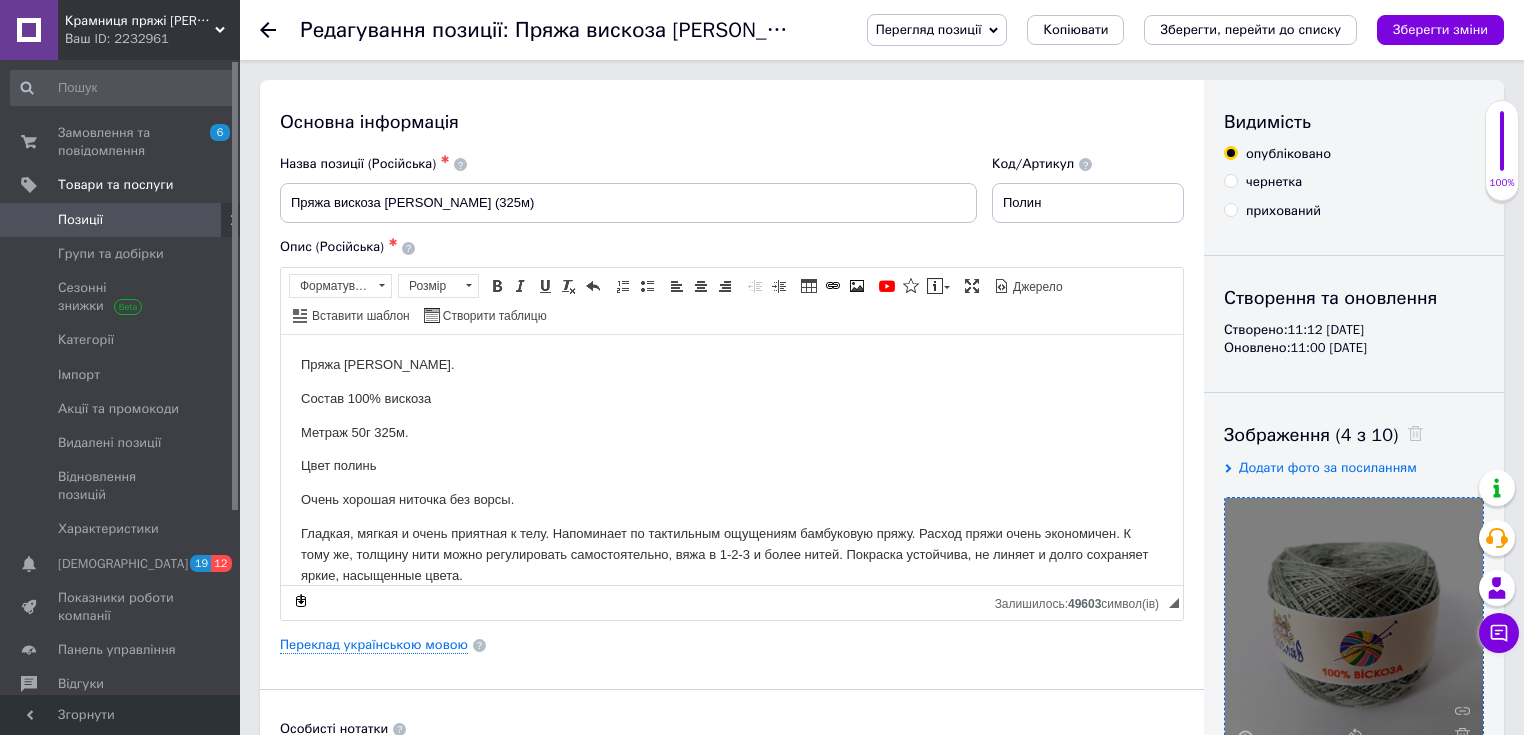 scroll, scrollTop: 320, scrollLeft: 0, axis: vertical 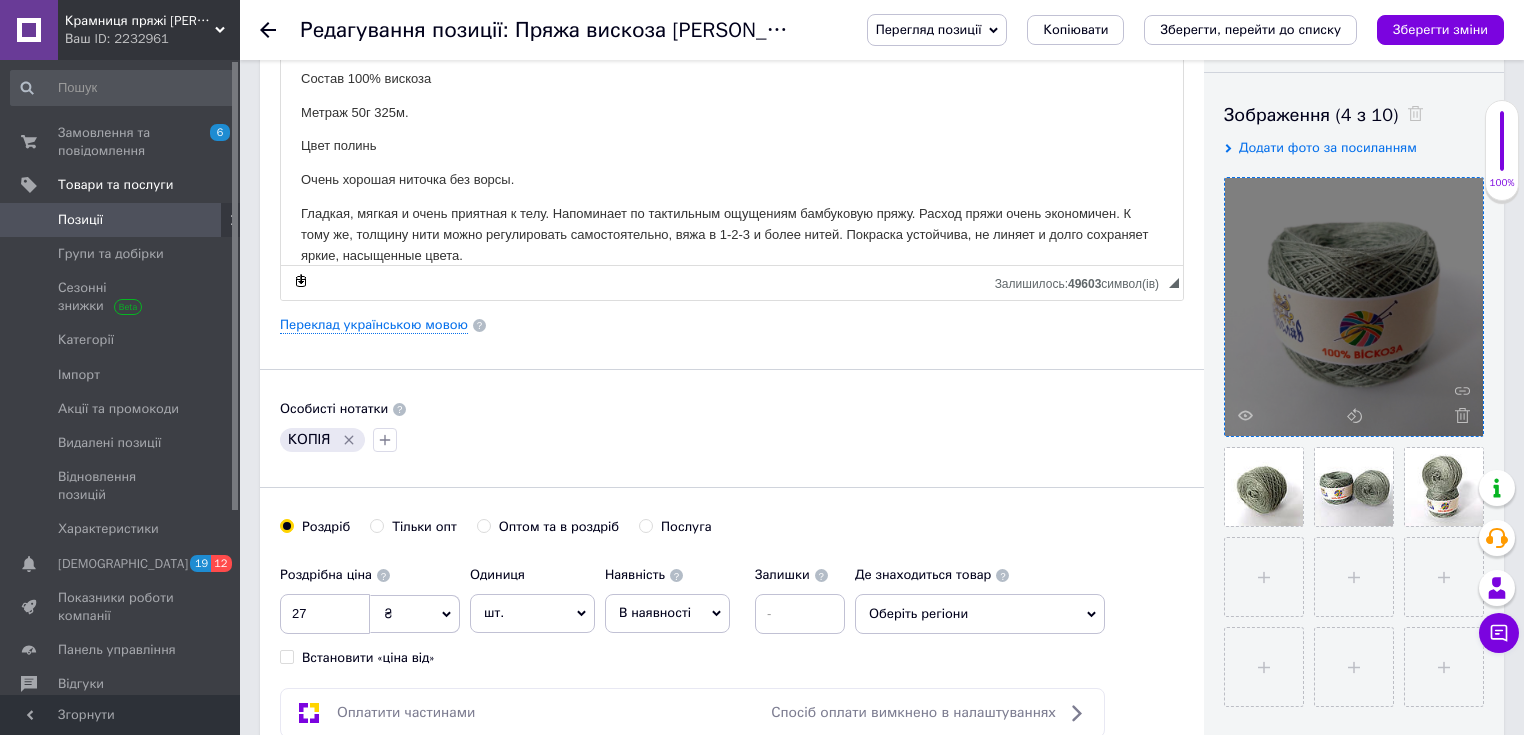 click 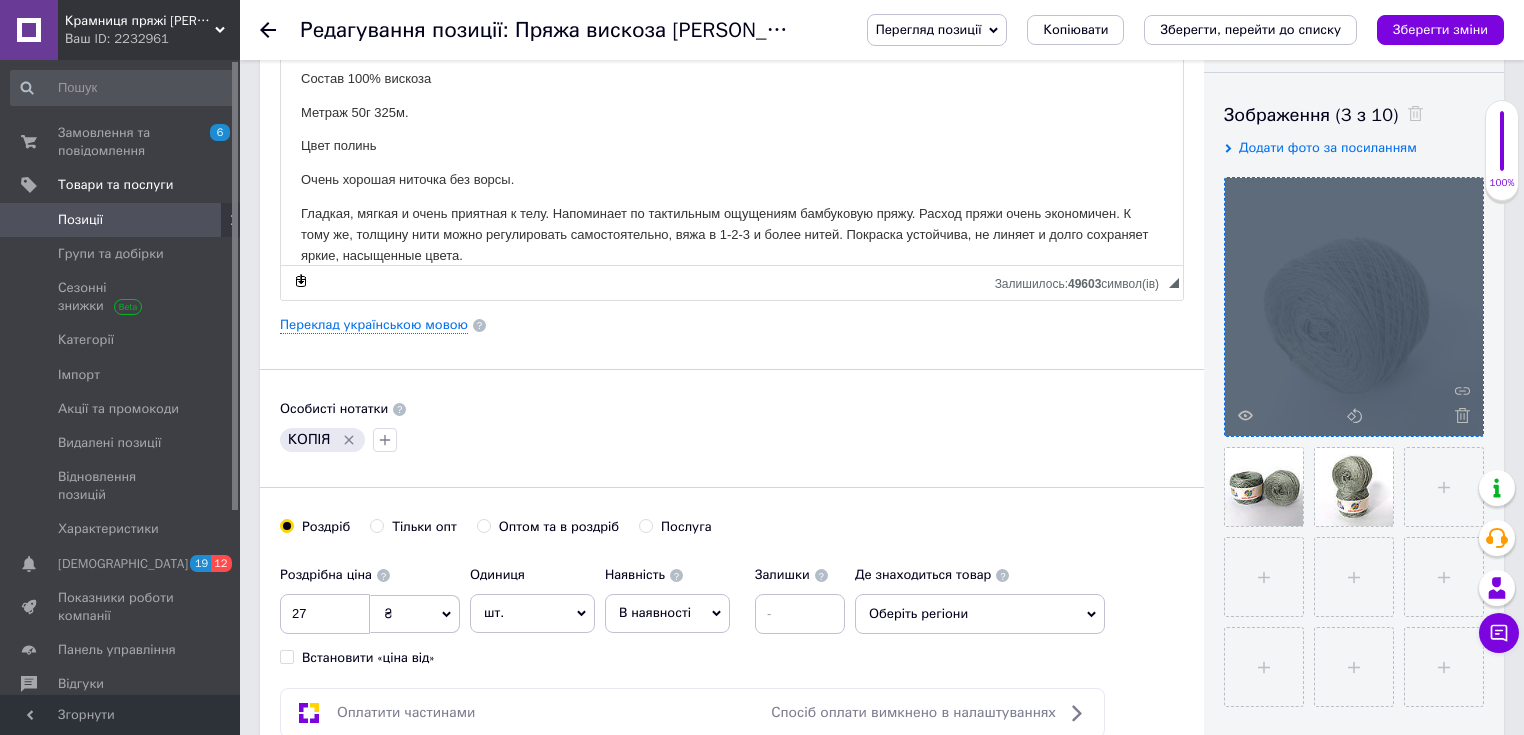 click at bounding box center [1354, 307] 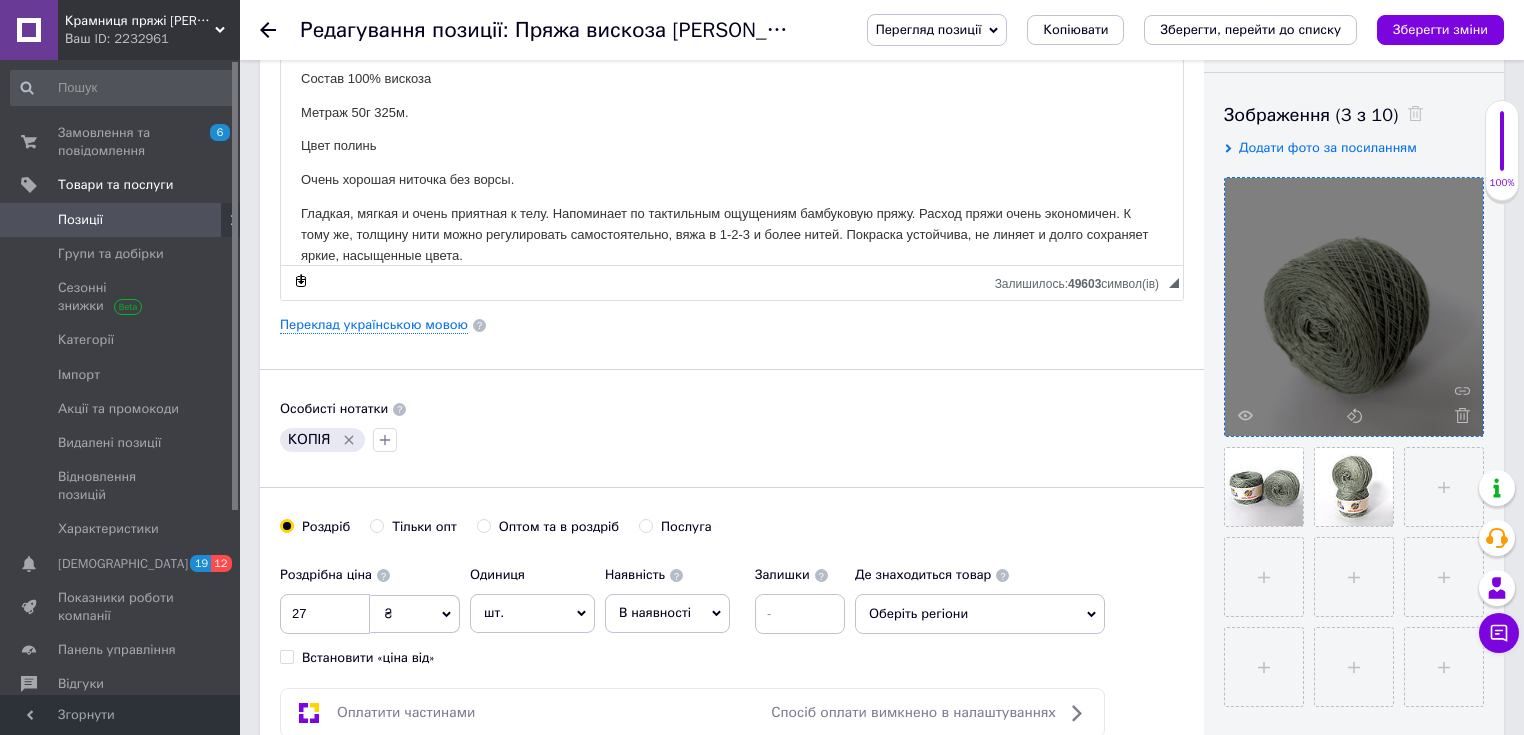 click 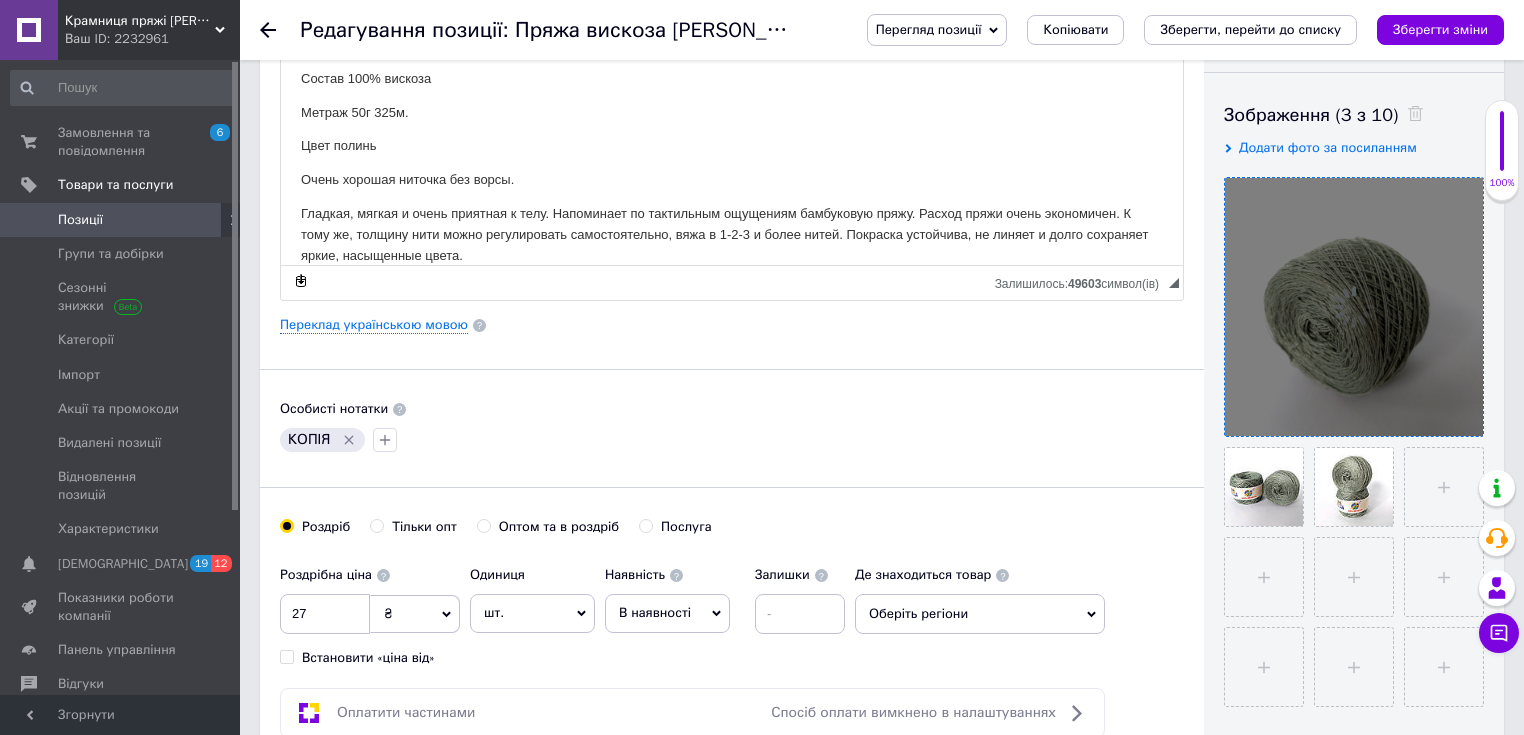 click at bounding box center (1354, 307) 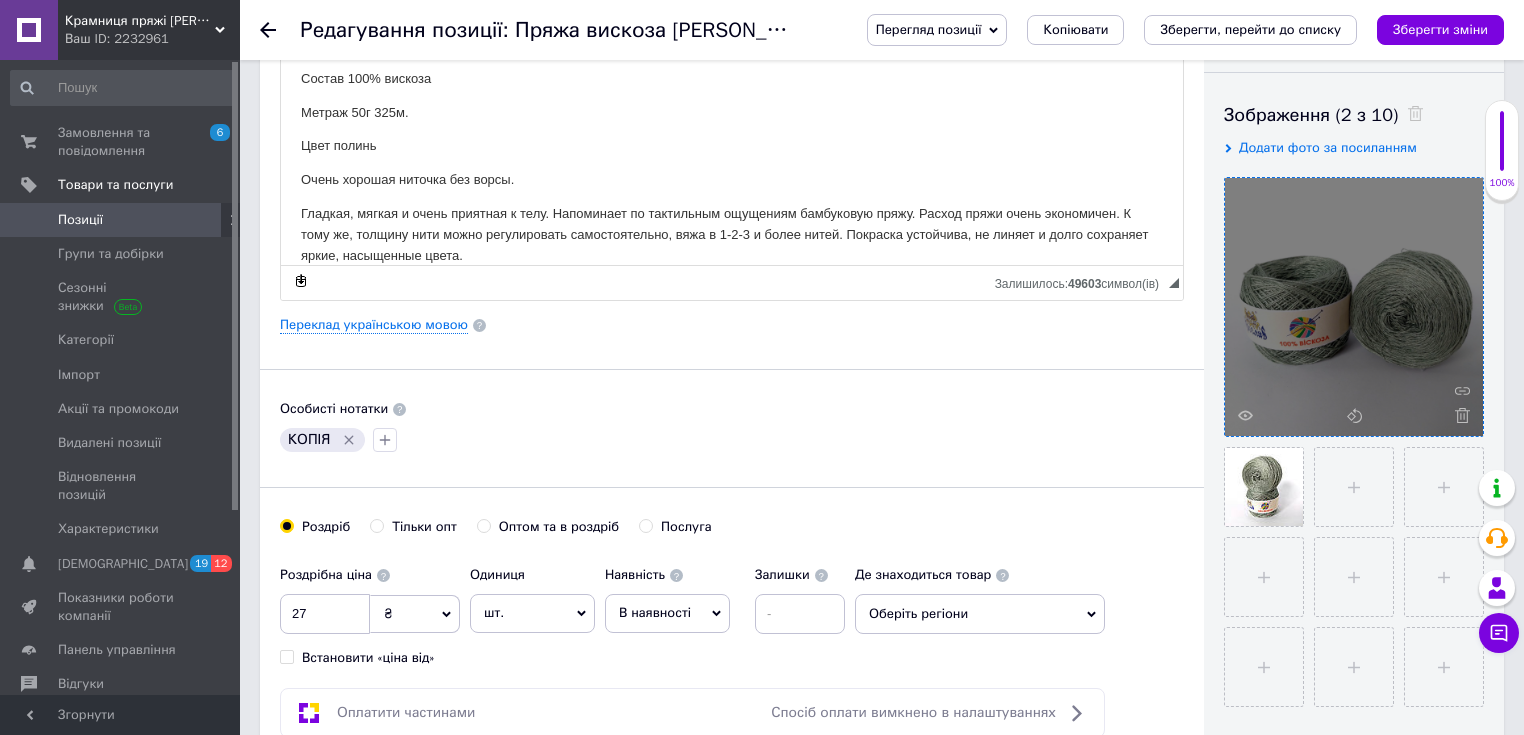 click 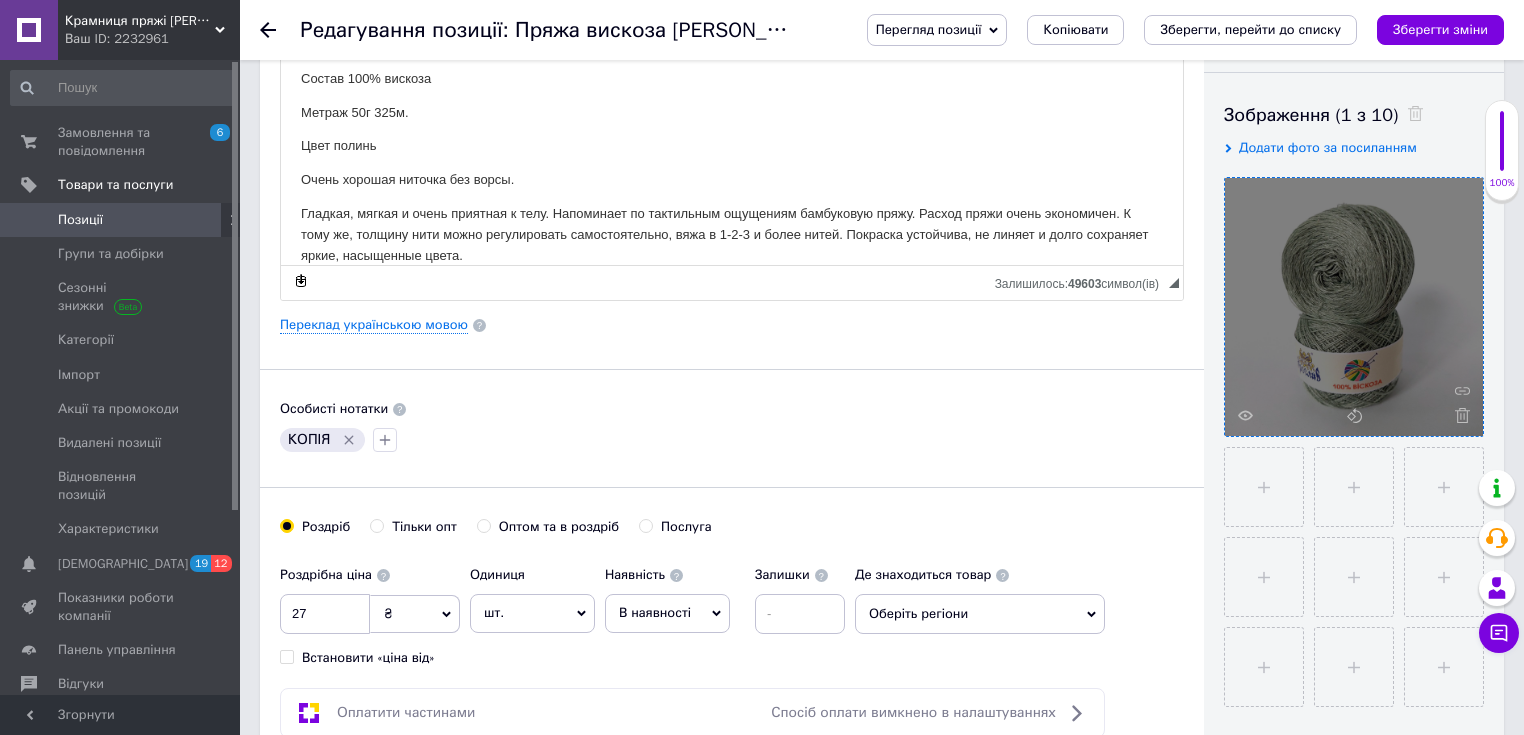 click 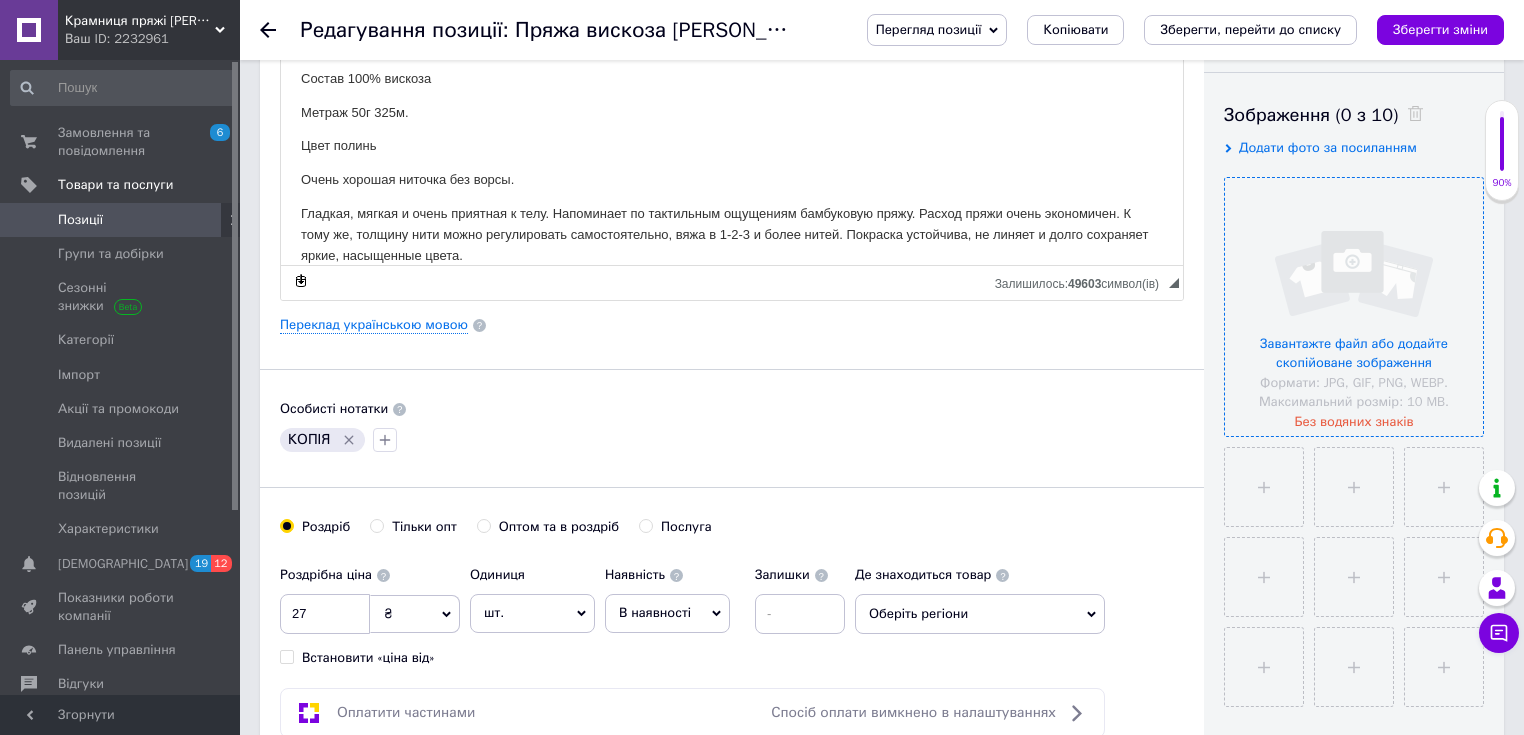 click on "Завантажте файл або додайте скопійоване зображення Формати: JPG, GIF, PNG, WEBP. Максимальний розмір: 10 MB. Без водяних знаків" at bounding box center [1354, 308] 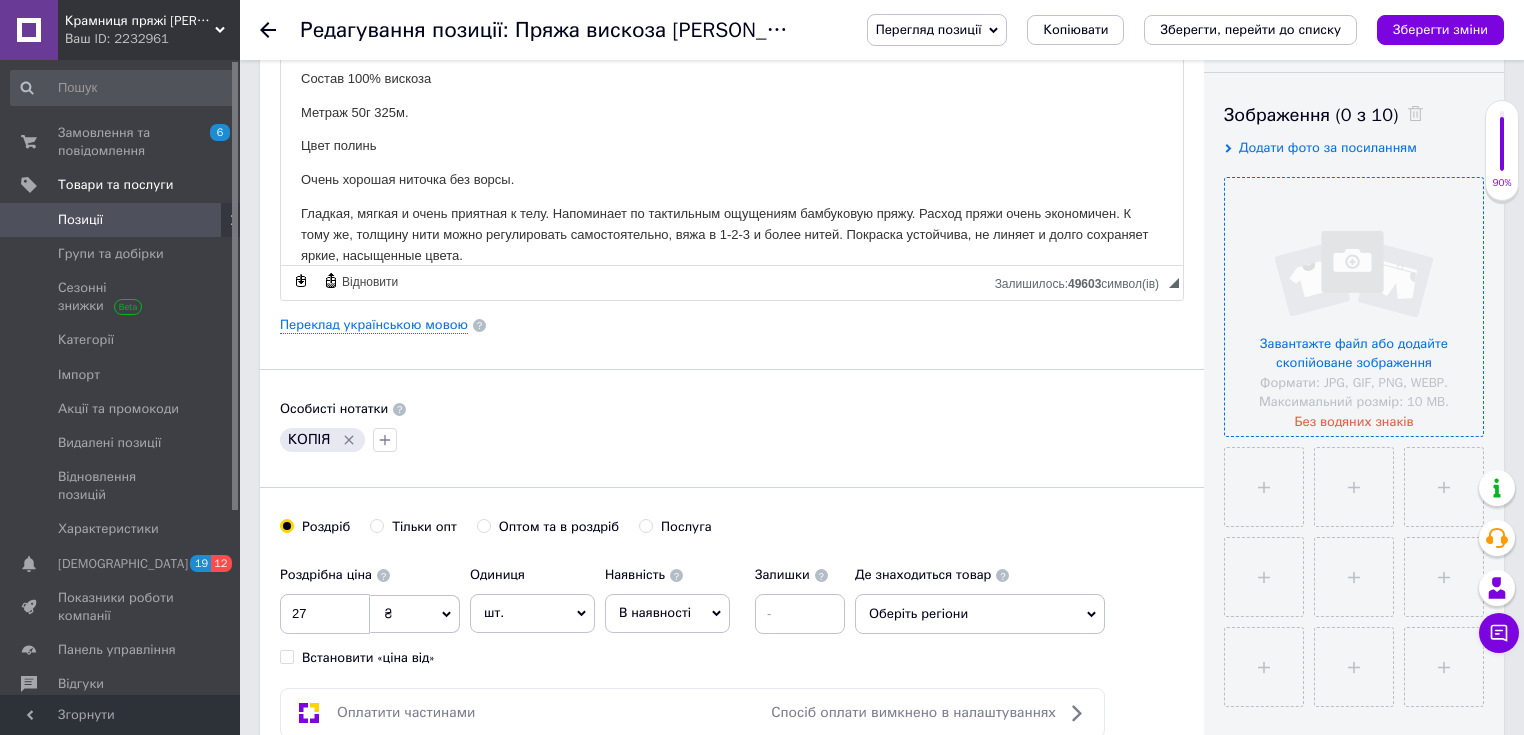 click at bounding box center [1354, 307] 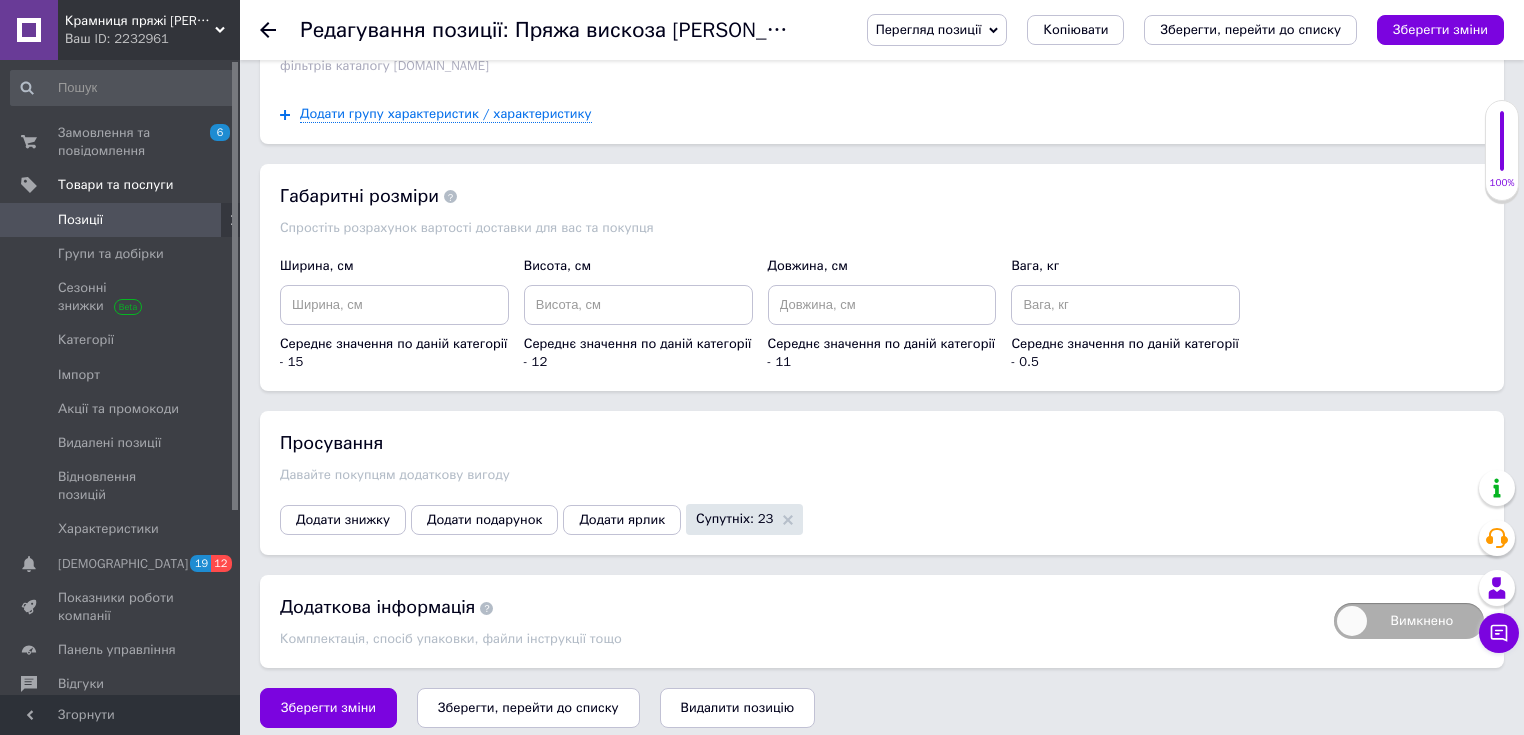 scroll, scrollTop: 2024, scrollLeft: 0, axis: vertical 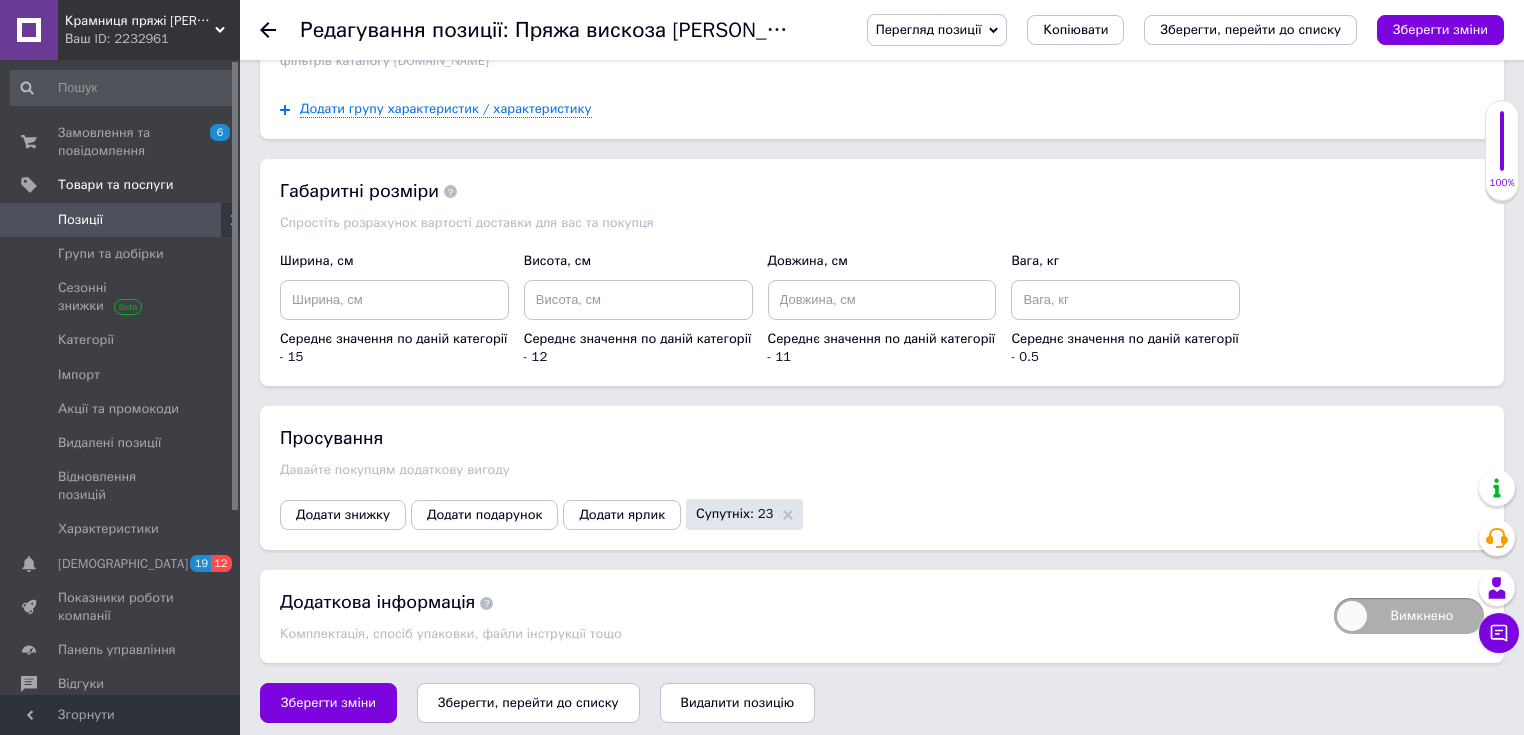 click on "Зберегти, перейти до списку" at bounding box center [528, 702] 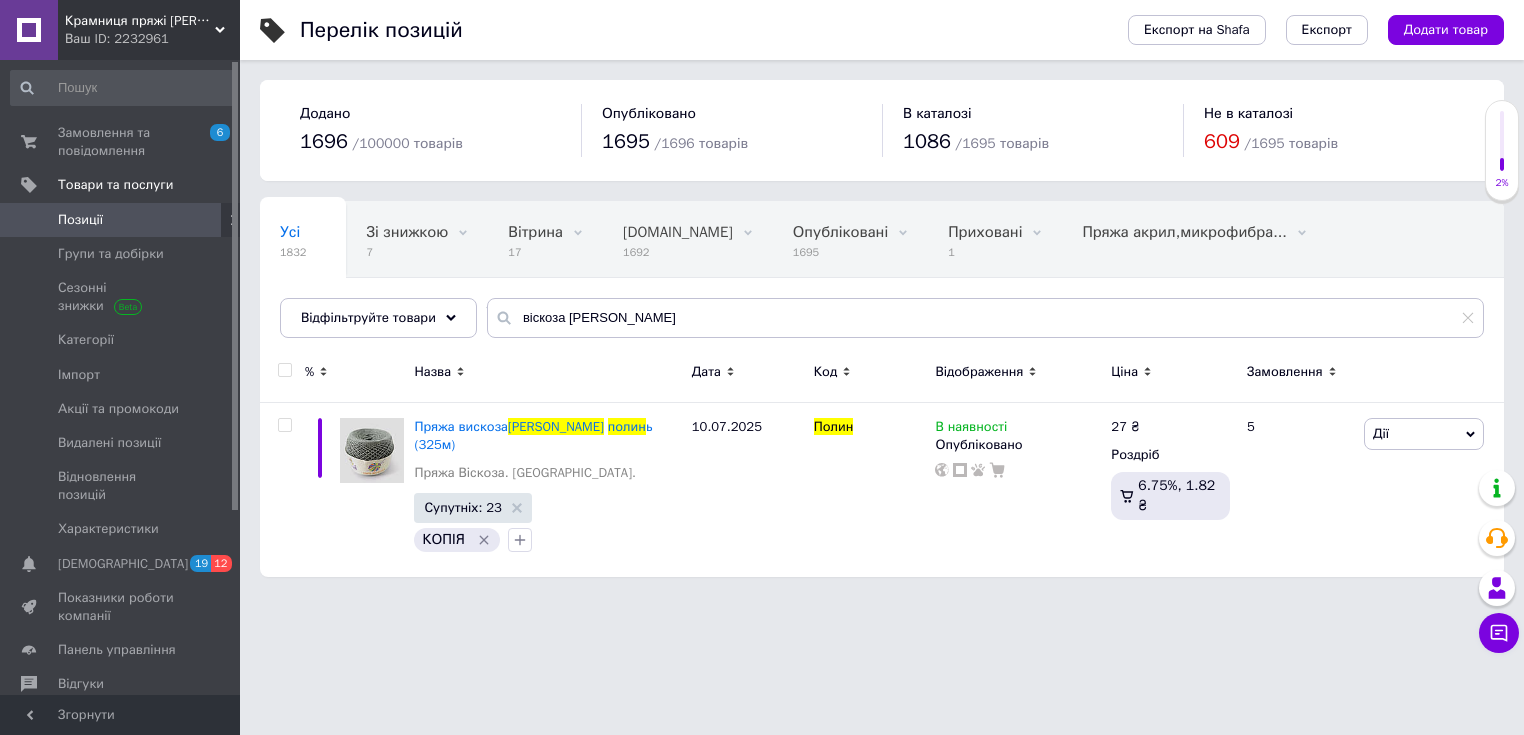 scroll, scrollTop: 0, scrollLeft: 0, axis: both 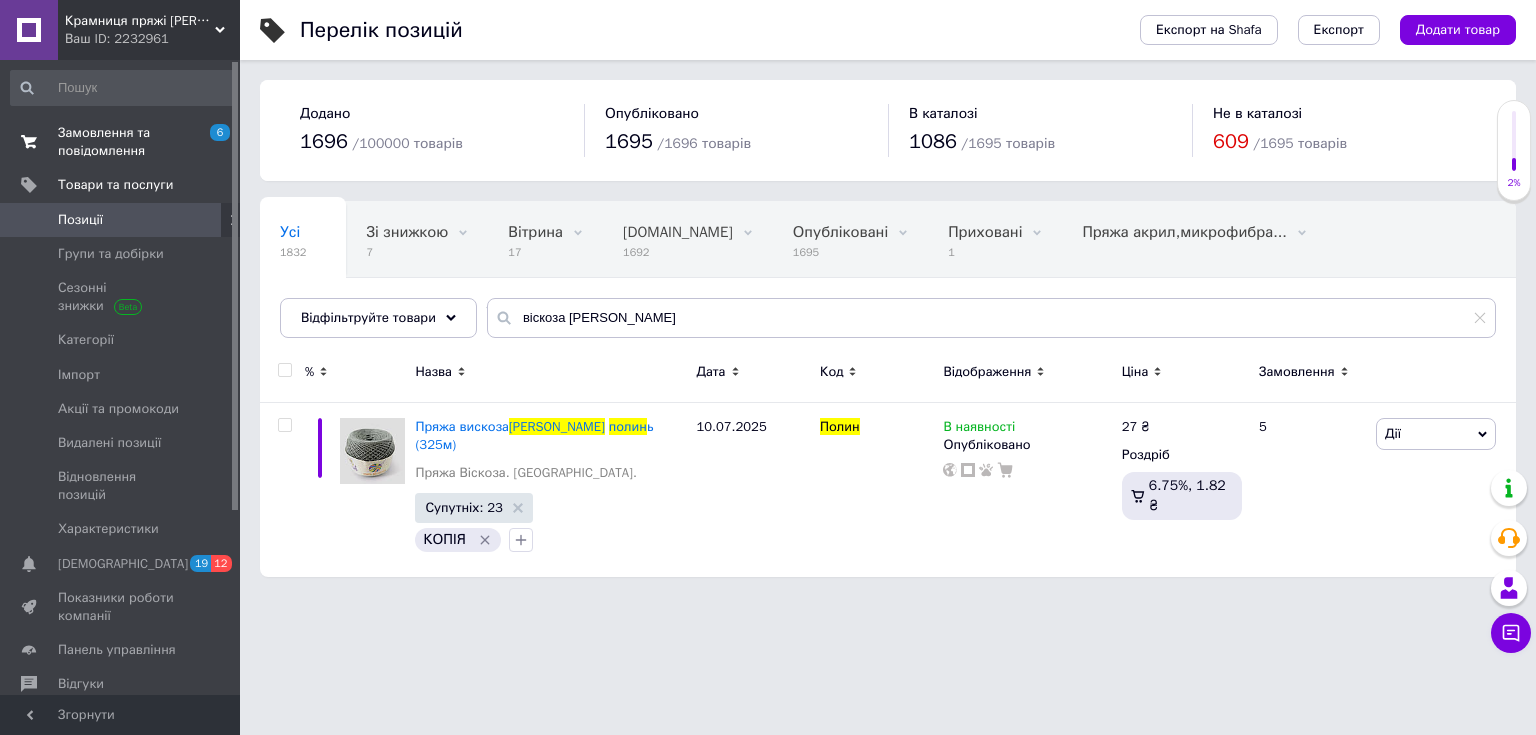 click on "Замовлення та повідомлення" at bounding box center [121, 142] 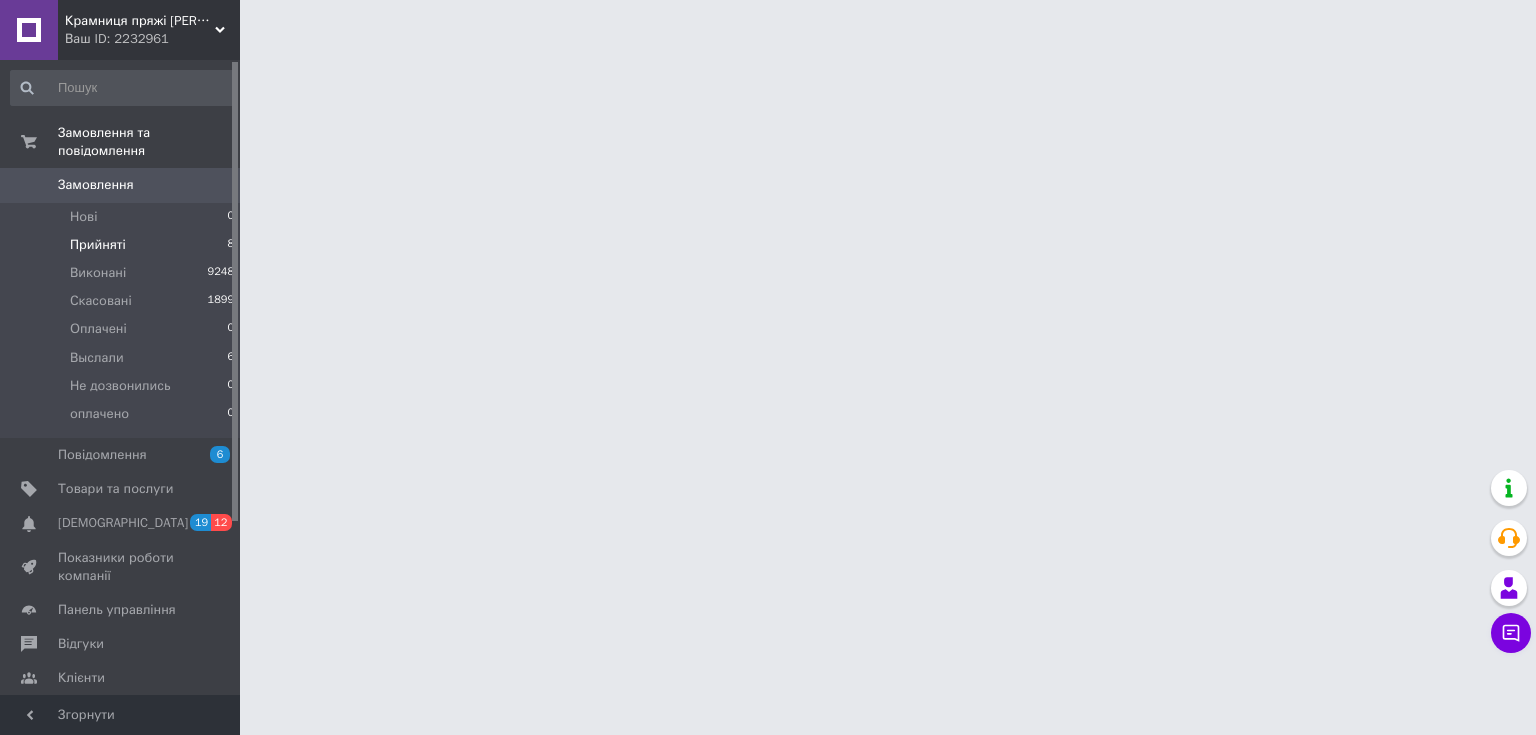 click on "Прийняті" at bounding box center (98, 245) 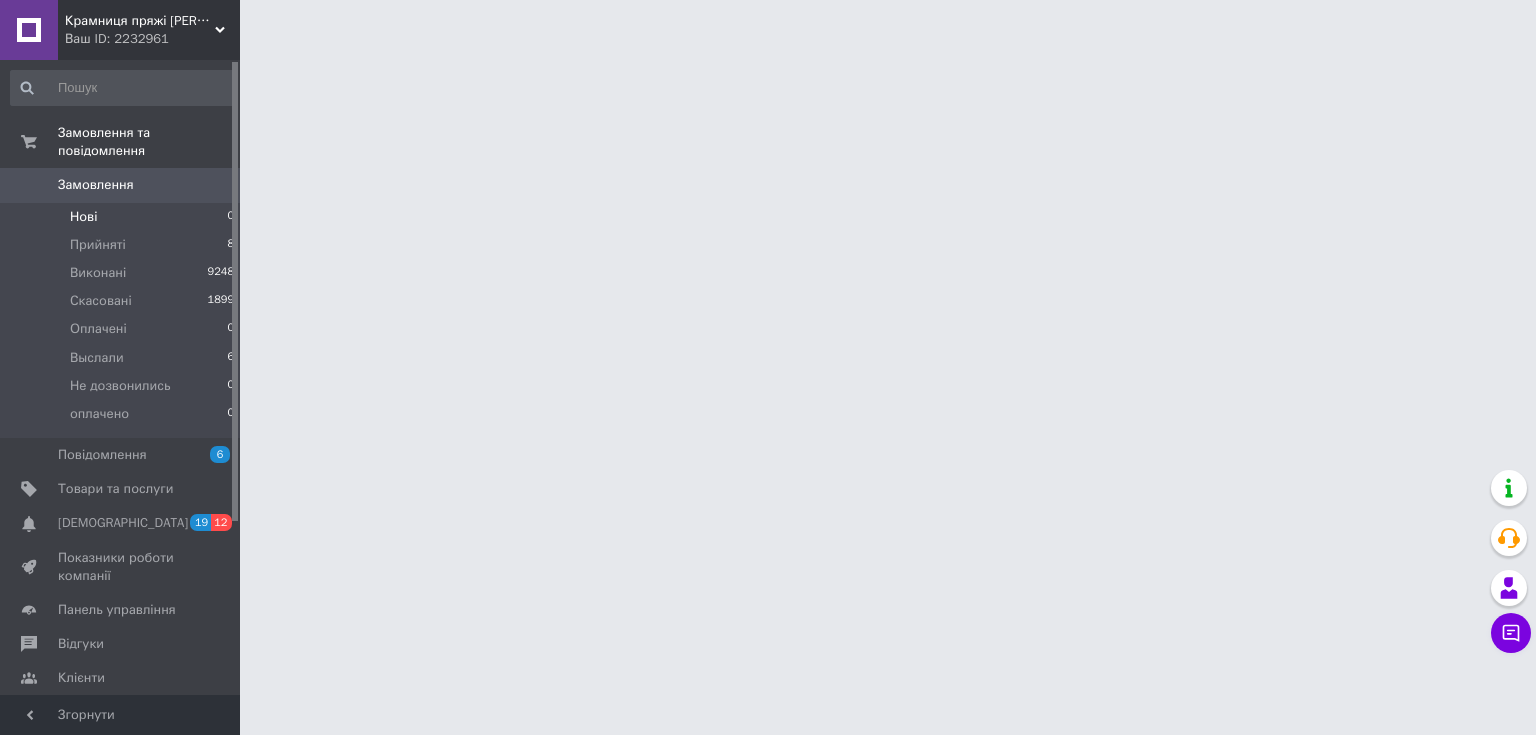 click on "Нові" at bounding box center (83, 217) 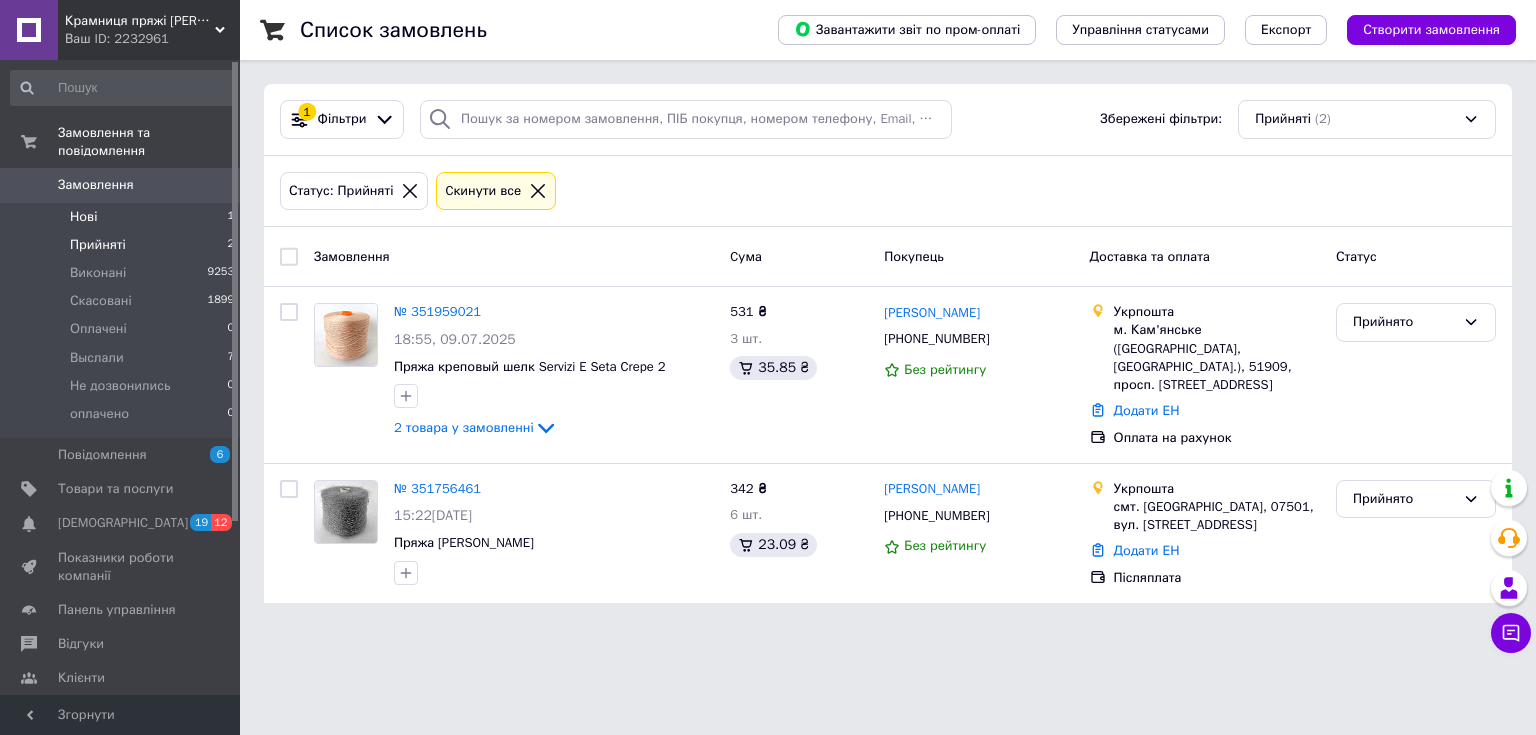 click on "Нові" at bounding box center [83, 217] 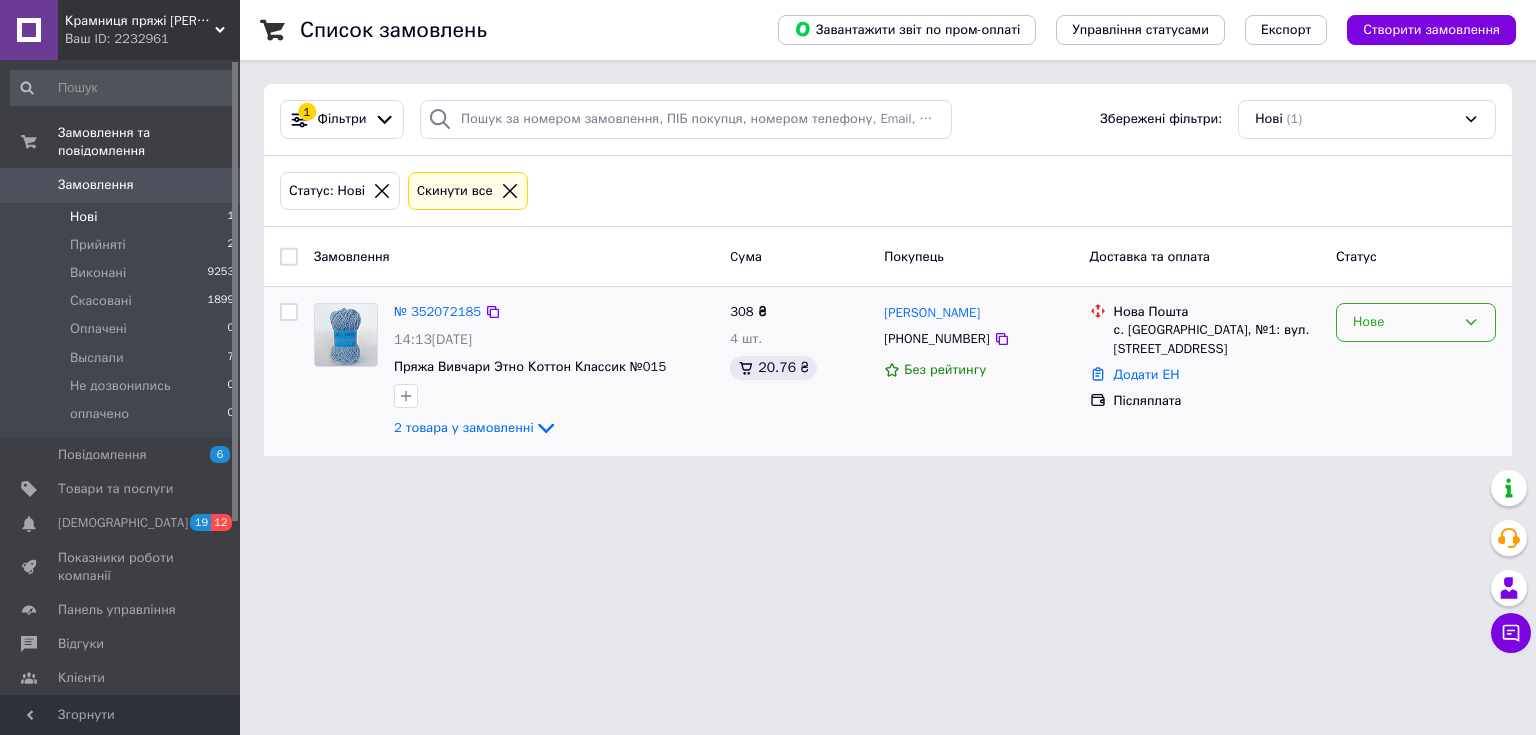 click on "Нове" at bounding box center [1404, 322] 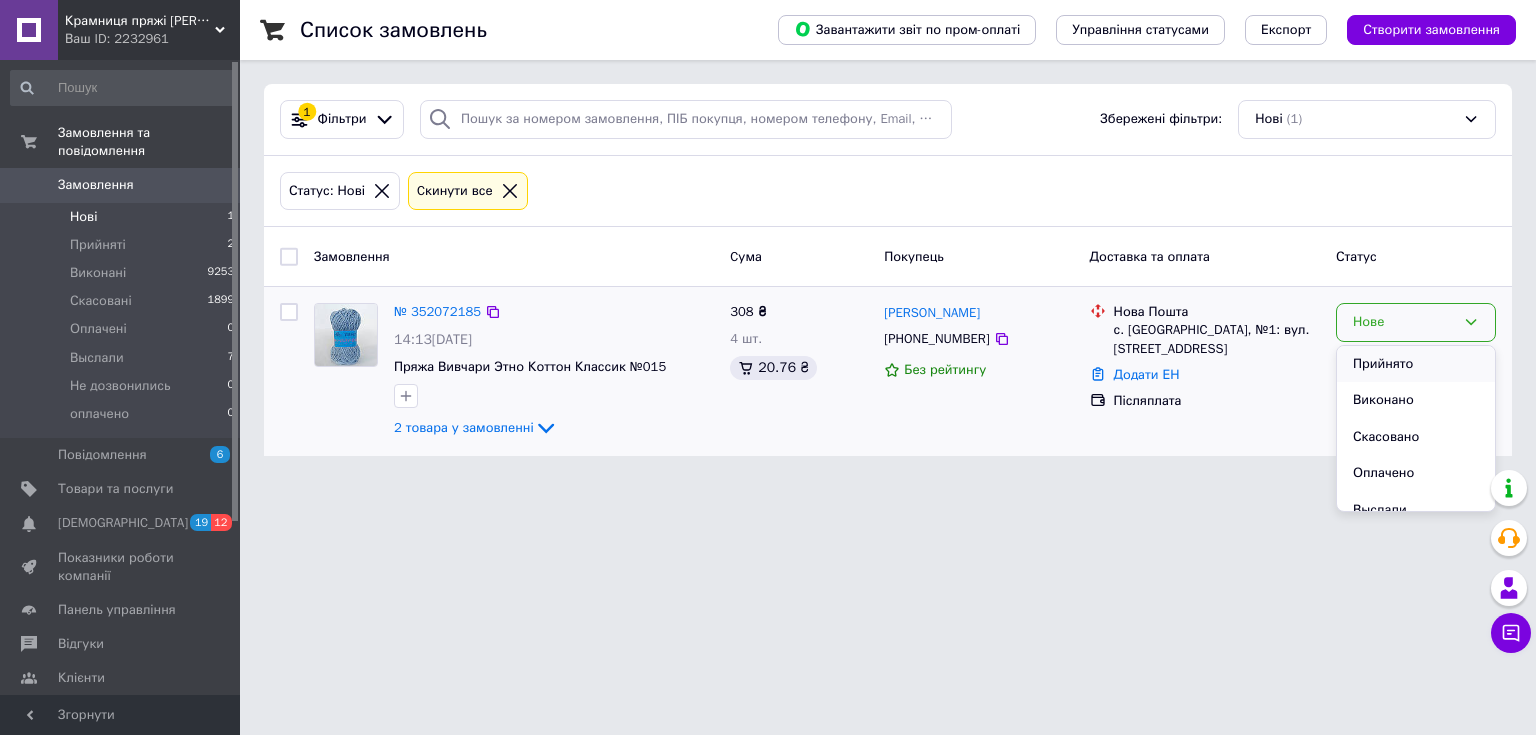 click on "Прийнято" at bounding box center (1416, 364) 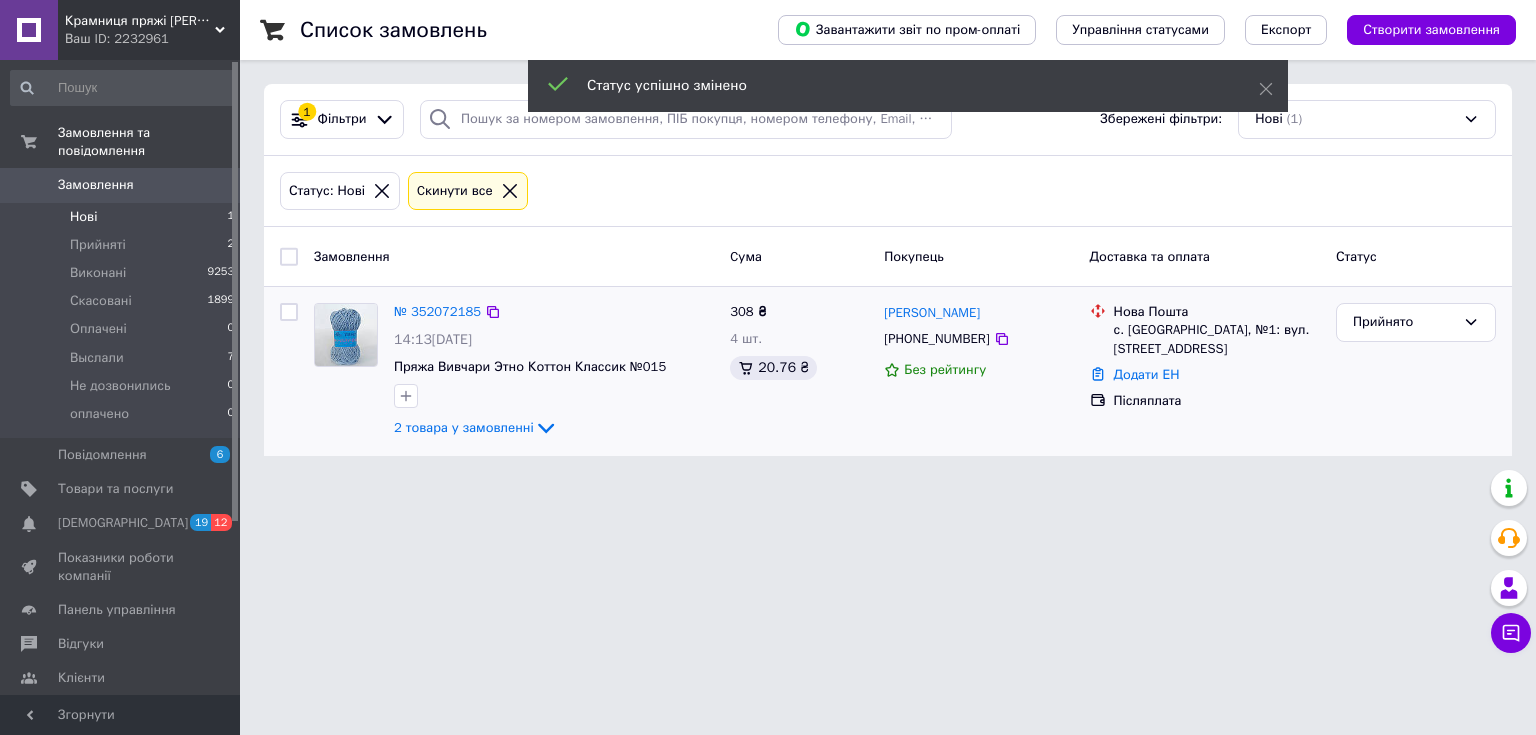 click on "№ 352072185" at bounding box center [437, 311] 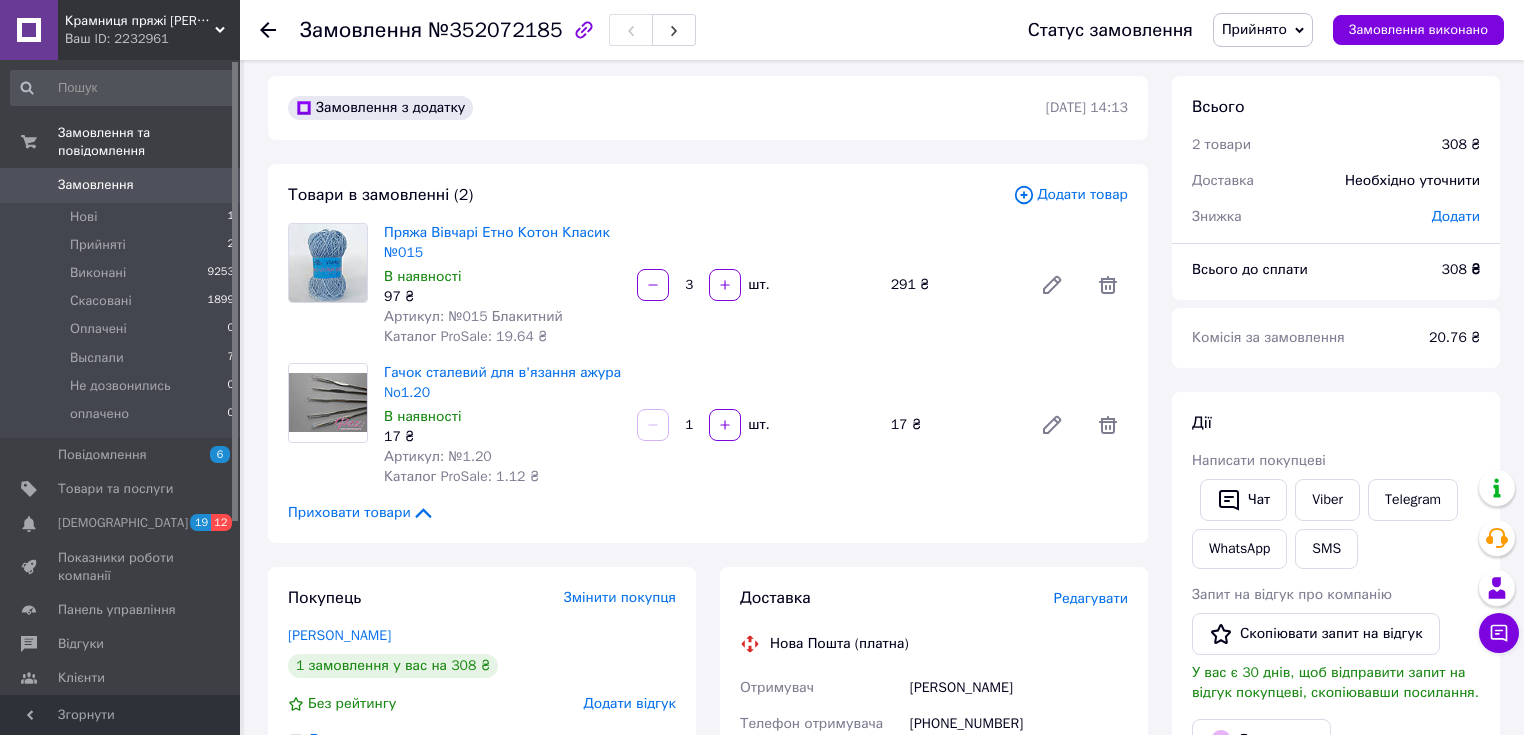 scroll, scrollTop: 0, scrollLeft: 0, axis: both 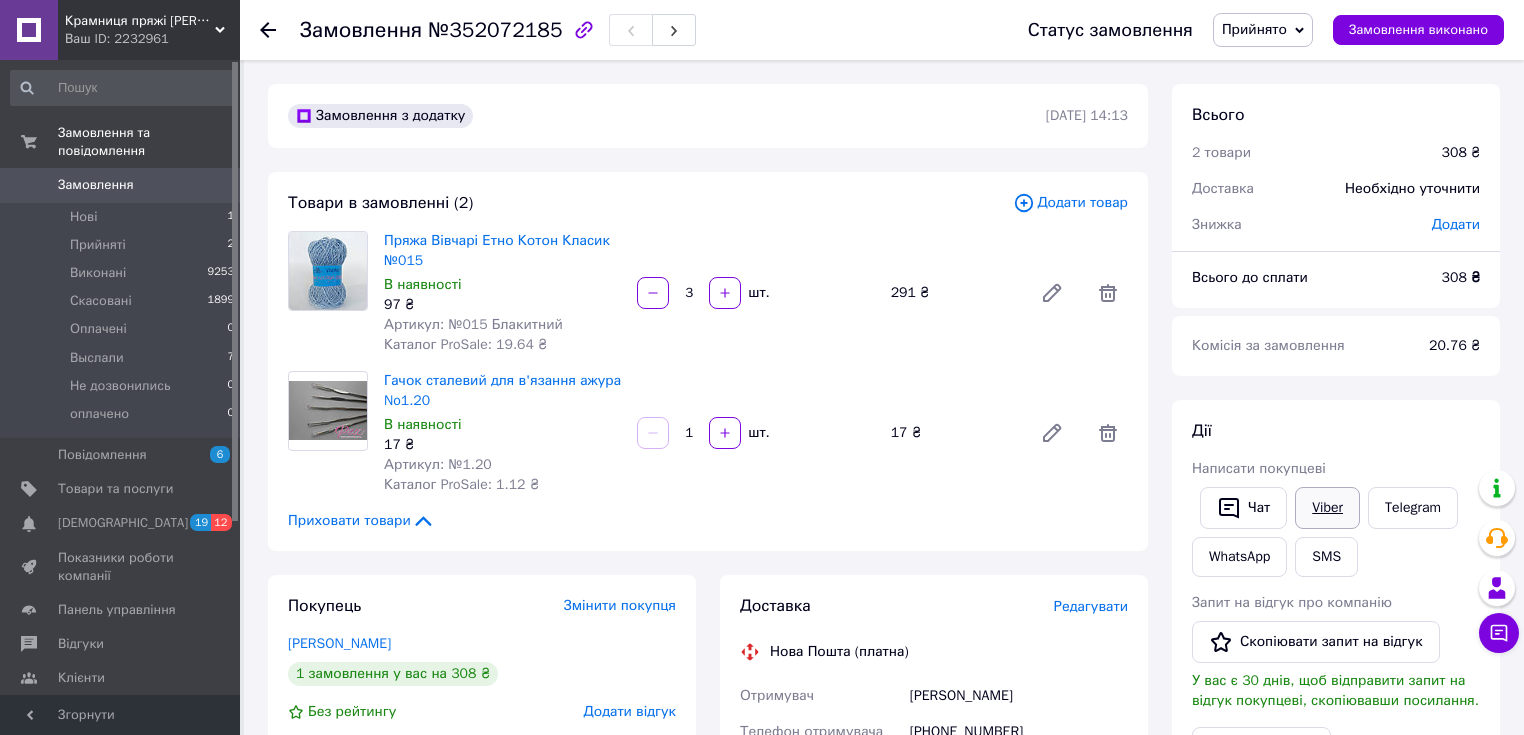 click on "Viber" at bounding box center [1327, 508] 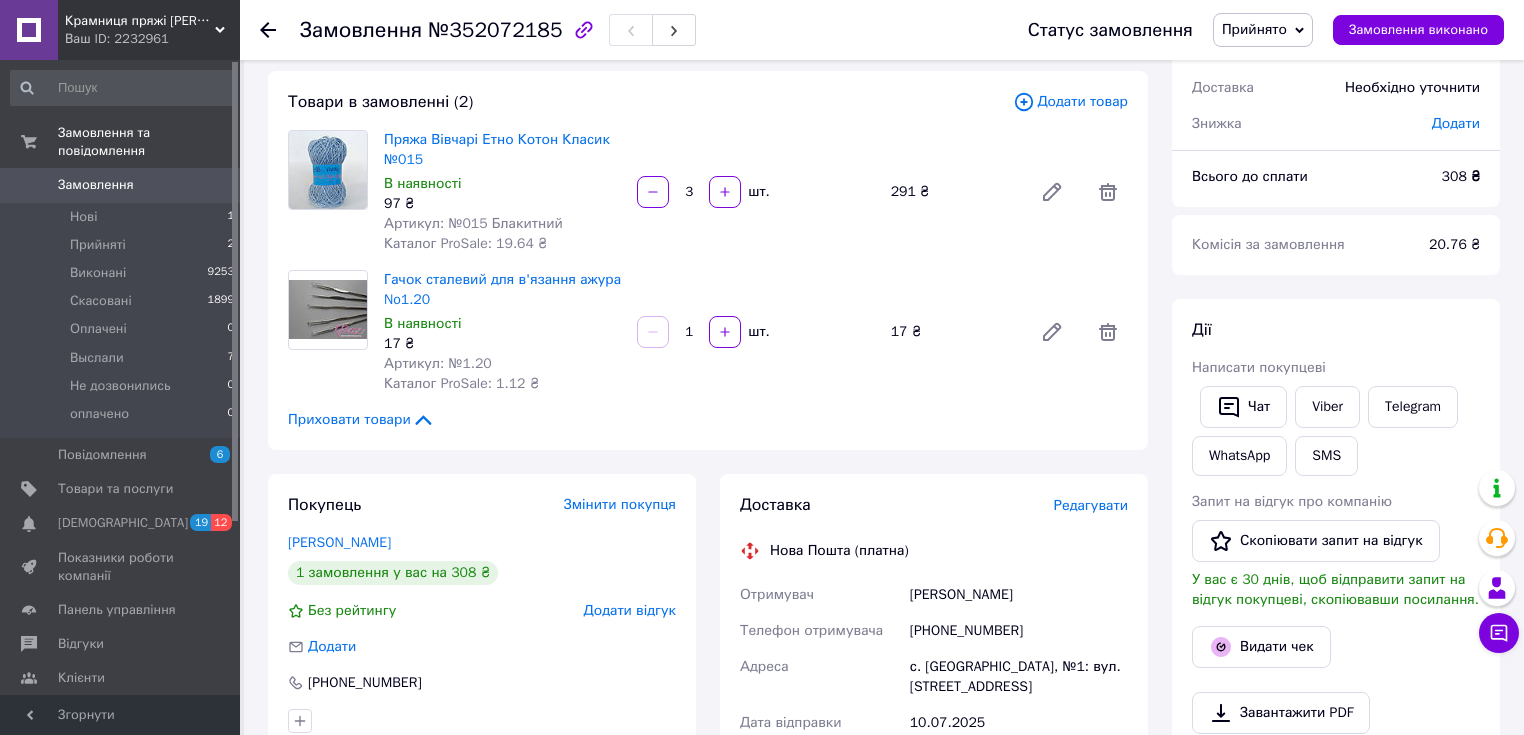 scroll, scrollTop: 160, scrollLeft: 0, axis: vertical 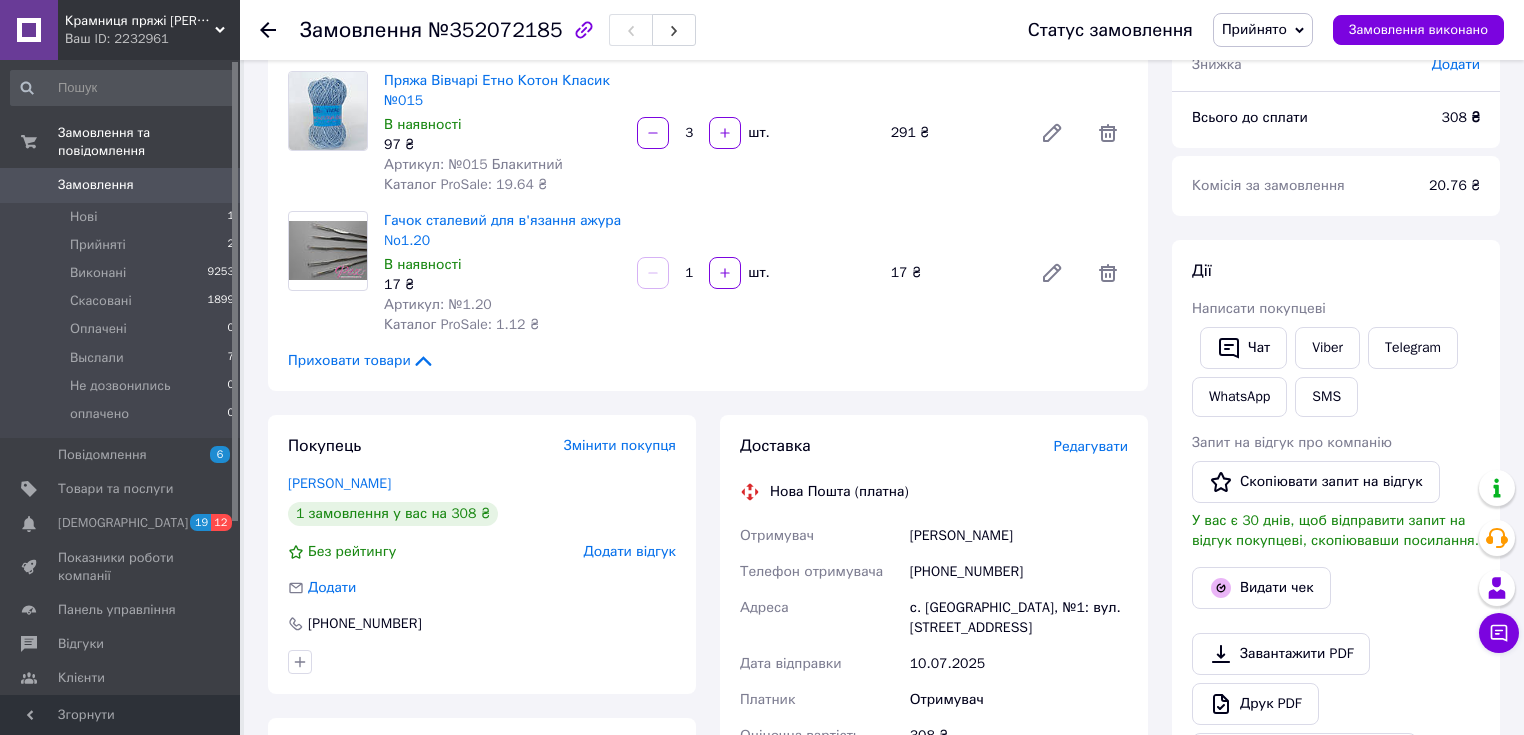 drag, startPoint x: 1103, startPoint y: 700, endPoint x: 1115, endPoint y: 685, distance: 19.209373 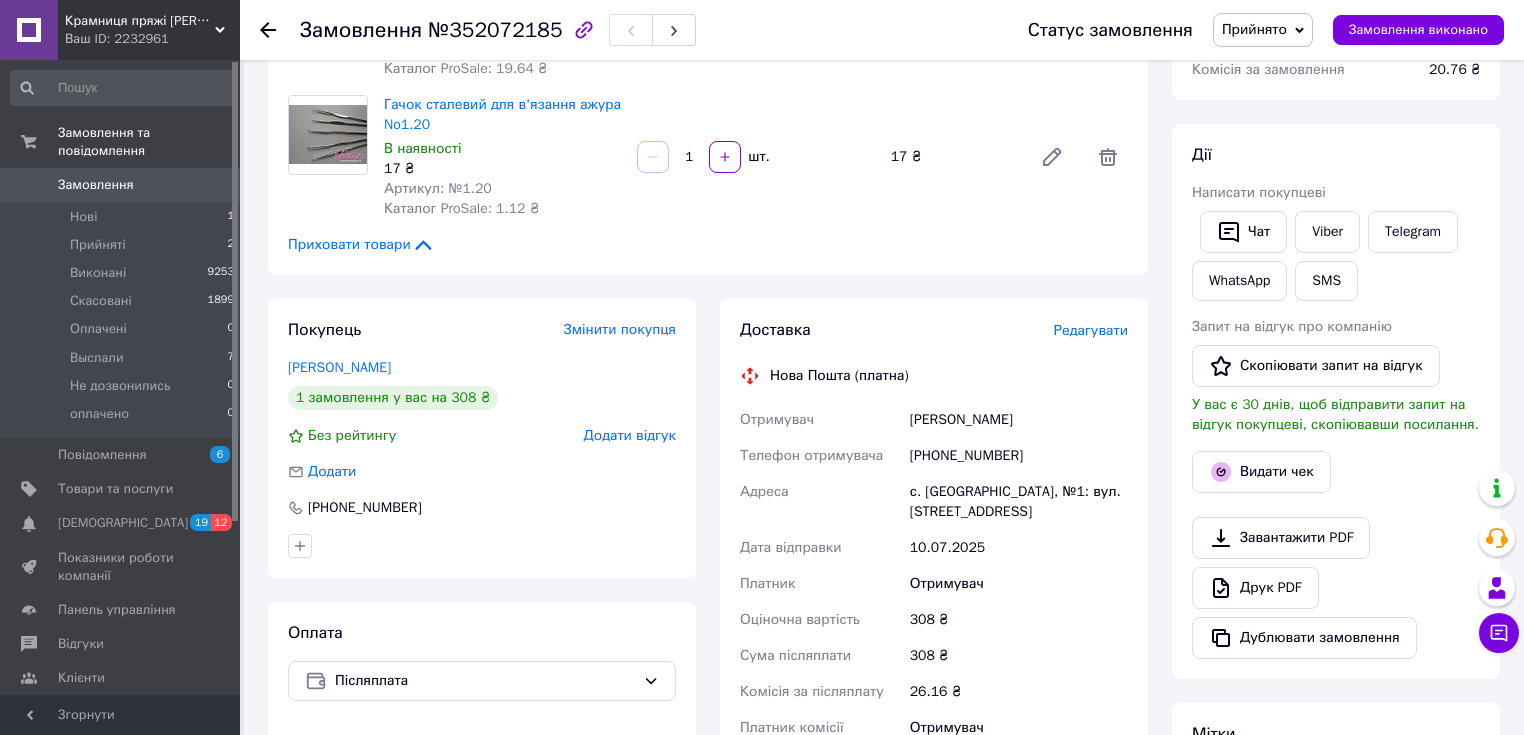 scroll, scrollTop: 400, scrollLeft: 0, axis: vertical 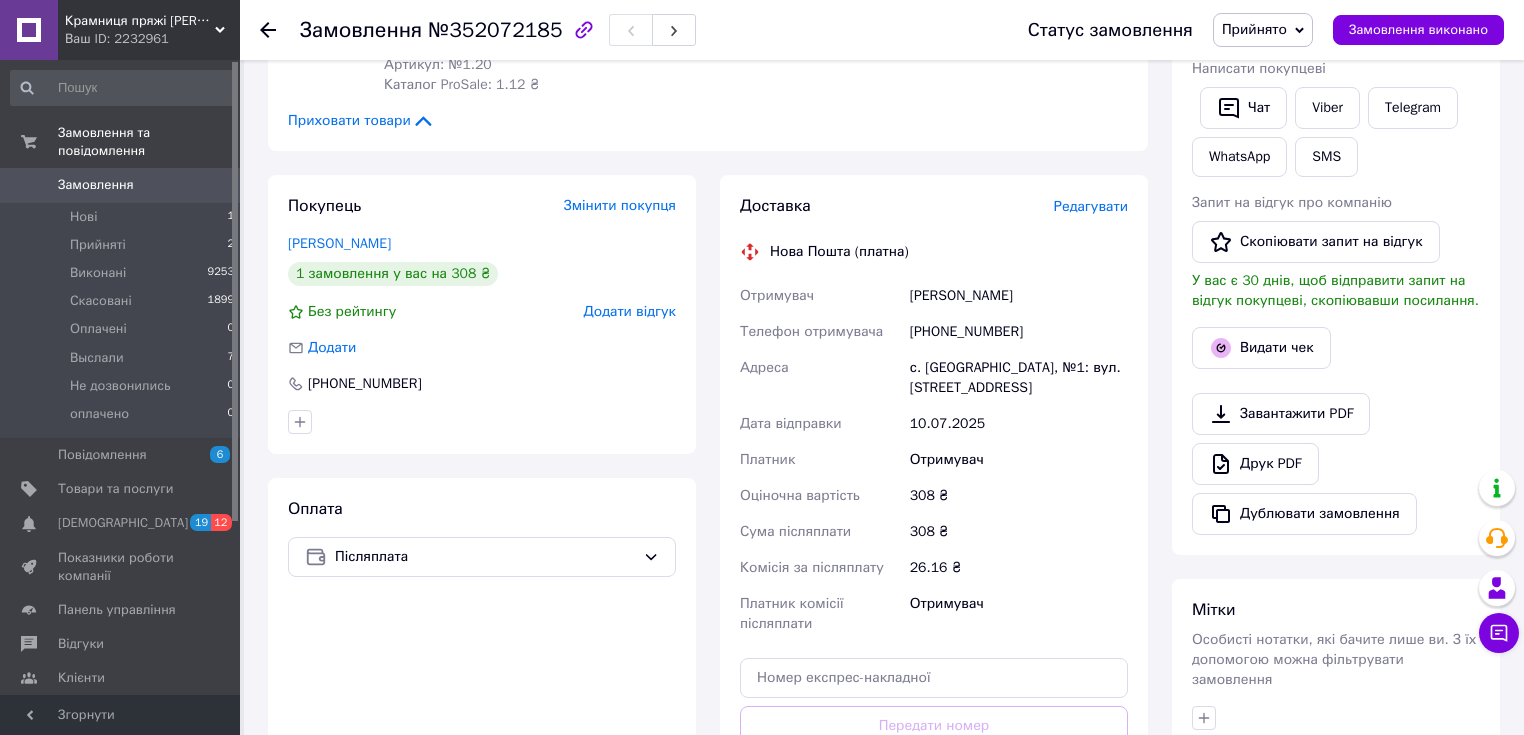 click on "Оплата Післяплата" at bounding box center [482, 666] 